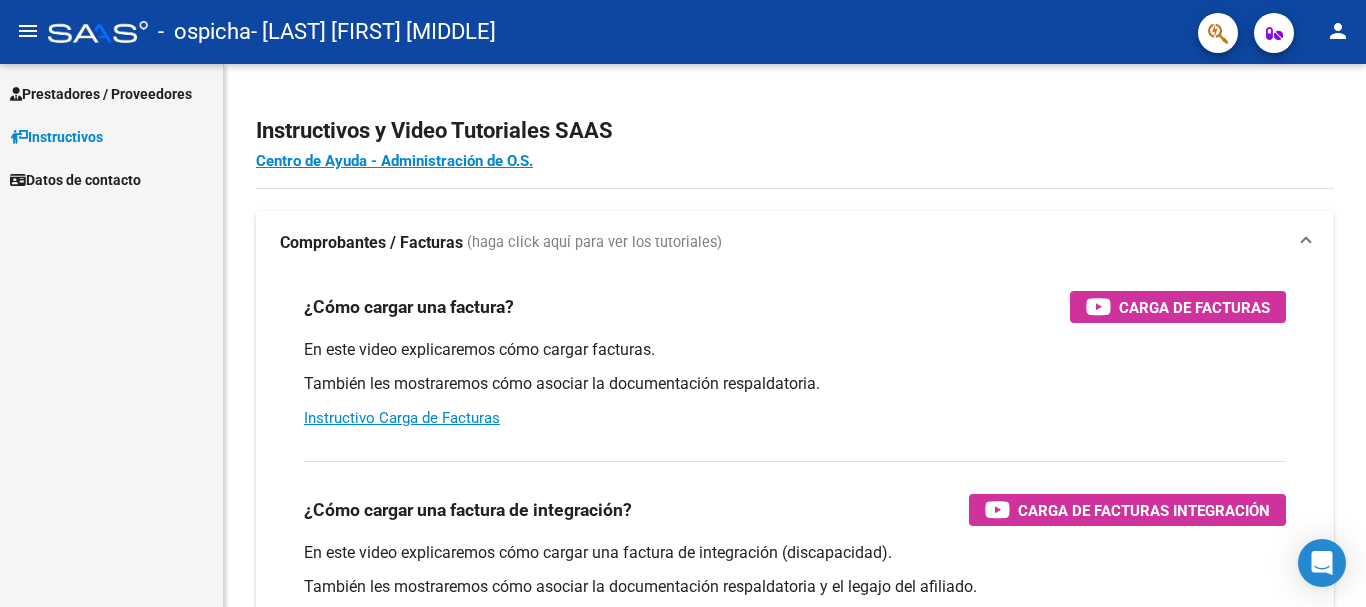 scroll, scrollTop: 0, scrollLeft: 0, axis: both 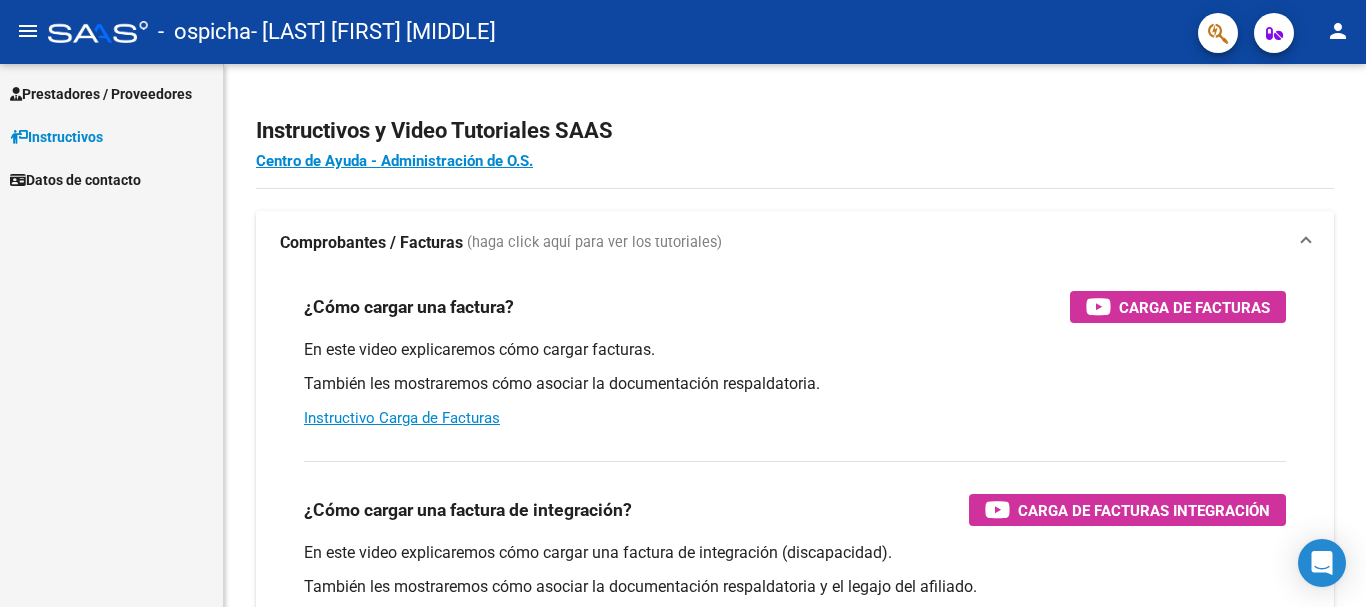 click on "Prestadores / Proveedores" at bounding box center (101, 94) 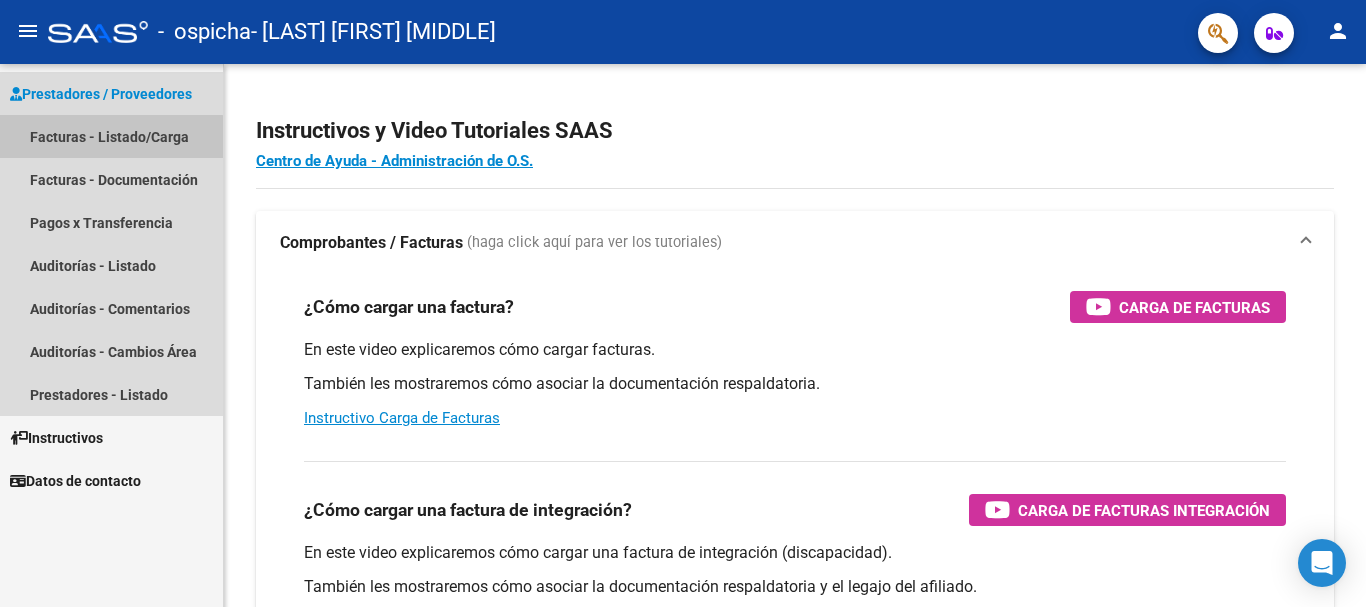 click on "Facturas - Listado/Carga" at bounding box center (111, 136) 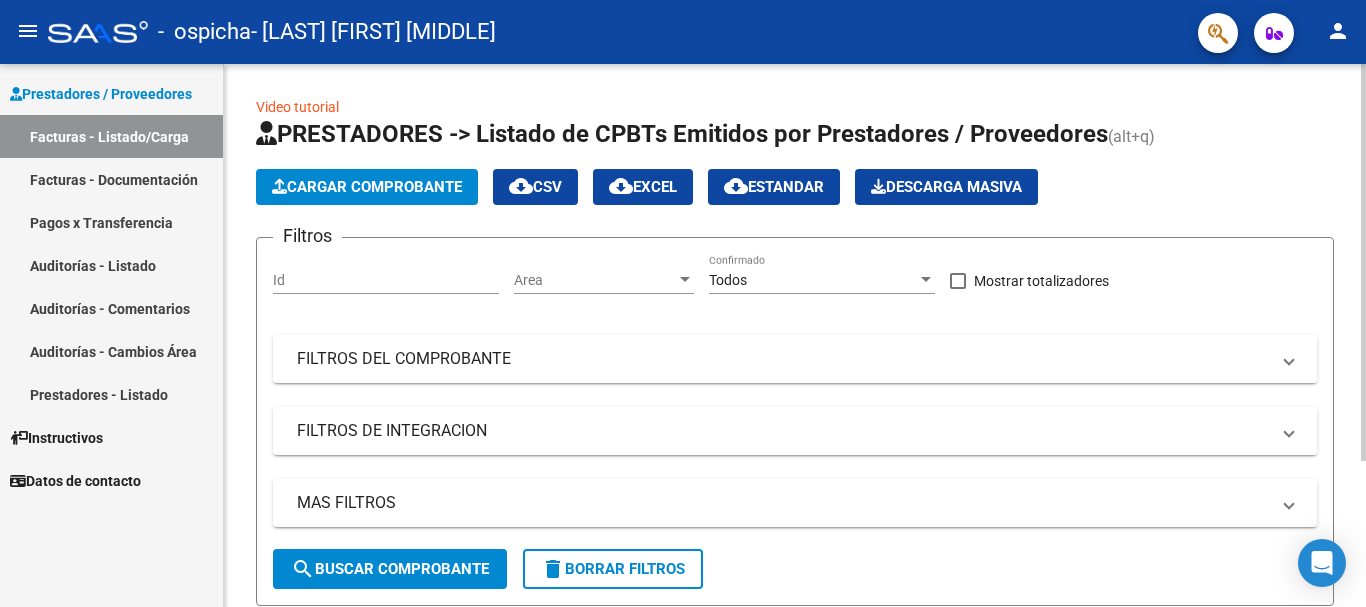 click on "Cargar Comprobante" 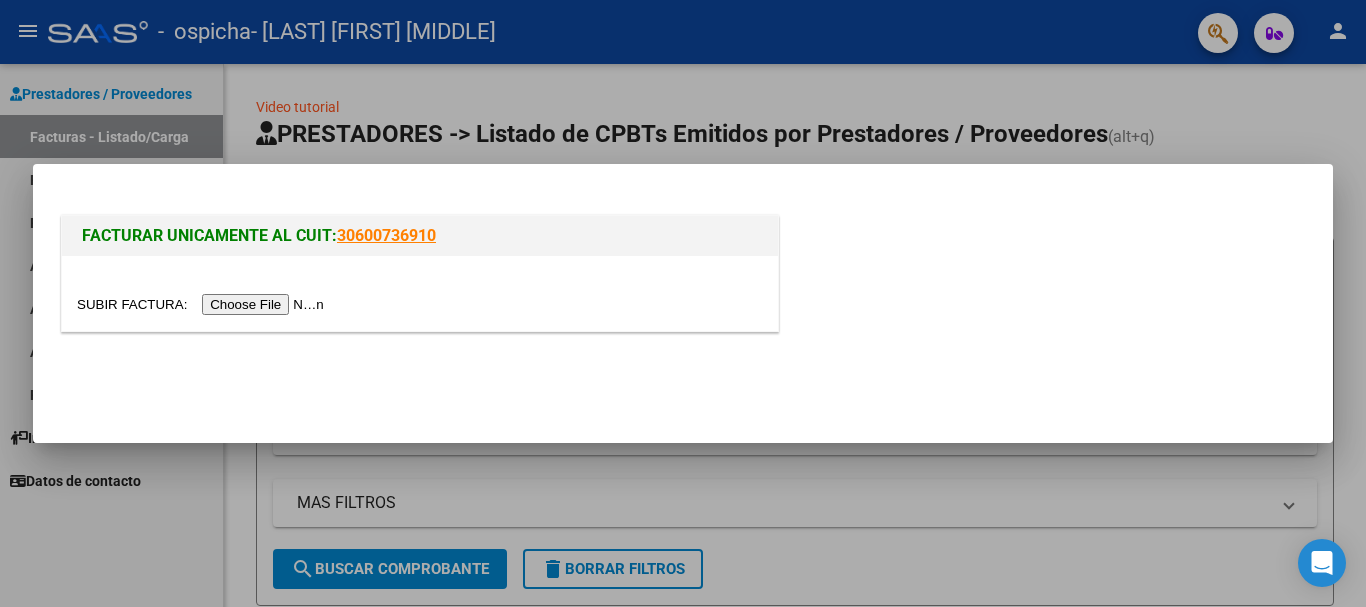 click at bounding box center [203, 304] 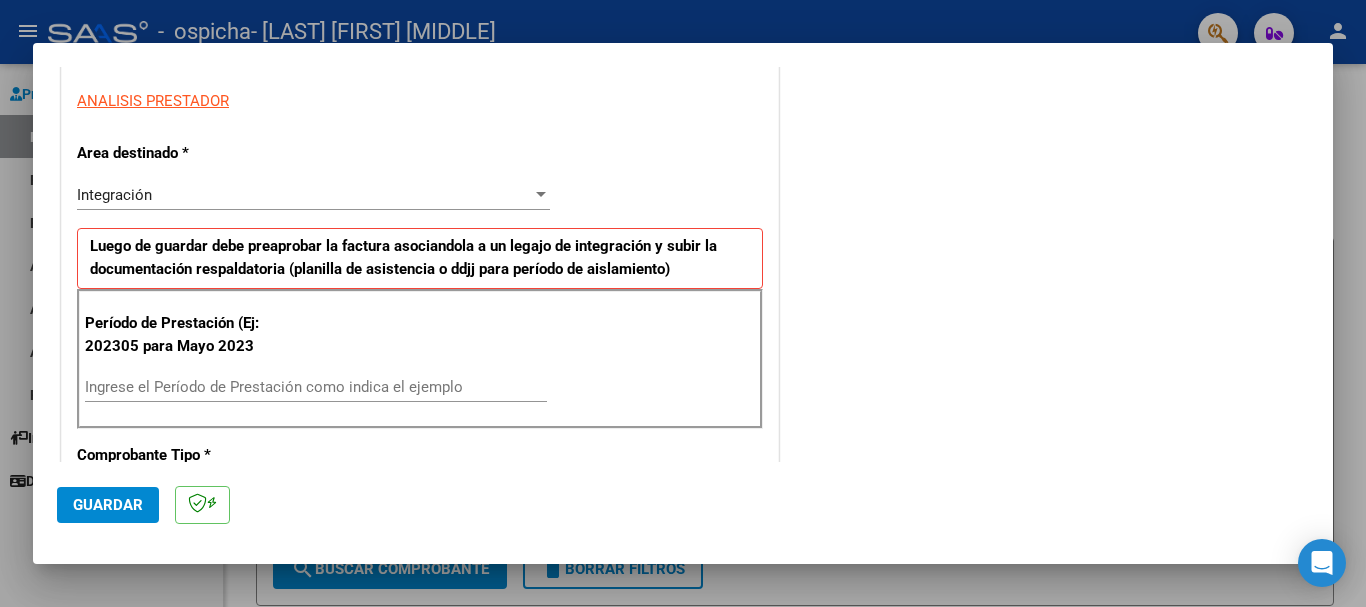 scroll, scrollTop: 388, scrollLeft: 0, axis: vertical 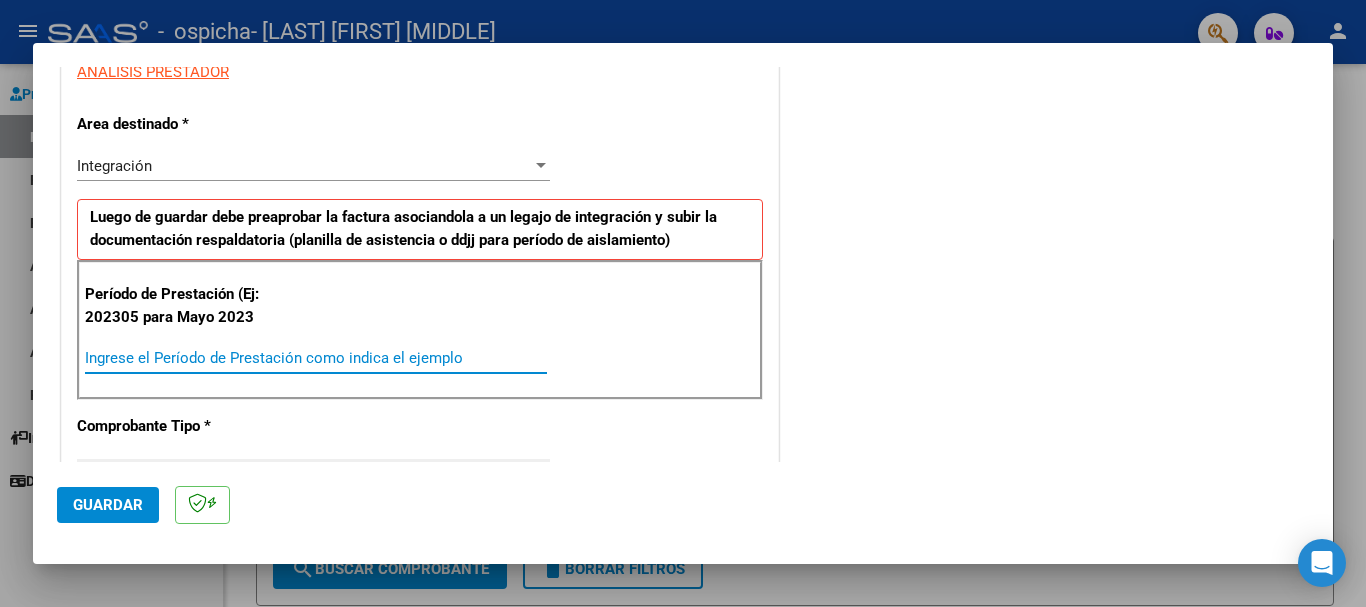 click on "Ingrese el Período de Prestación como indica el ejemplo" at bounding box center [316, 358] 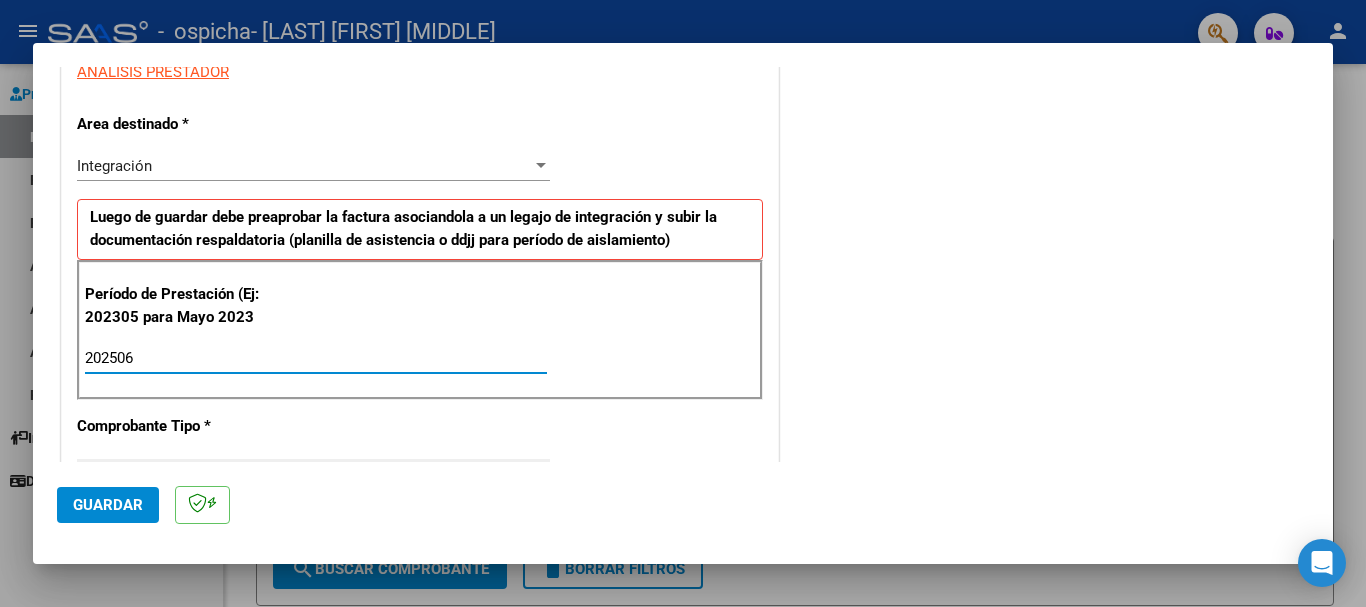 type on "202506" 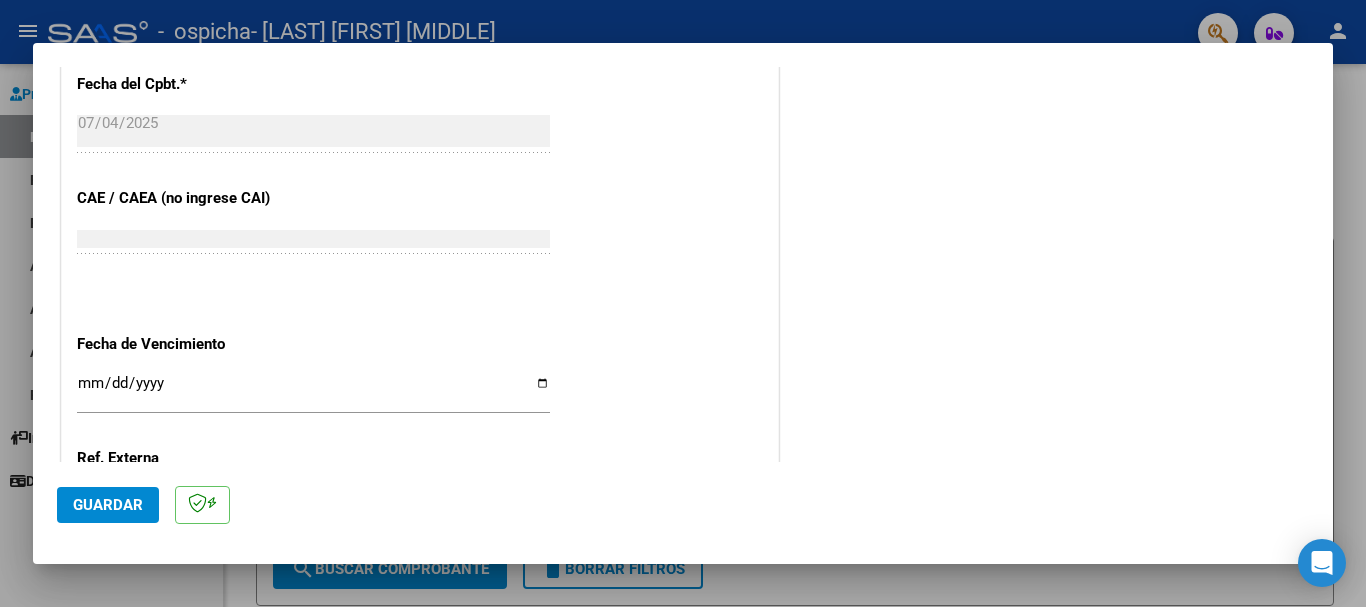 scroll, scrollTop: 1140, scrollLeft: 0, axis: vertical 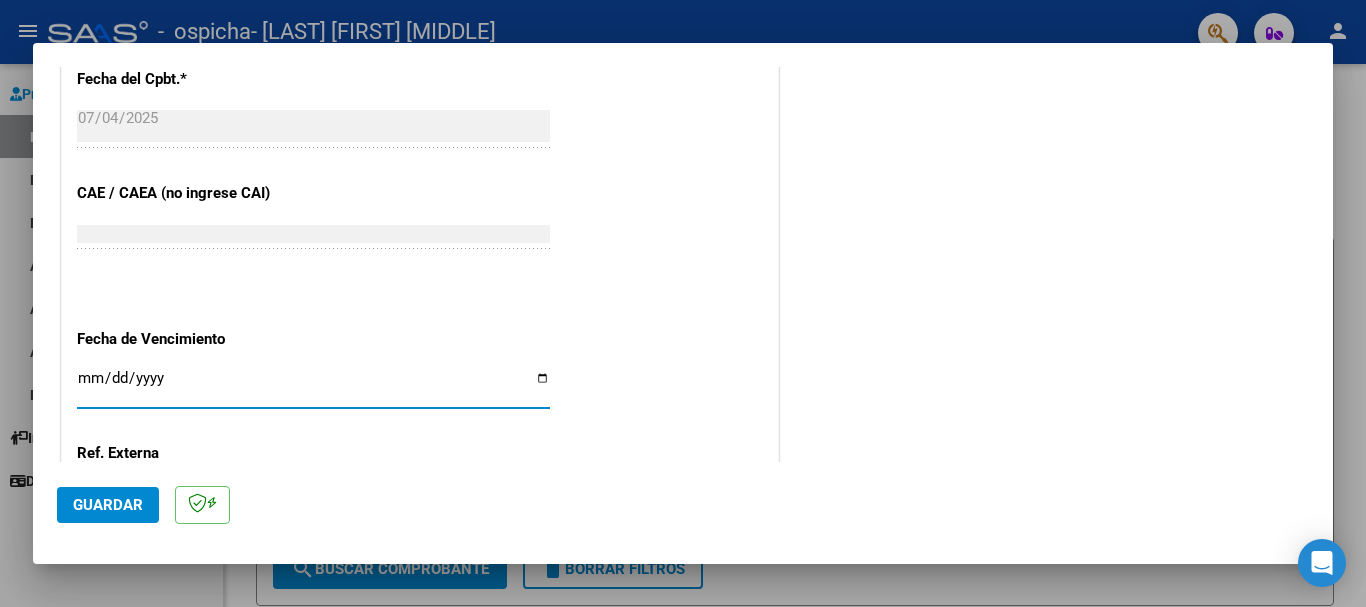 click on "Ingresar la fecha" at bounding box center (313, 386) 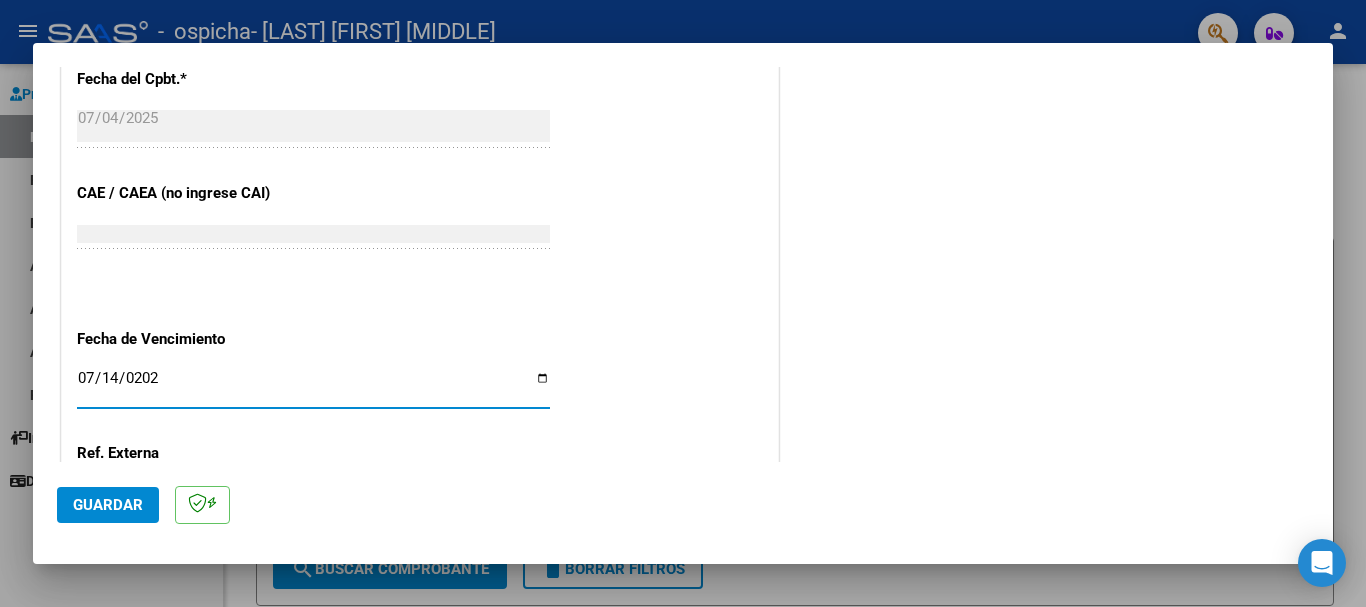 type on "2025-07-14" 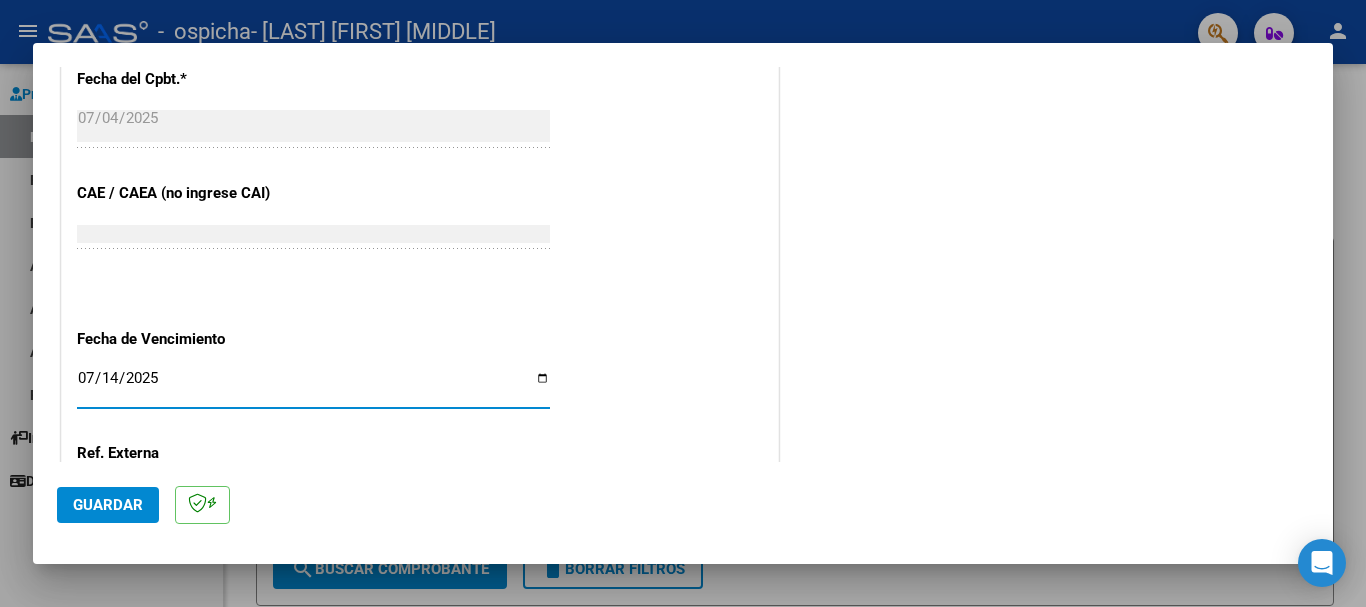 click on "Guardar" 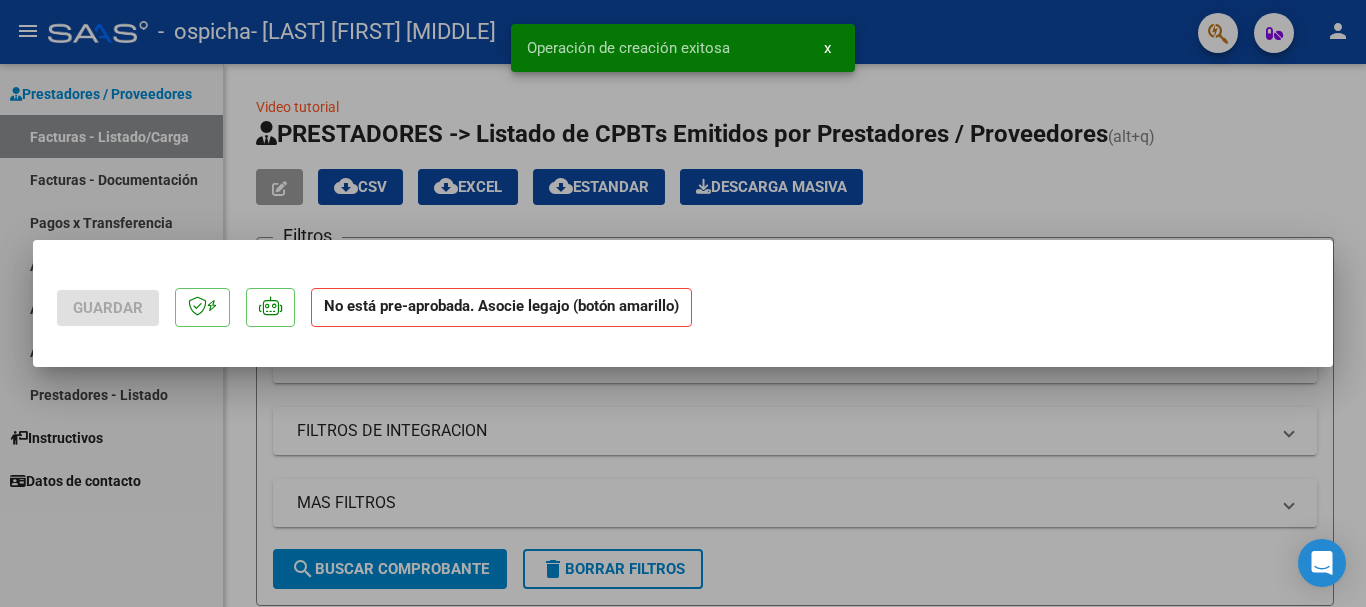 scroll, scrollTop: 0, scrollLeft: 0, axis: both 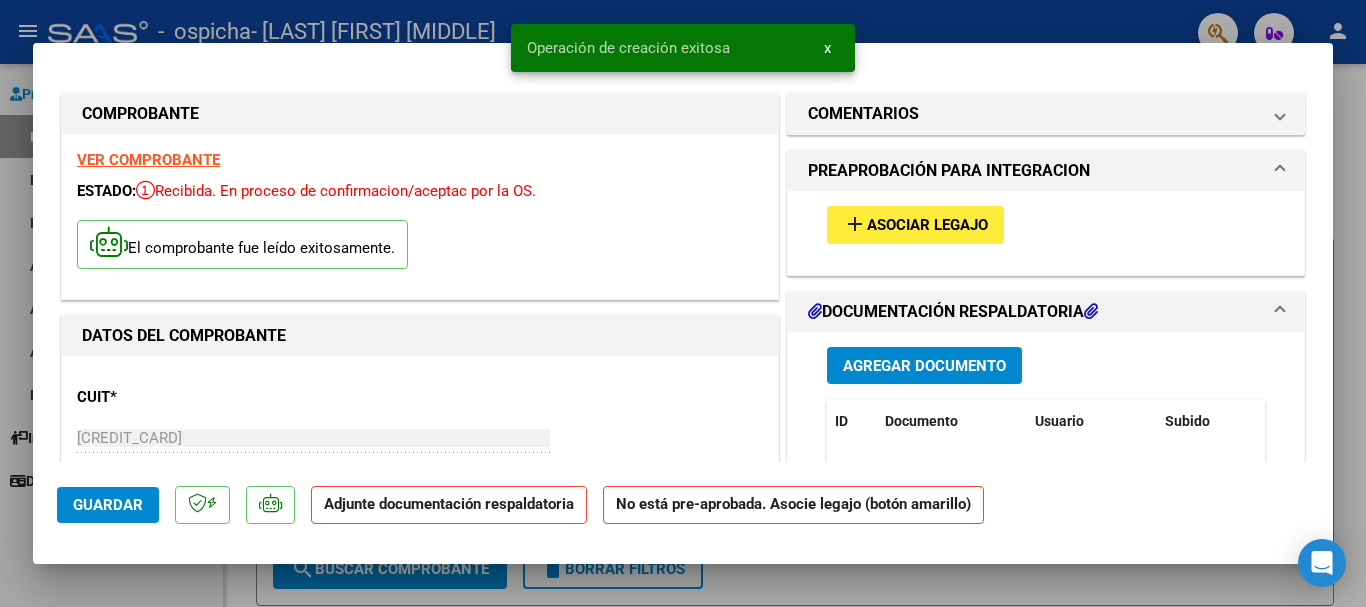 click on "Asociar Legajo" at bounding box center (927, 226) 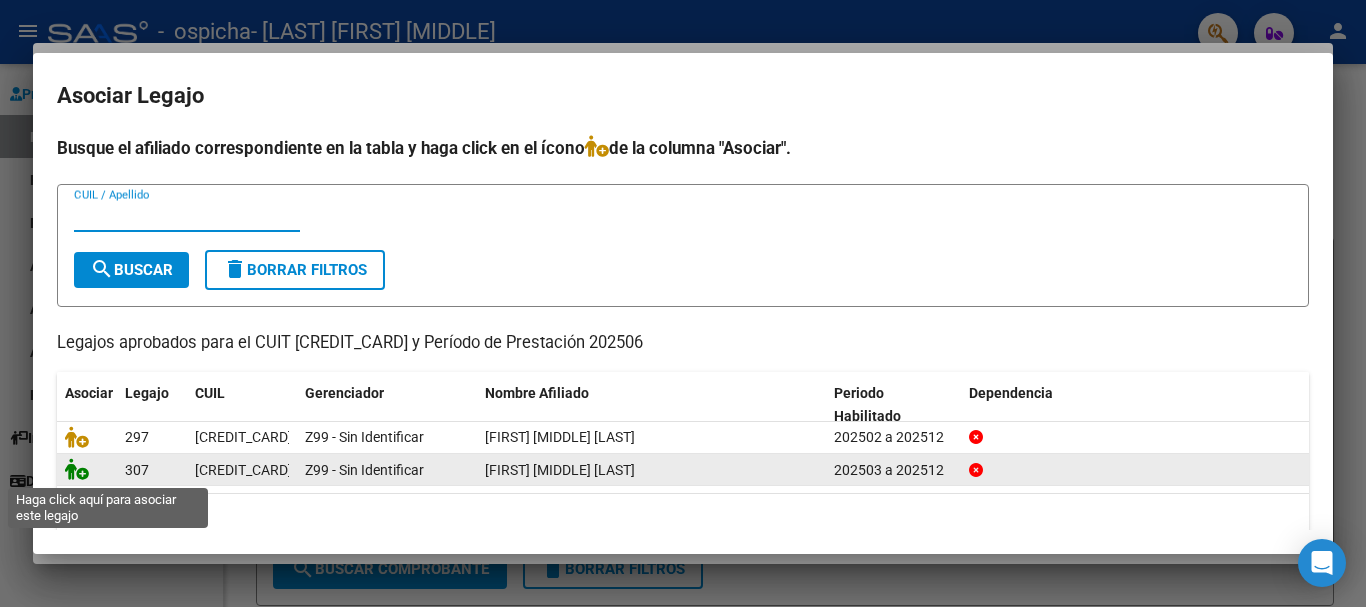 click 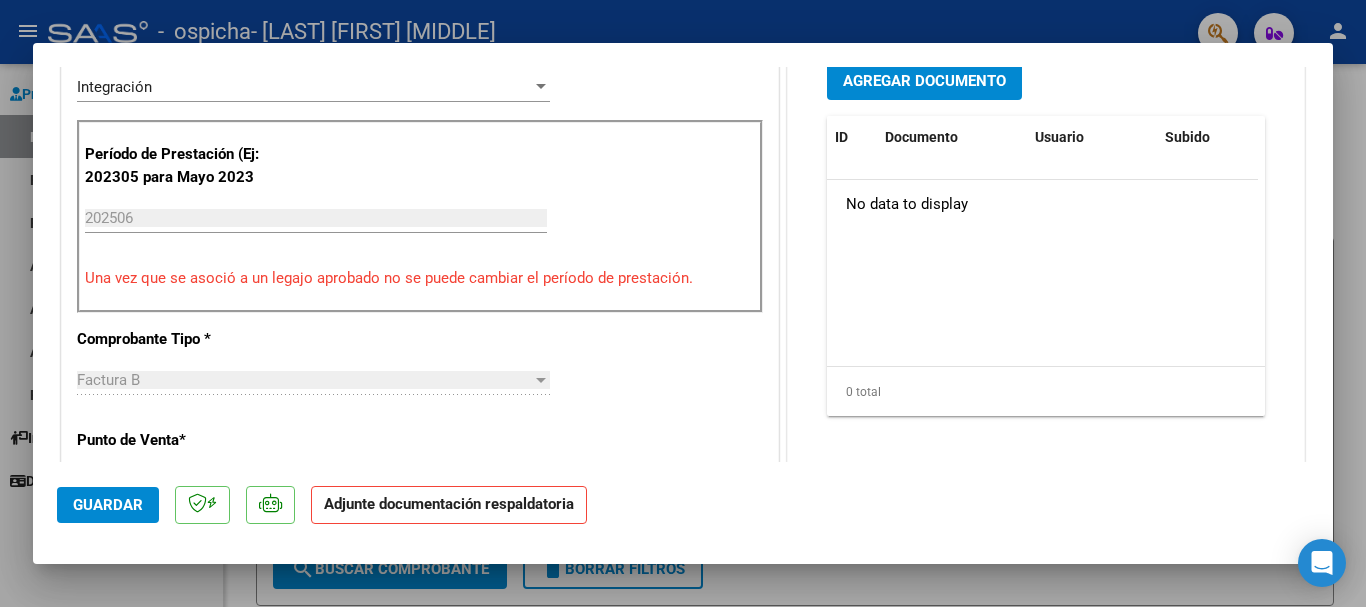 scroll, scrollTop: 468, scrollLeft: 0, axis: vertical 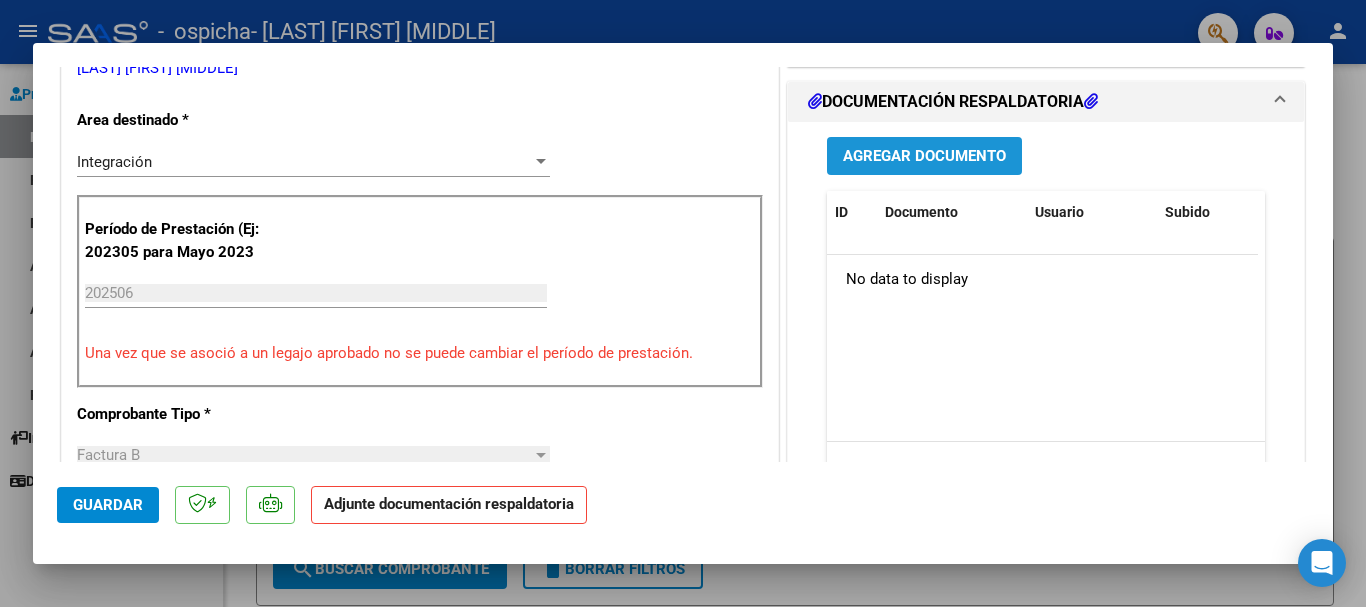 click on "Agregar Documento" at bounding box center [924, 157] 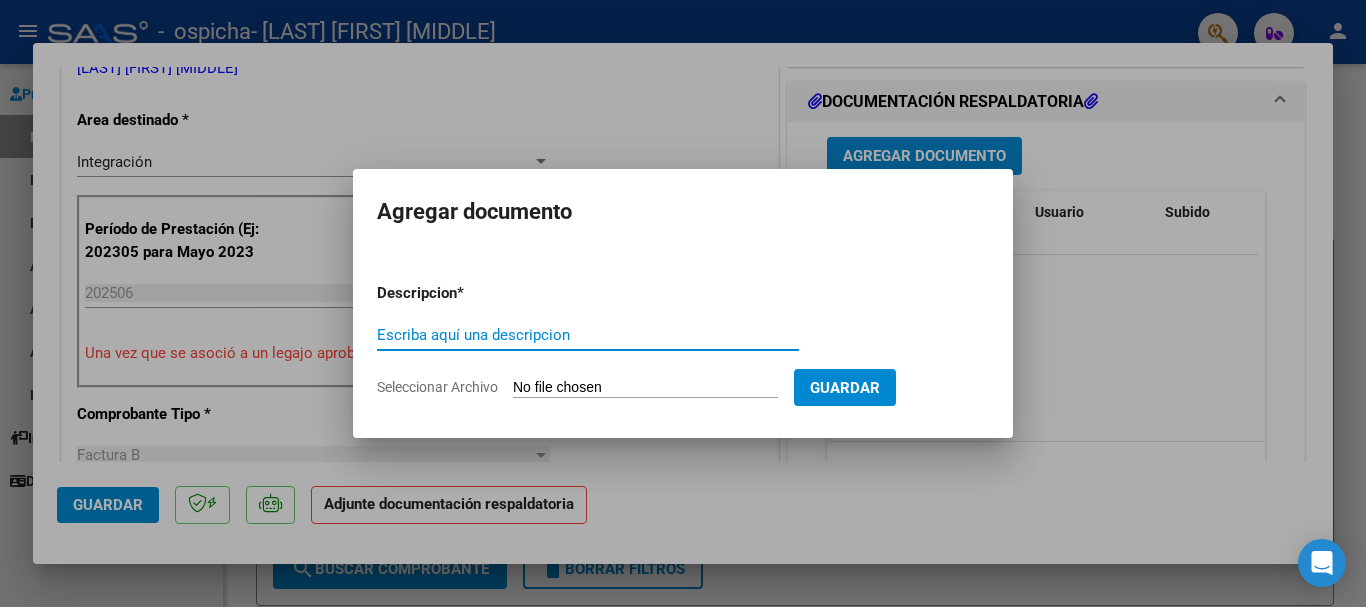 click on "Escriba aquí una descripcion" at bounding box center (588, 335) 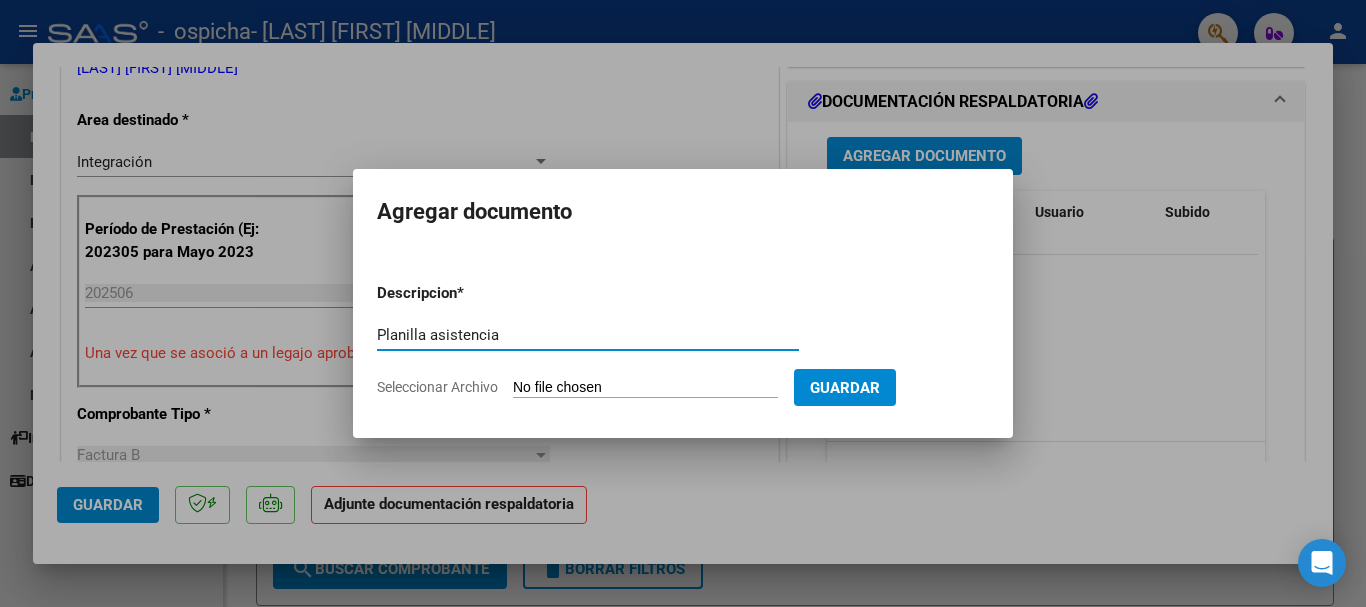 type on "Planilla asistencia" 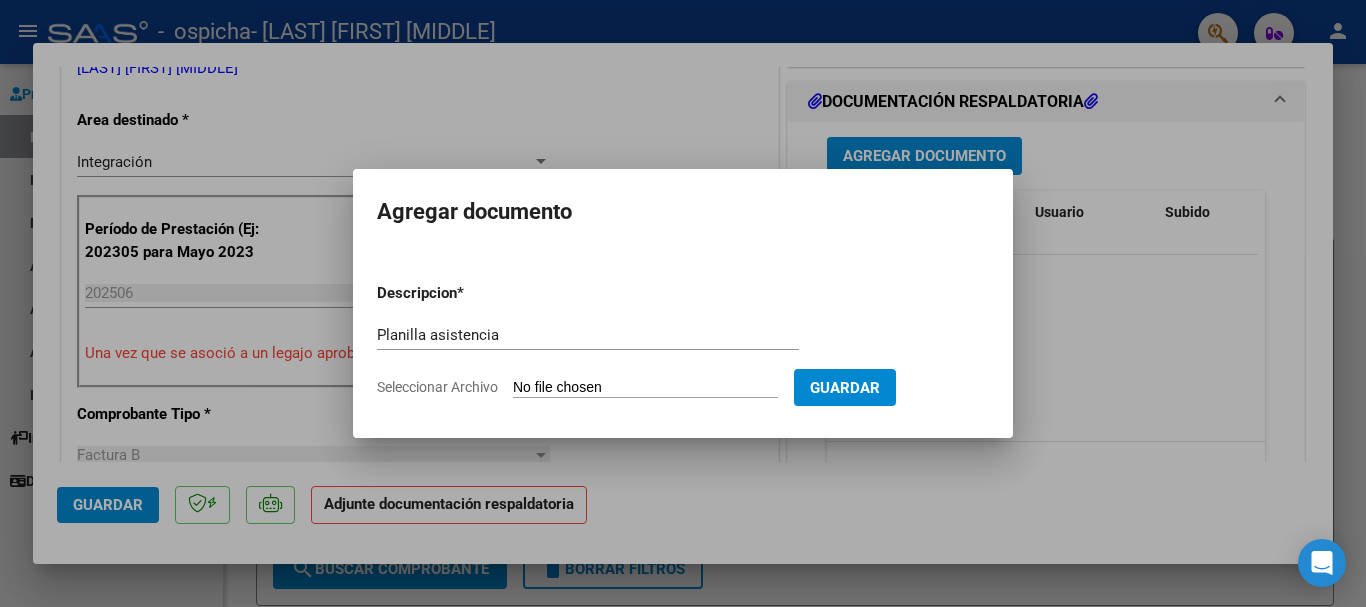 type on "C:\fakepath\Planilla asistencia Junio [LAST] [FIRST].pdf" 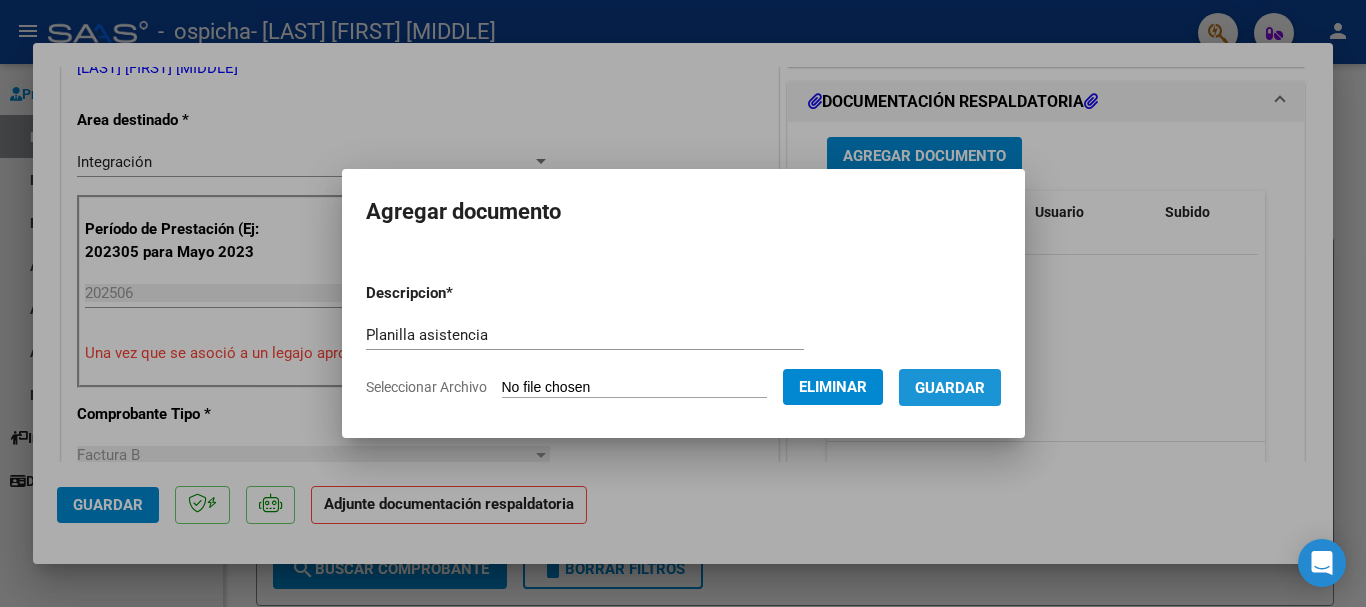 click on "Guardar" at bounding box center (950, 388) 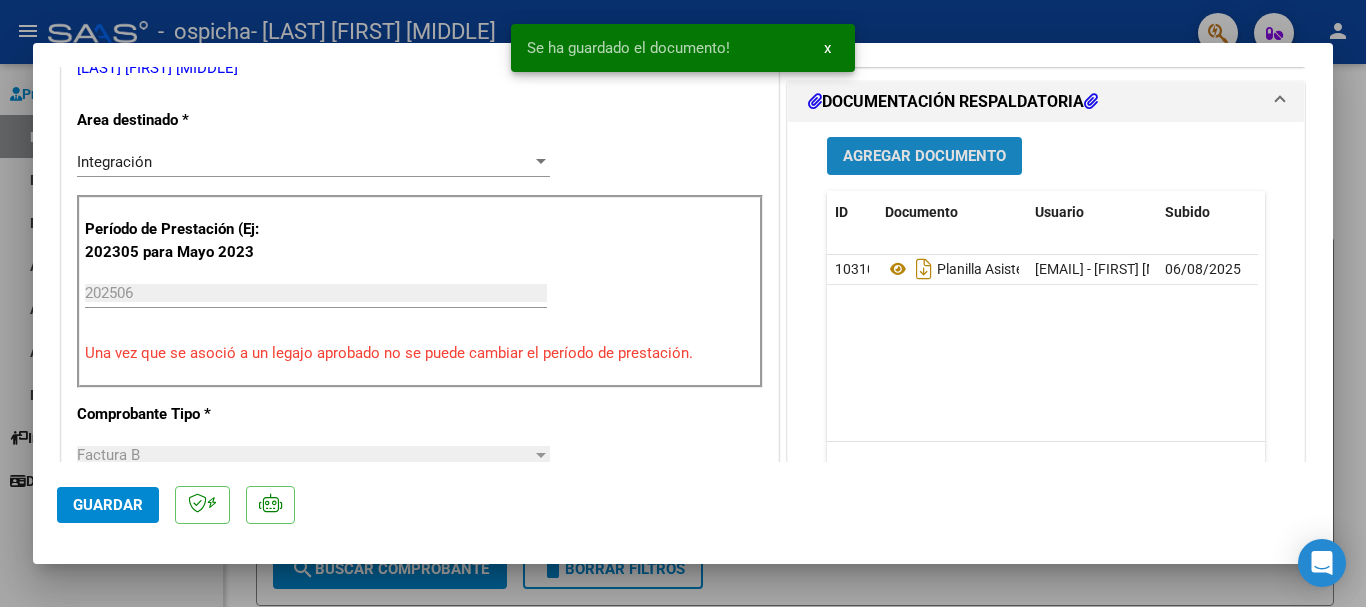 click on "Agregar Documento" at bounding box center (924, 155) 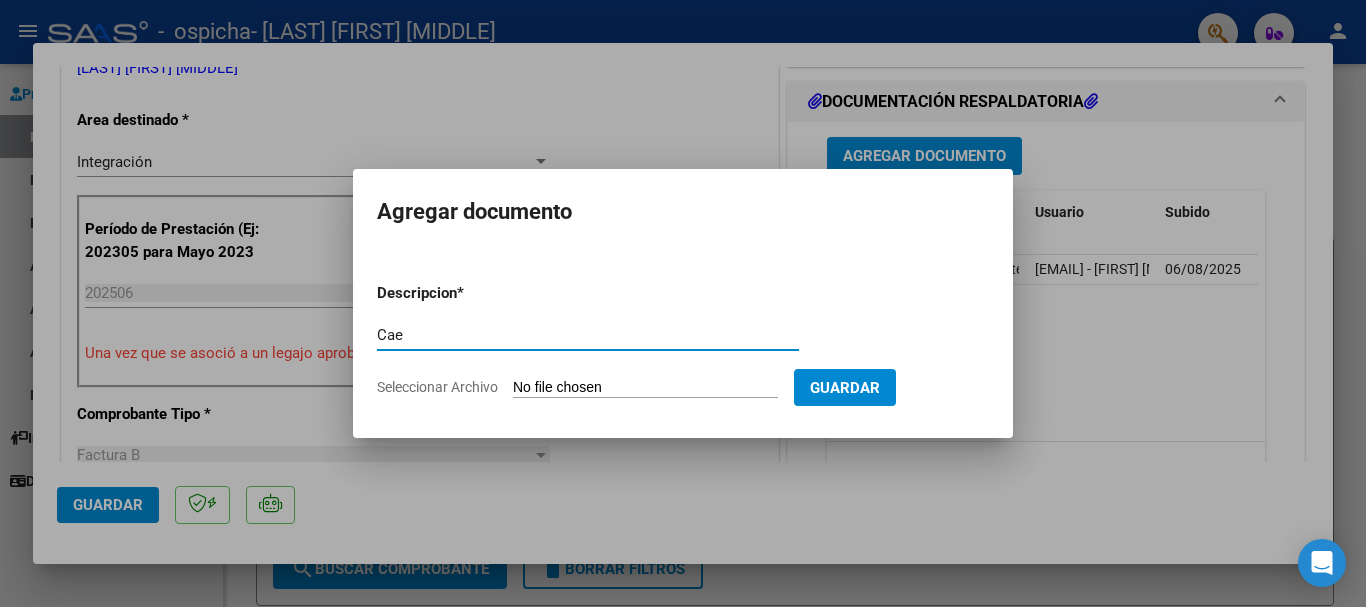 type on "Cae" 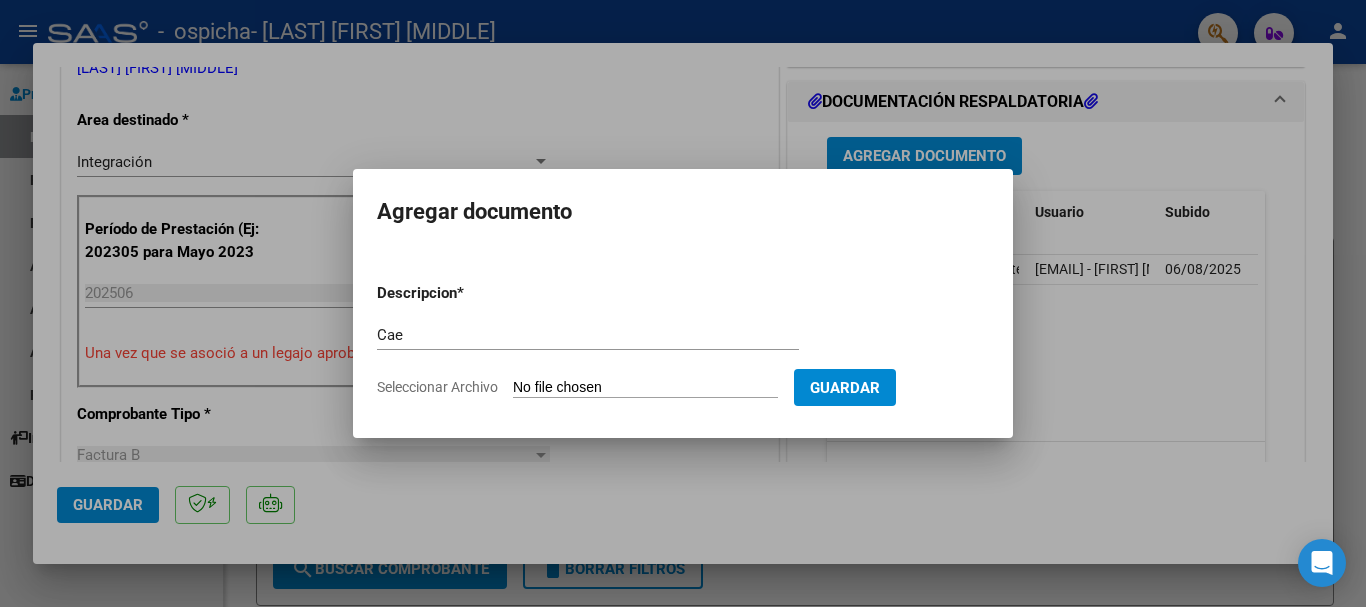 type on "C:\fakepath\Cae 723.pdf" 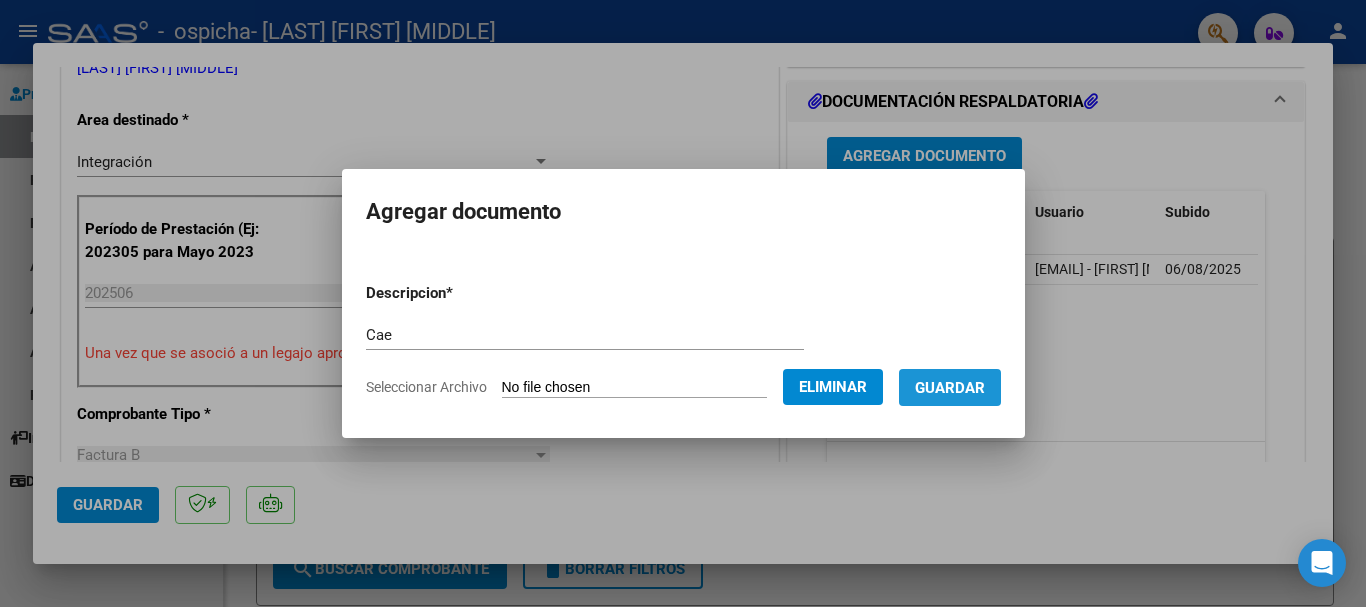 click on "Guardar" at bounding box center [950, 388] 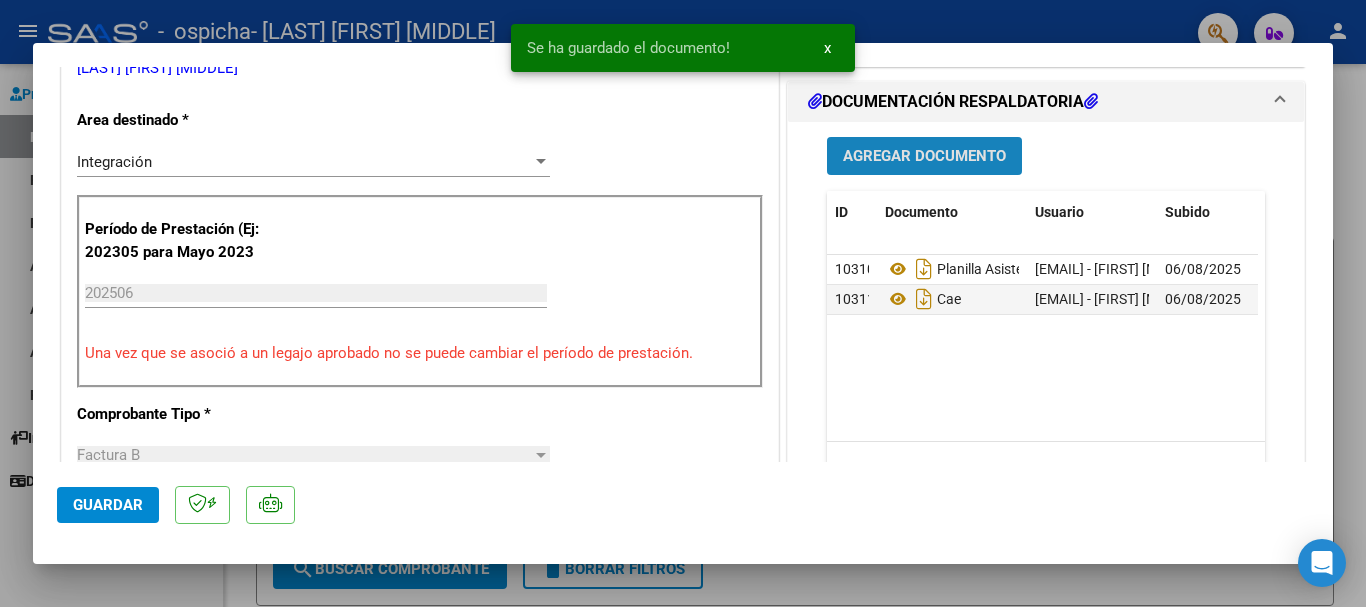 click on "Agregar Documento" at bounding box center (924, 157) 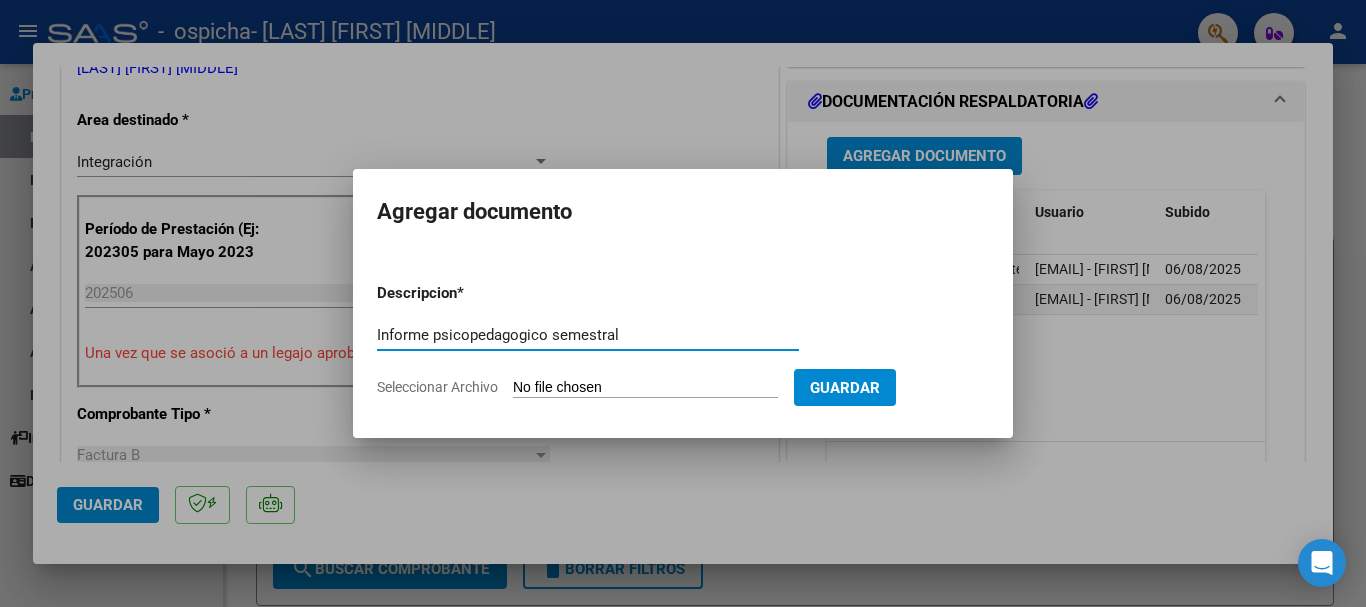 type on "Informe psicopedagogico semestral" 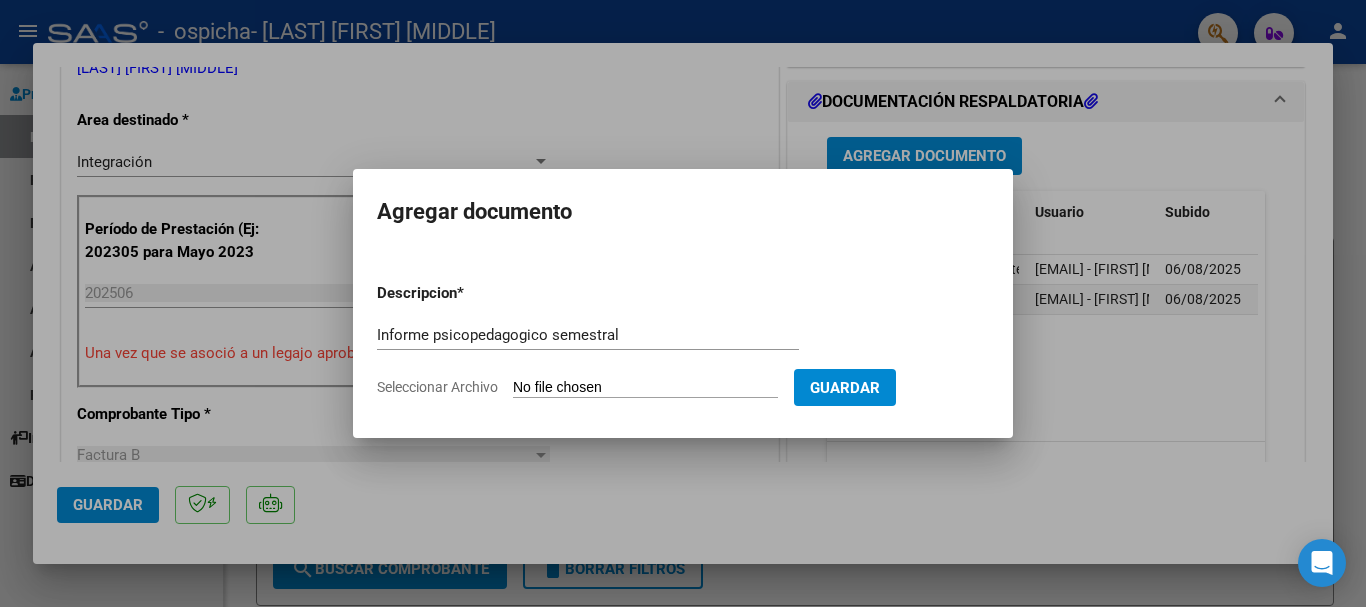 type on "C:\fakepath\INFORME PSP CI  [LAST] [FIRST].pdf" 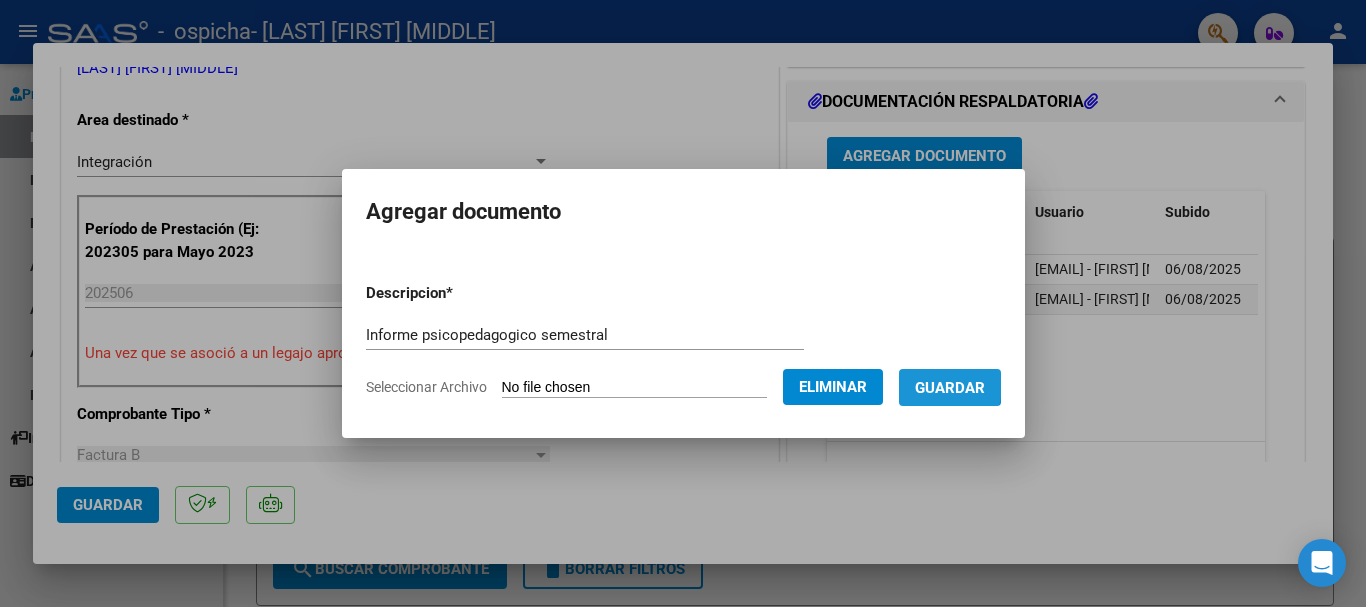 click on "Guardar" at bounding box center [950, 388] 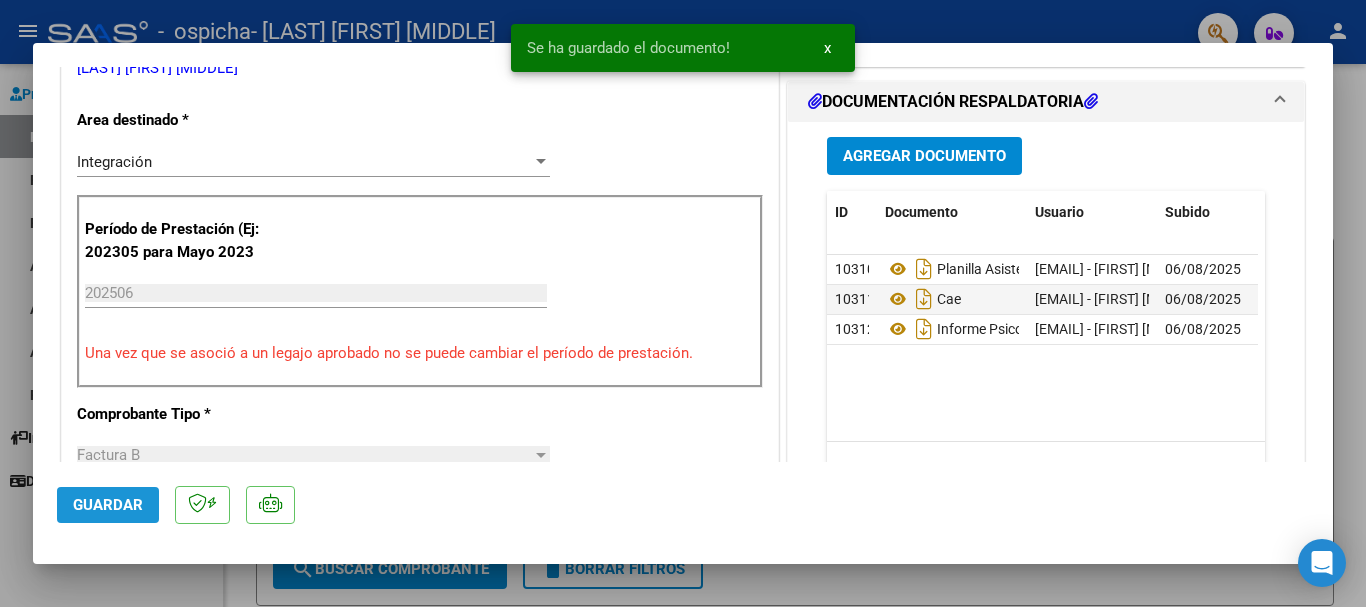 click on "Guardar" 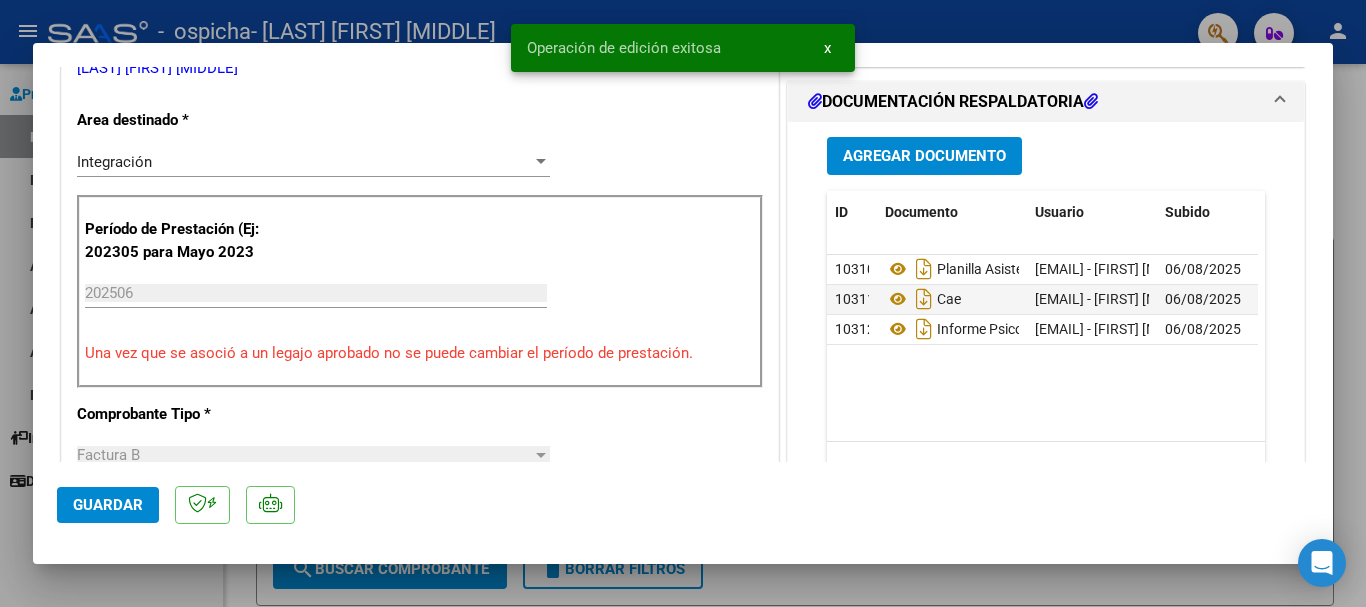 click at bounding box center [683, 303] 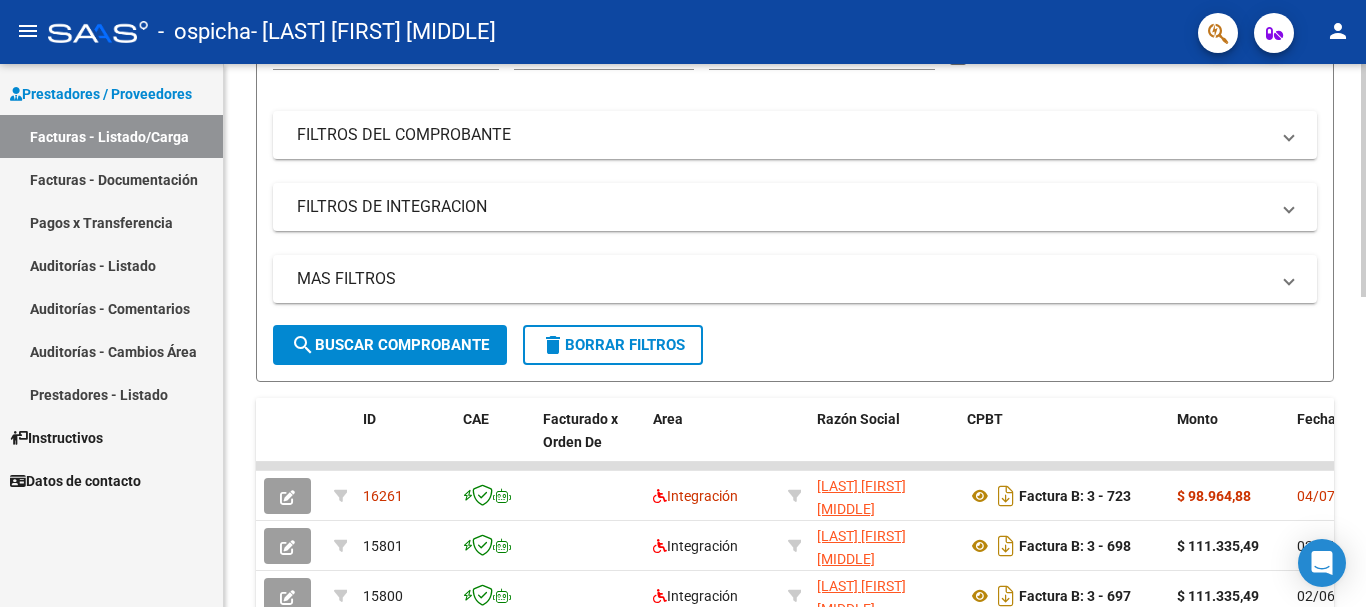 scroll, scrollTop: 229, scrollLeft: 0, axis: vertical 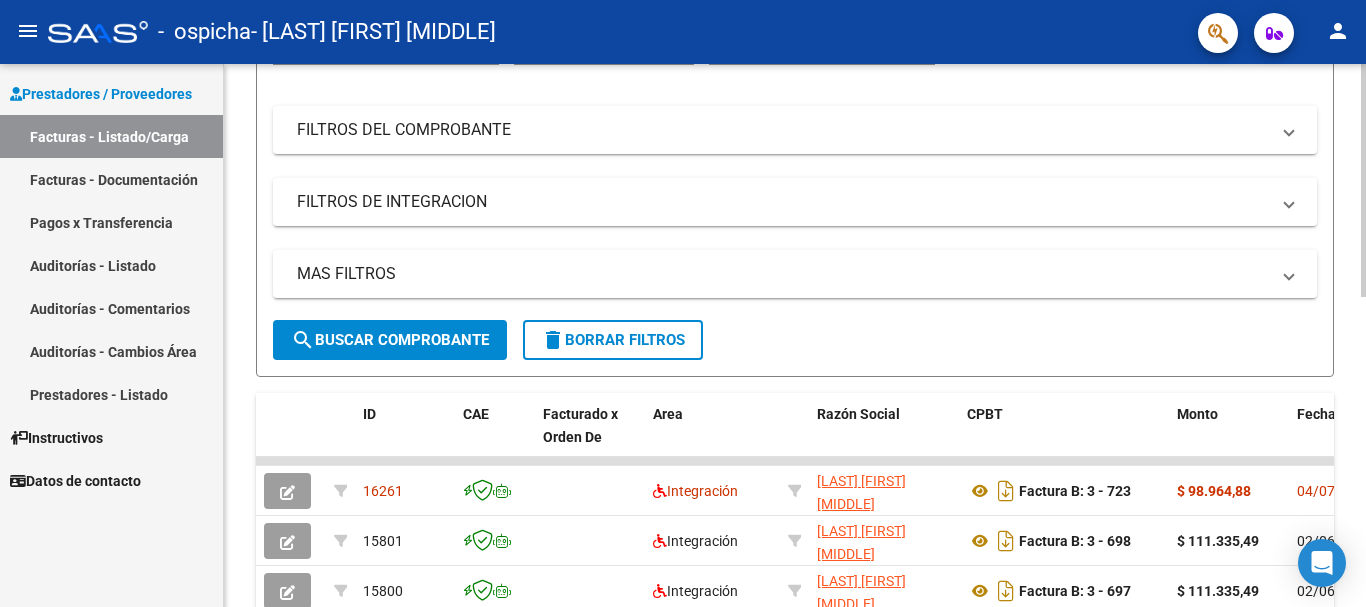 click 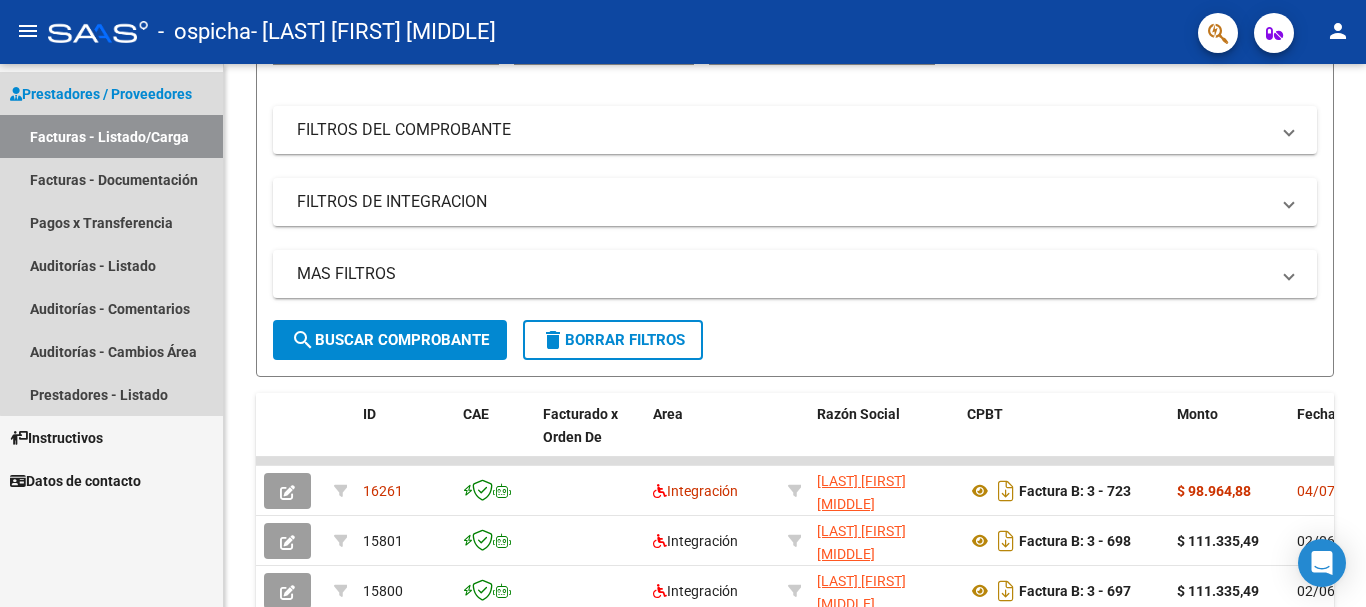 click on "Facturas - Listado/Carga" at bounding box center (111, 136) 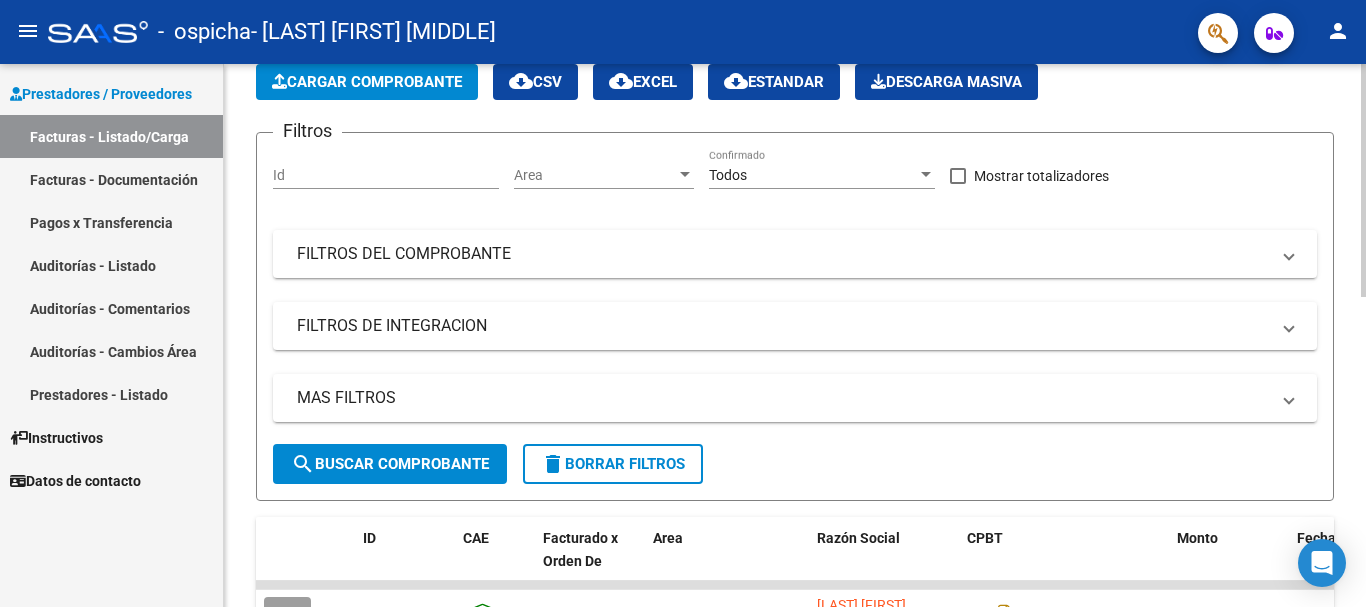 scroll, scrollTop: 26, scrollLeft: 0, axis: vertical 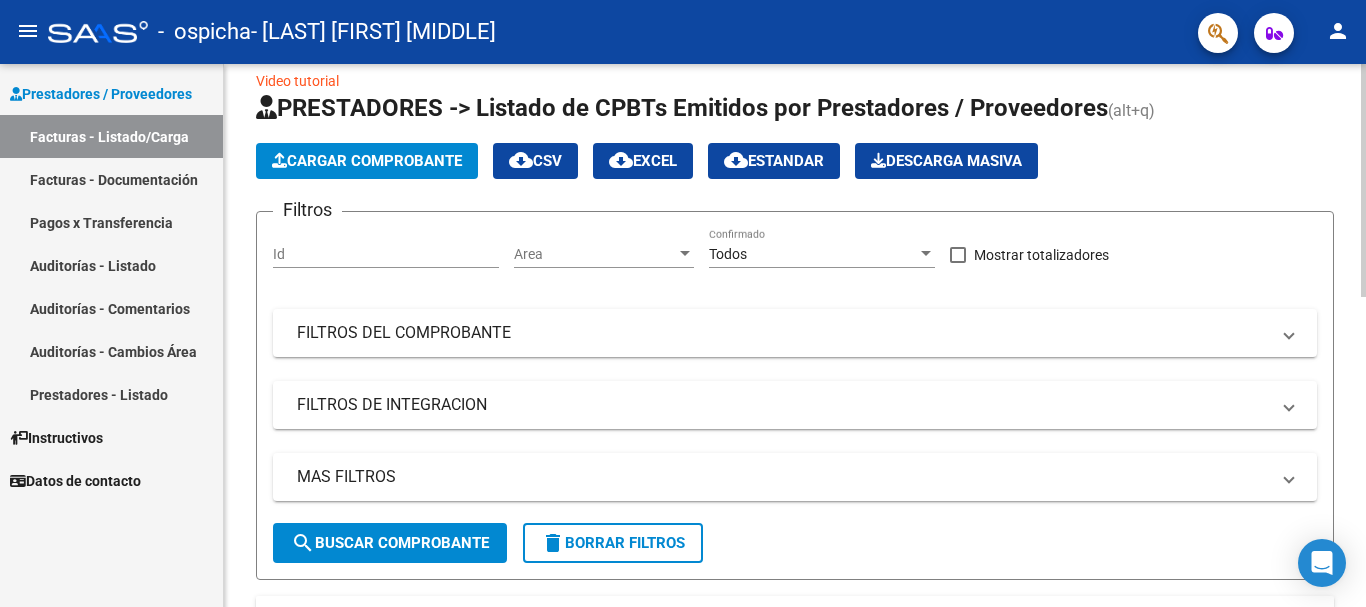 click 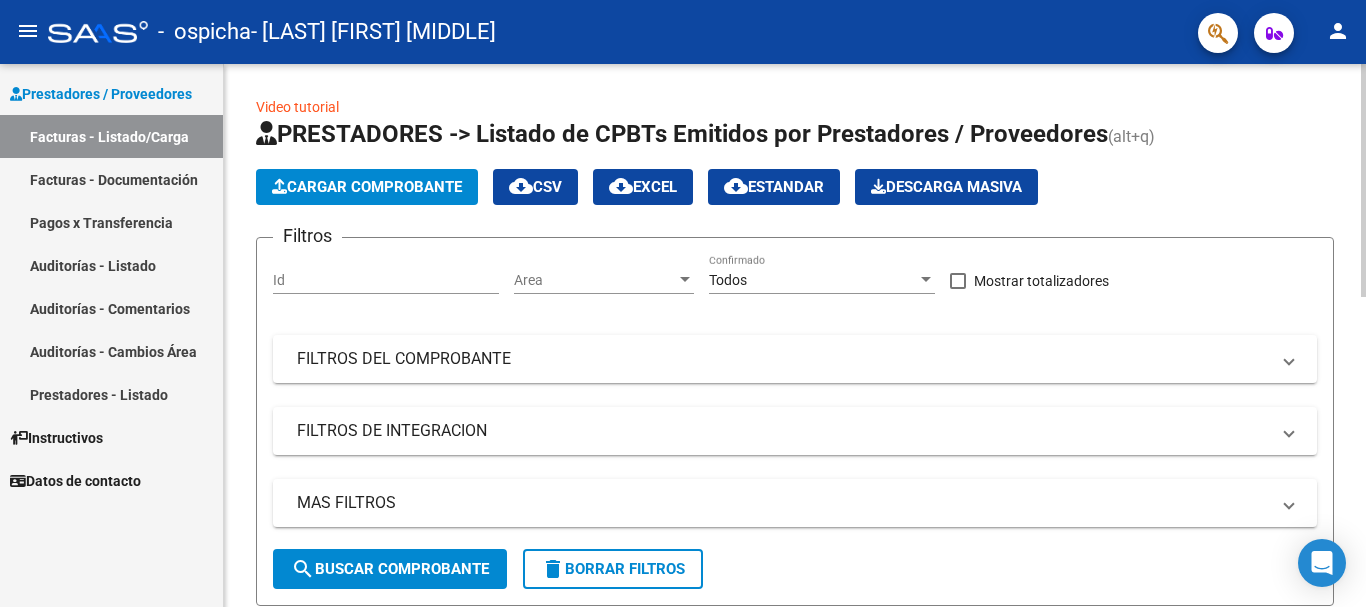 click on "Cargar Comprobante" 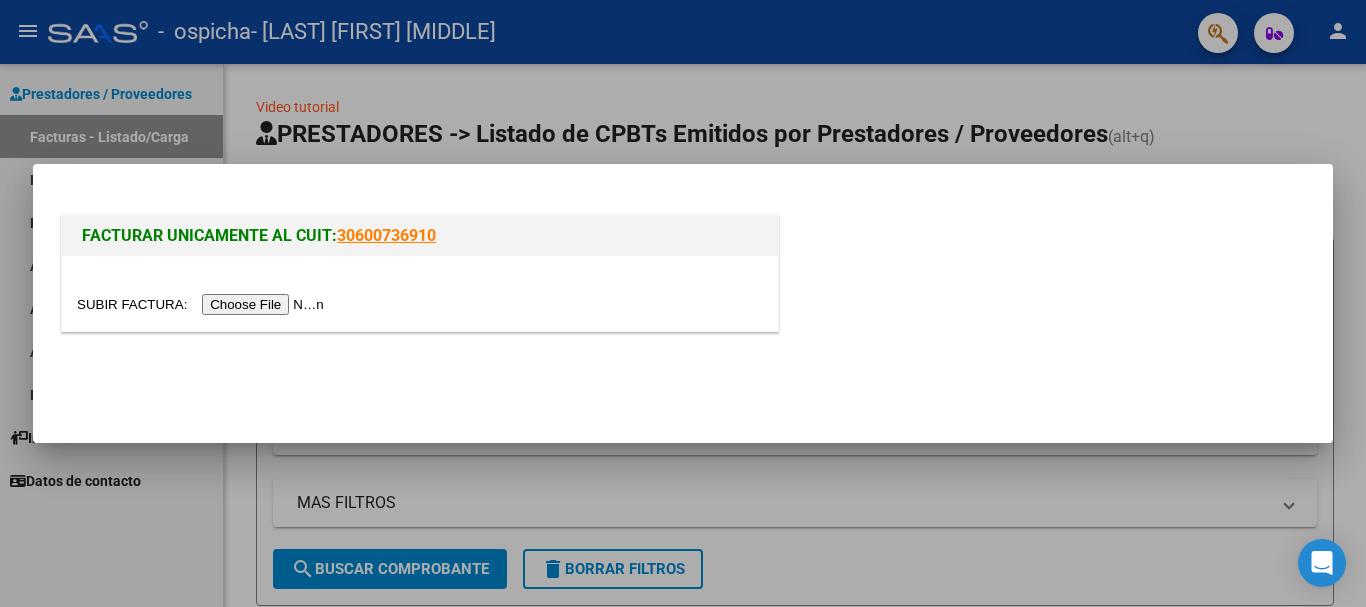 click at bounding box center [203, 304] 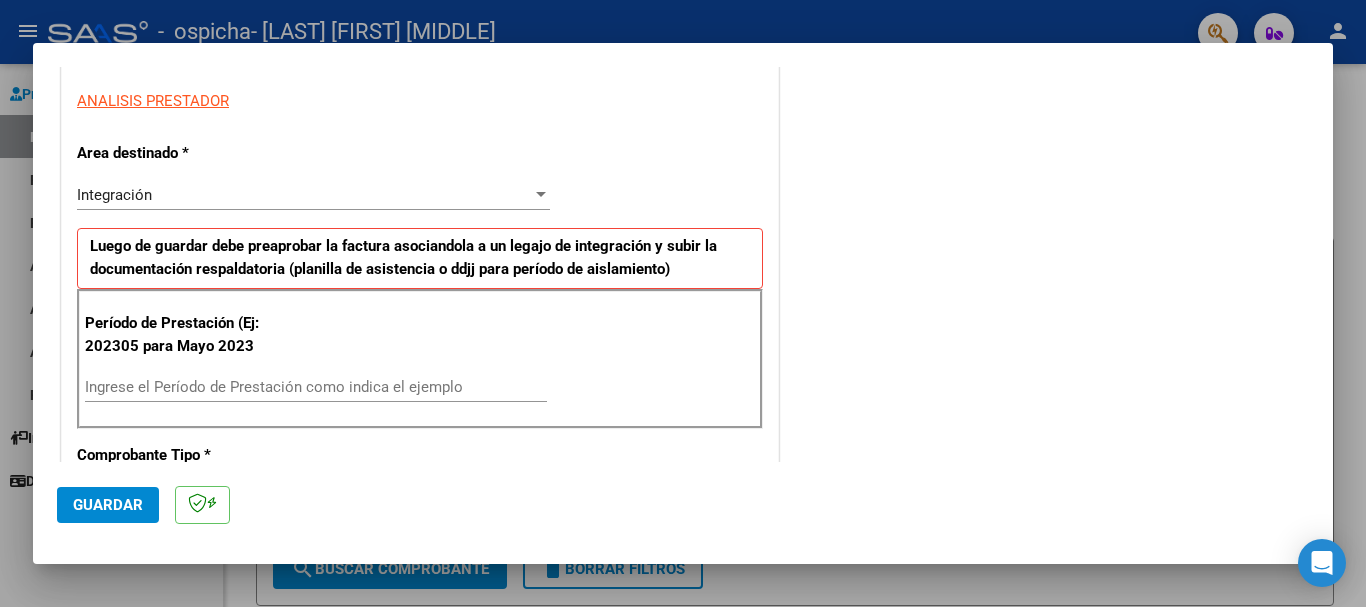 scroll, scrollTop: 398, scrollLeft: 0, axis: vertical 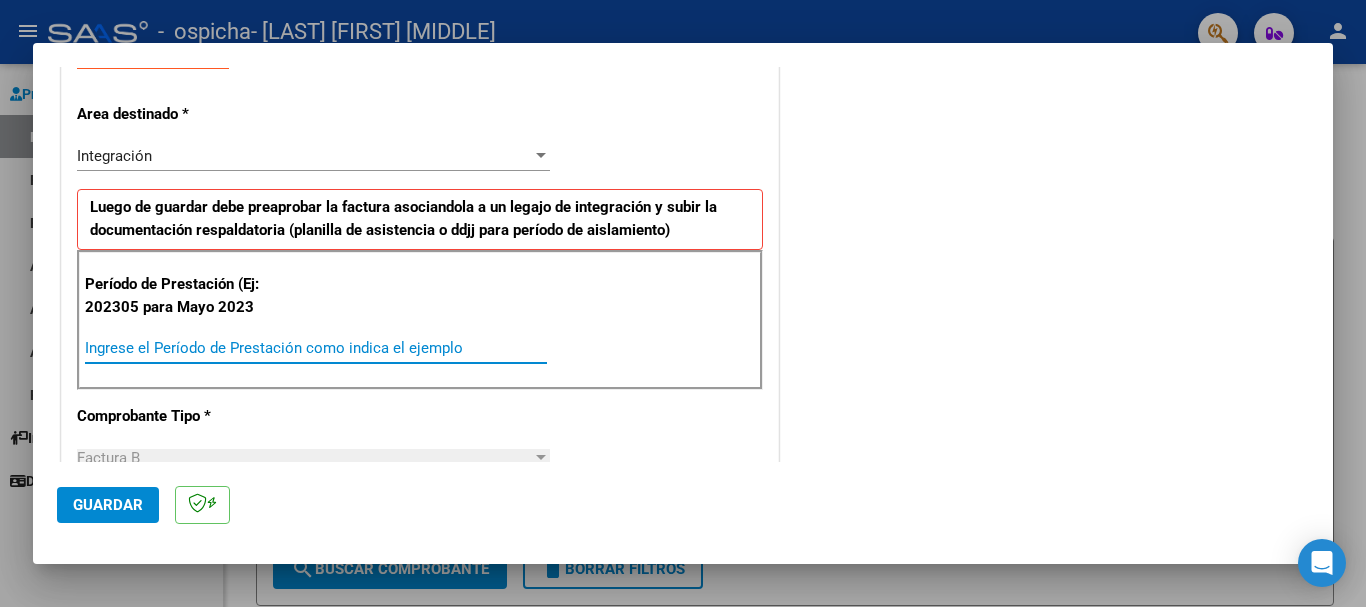 click on "Ingrese el Período de Prestación como indica el ejemplo" at bounding box center [316, 348] 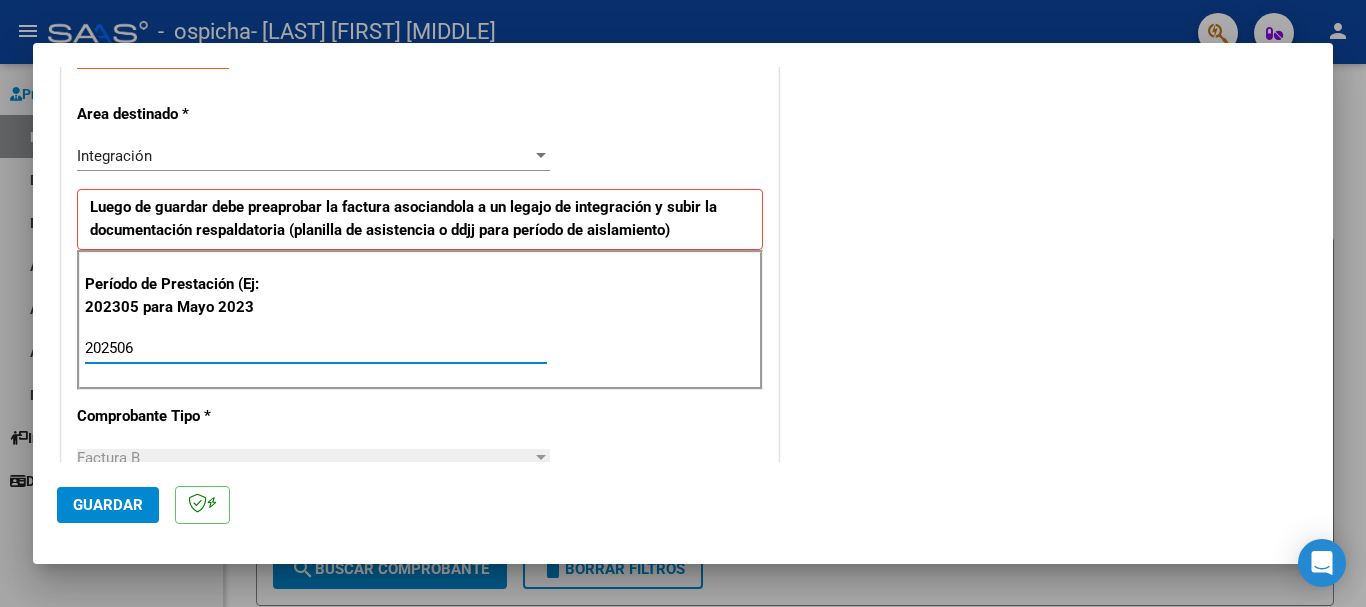 type on "202506" 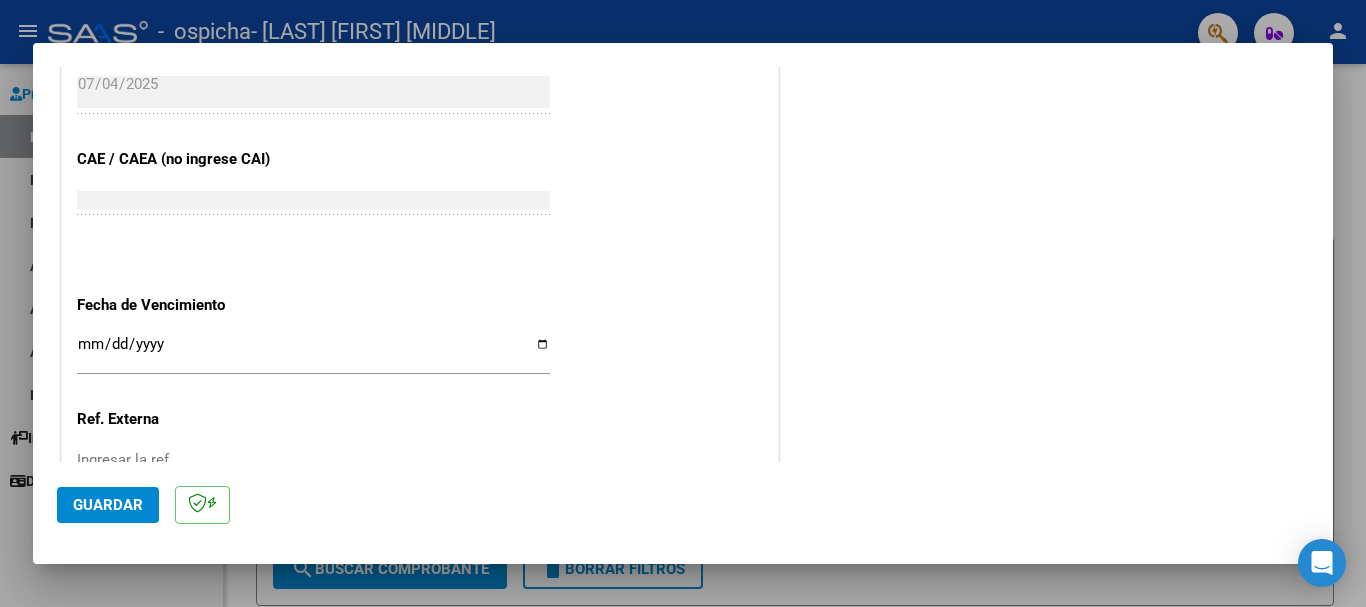 scroll, scrollTop: 1222, scrollLeft: 0, axis: vertical 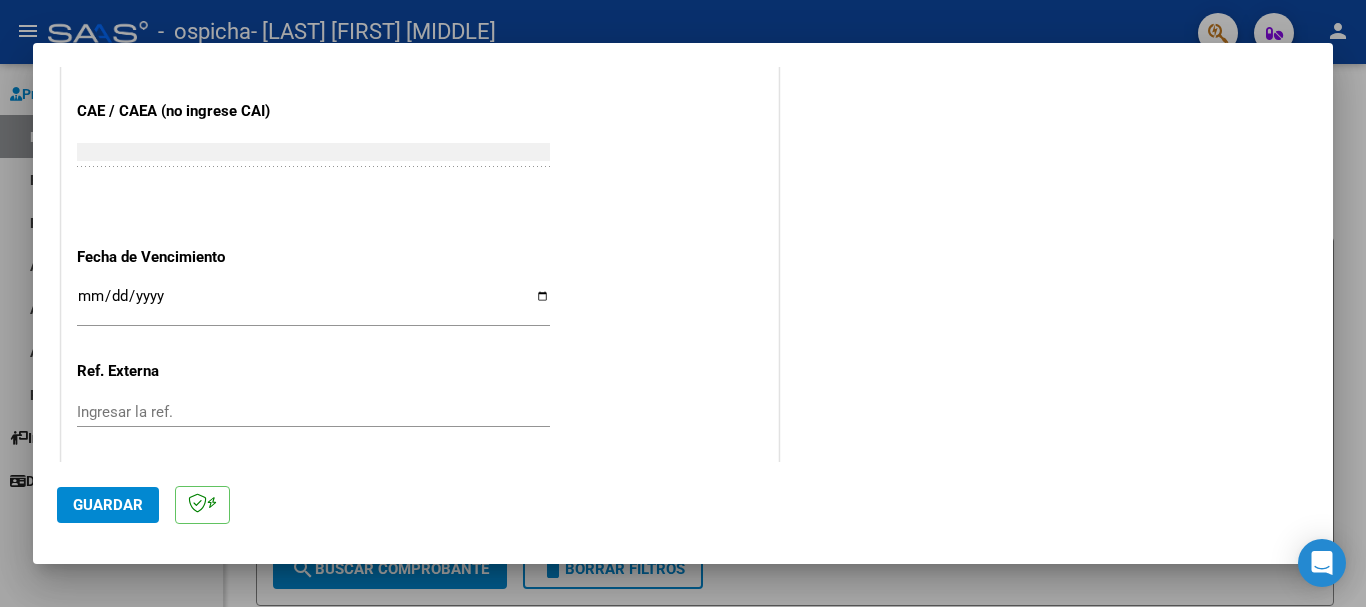 click on "Ingresar la fecha" at bounding box center (313, 304) 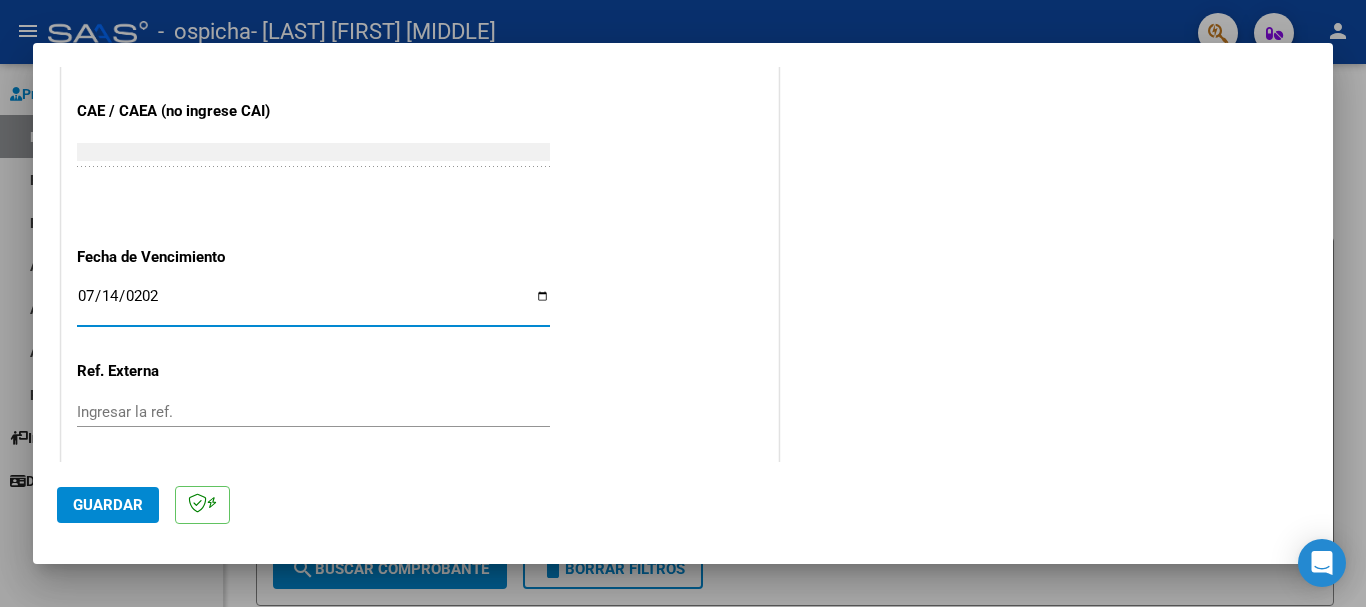 type on "2025-07-14" 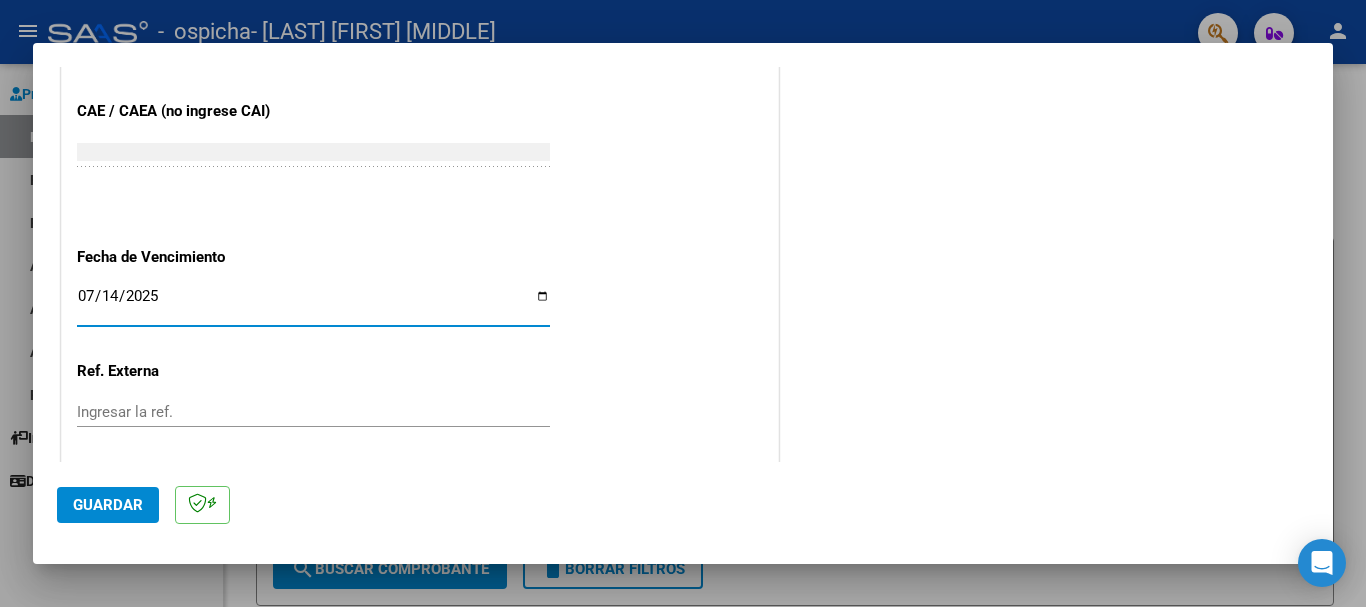 click on "Guardar" 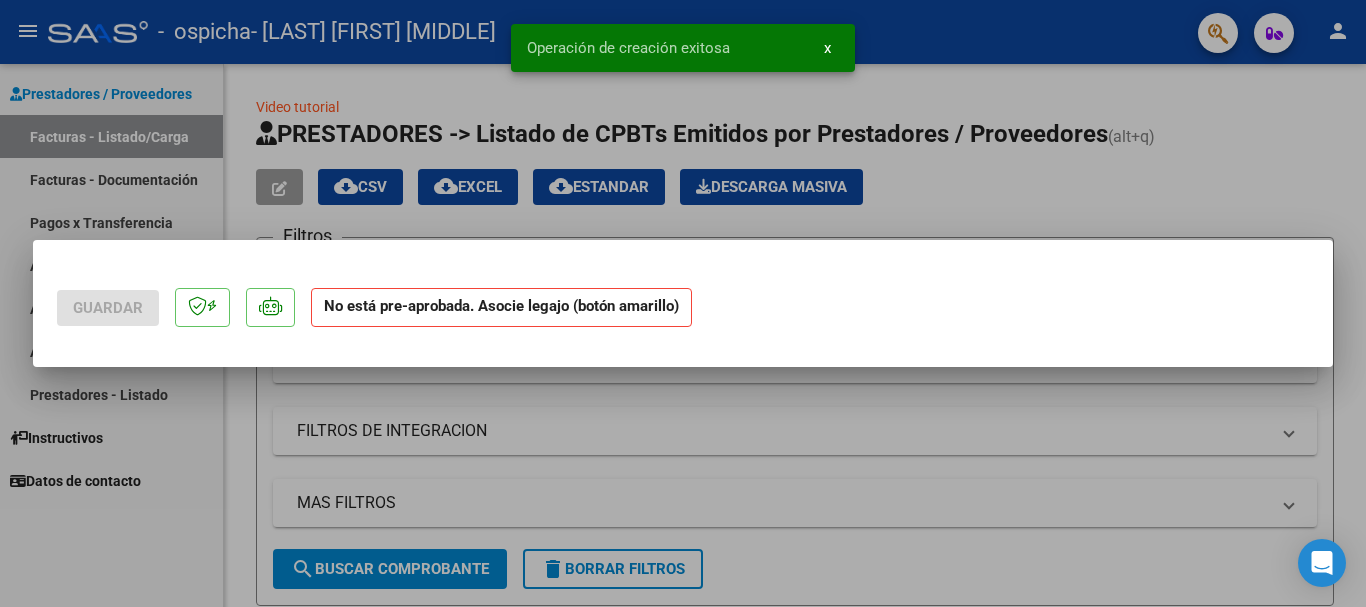 scroll, scrollTop: 0, scrollLeft: 0, axis: both 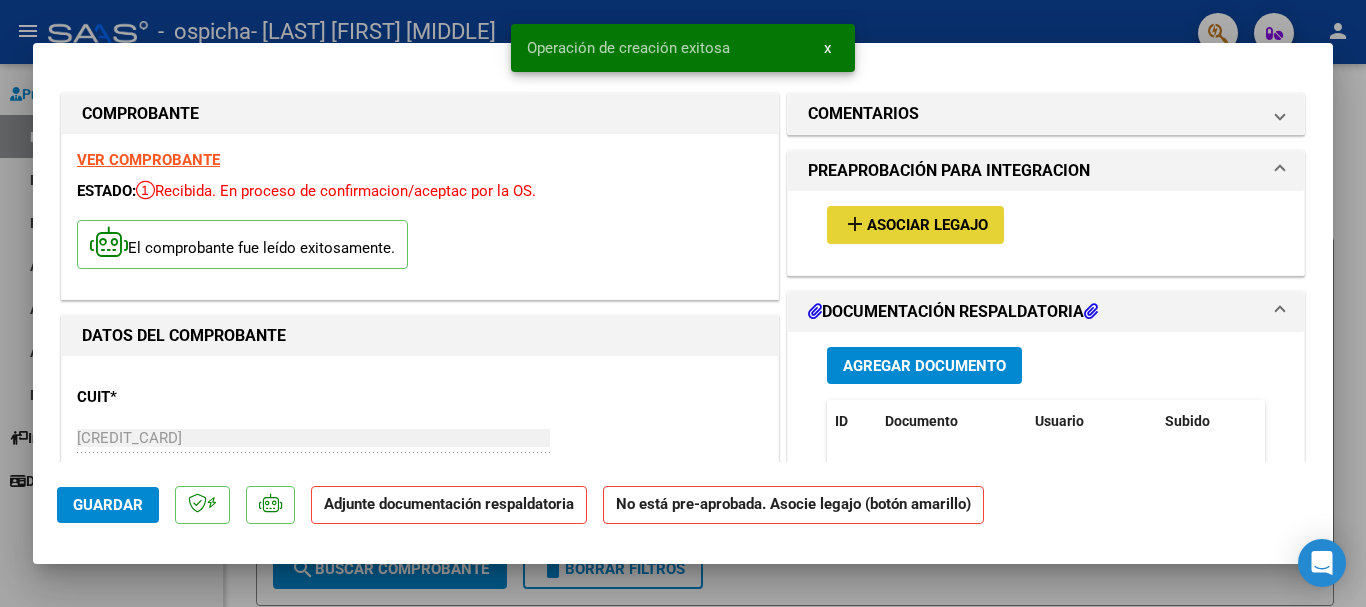 click on "add Asociar Legajo" at bounding box center [915, 224] 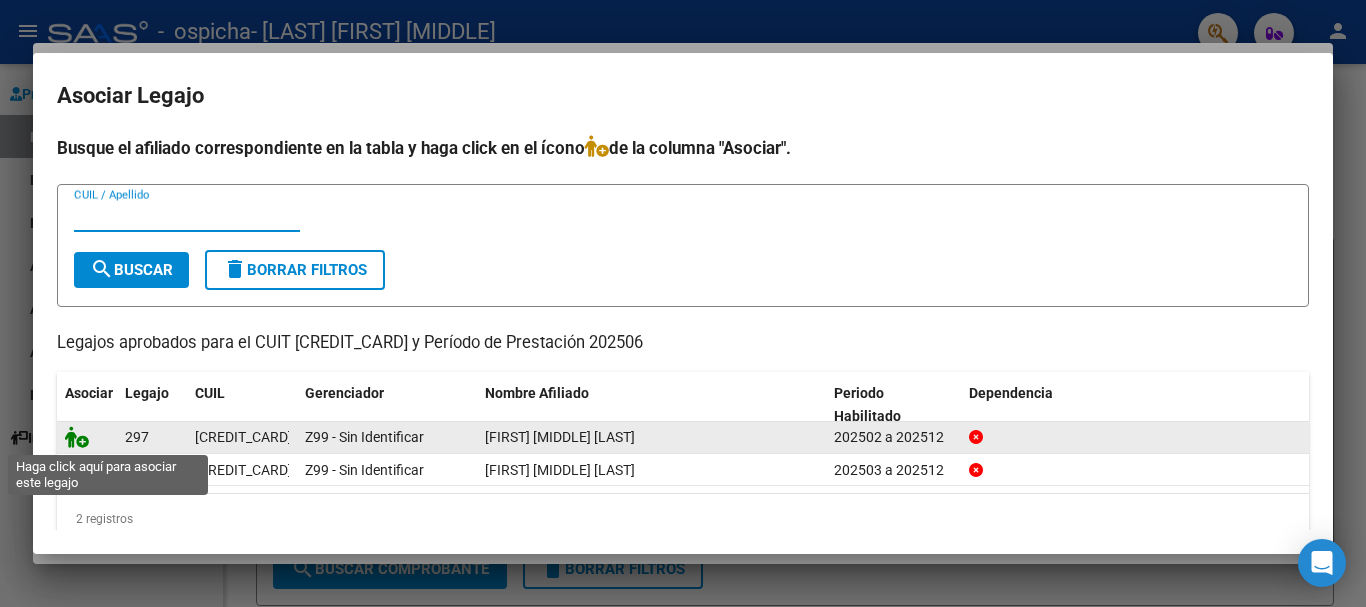 click 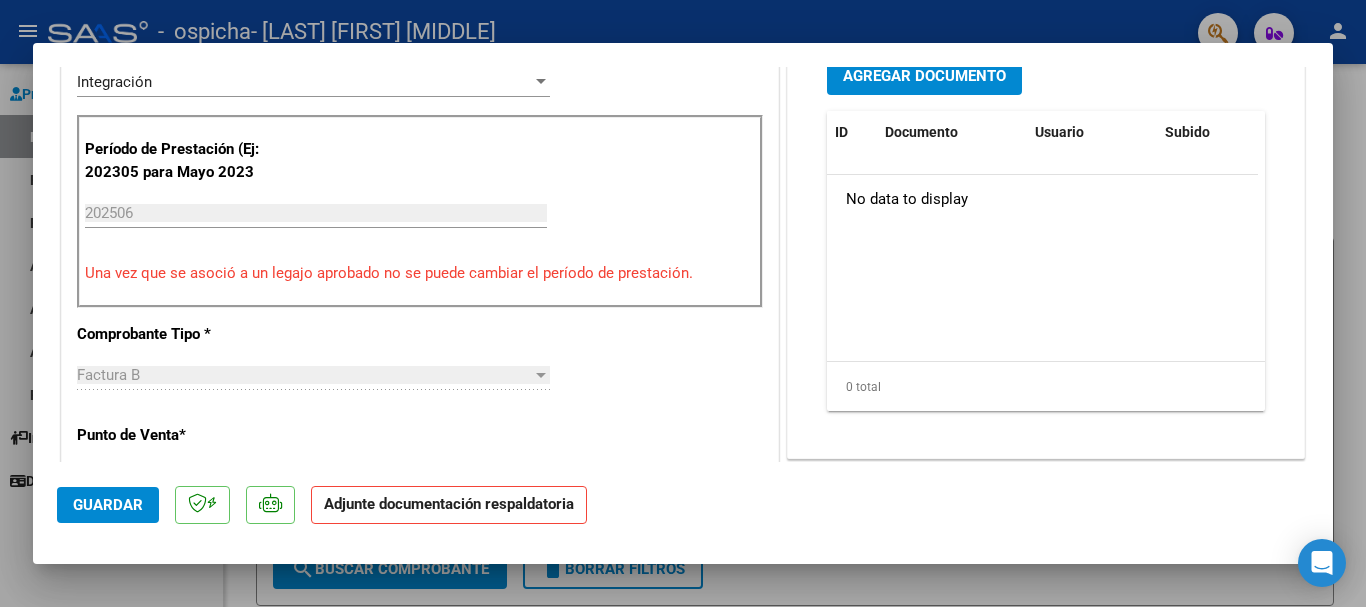 scroll, scrollTop: 573, scrollLeft: 0, axis: vertical 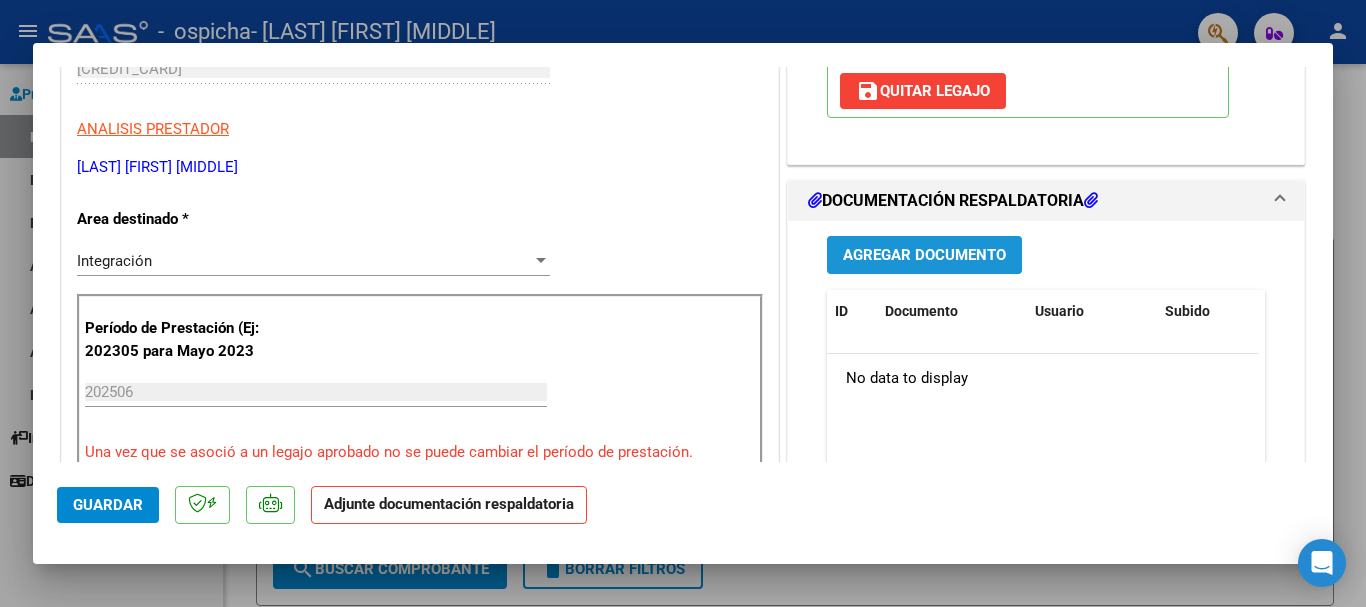 click on "Agregar Documento" at bounding box center [924, 256] 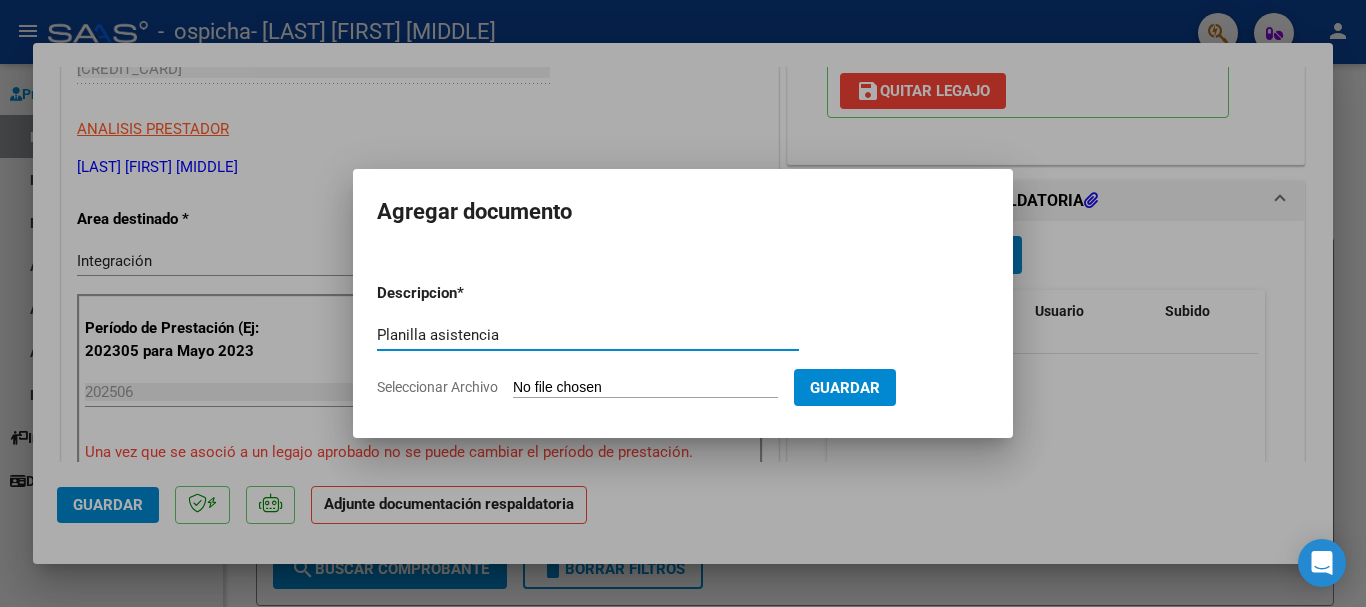 type on "Planilla asistencia" 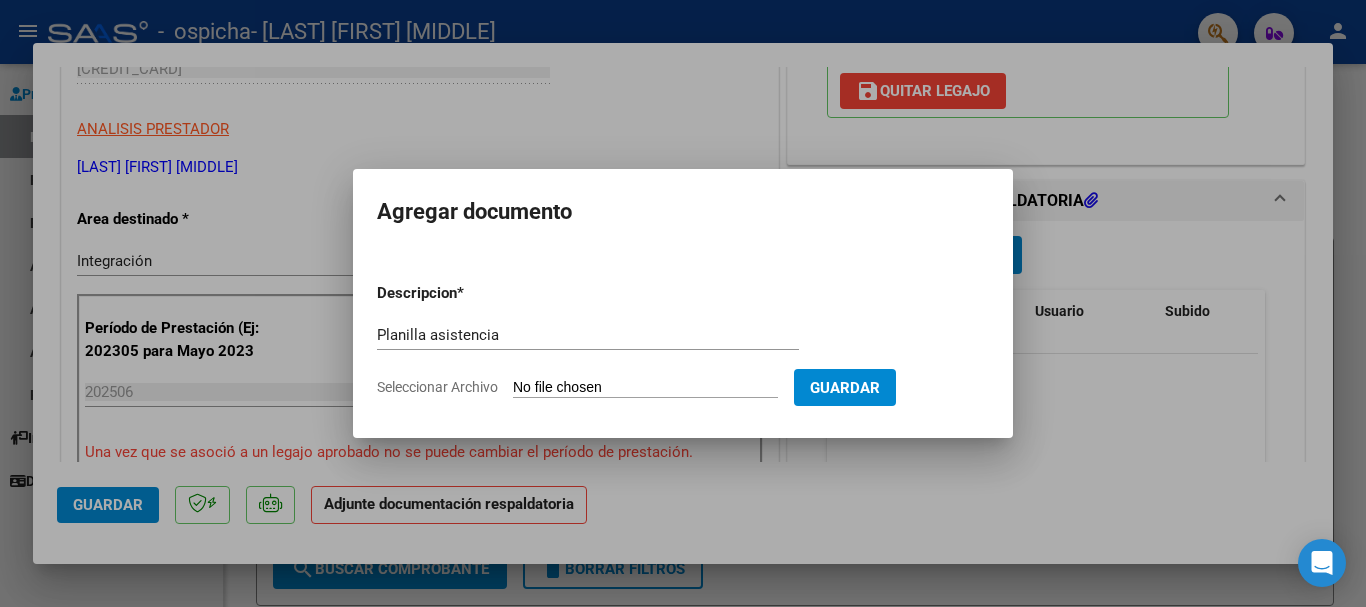 type on "C:\fakepath\Planilla asistencia Junio Toledo.pdf" 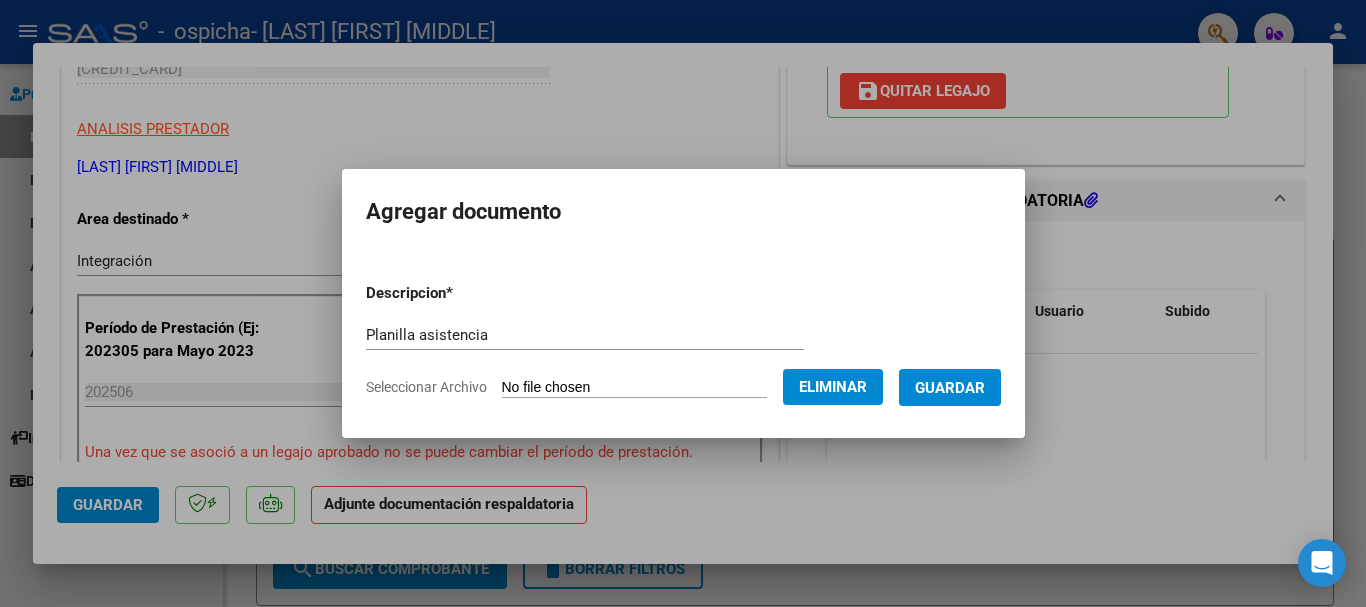 click on "Guardar" at bounding box center (950, 388) 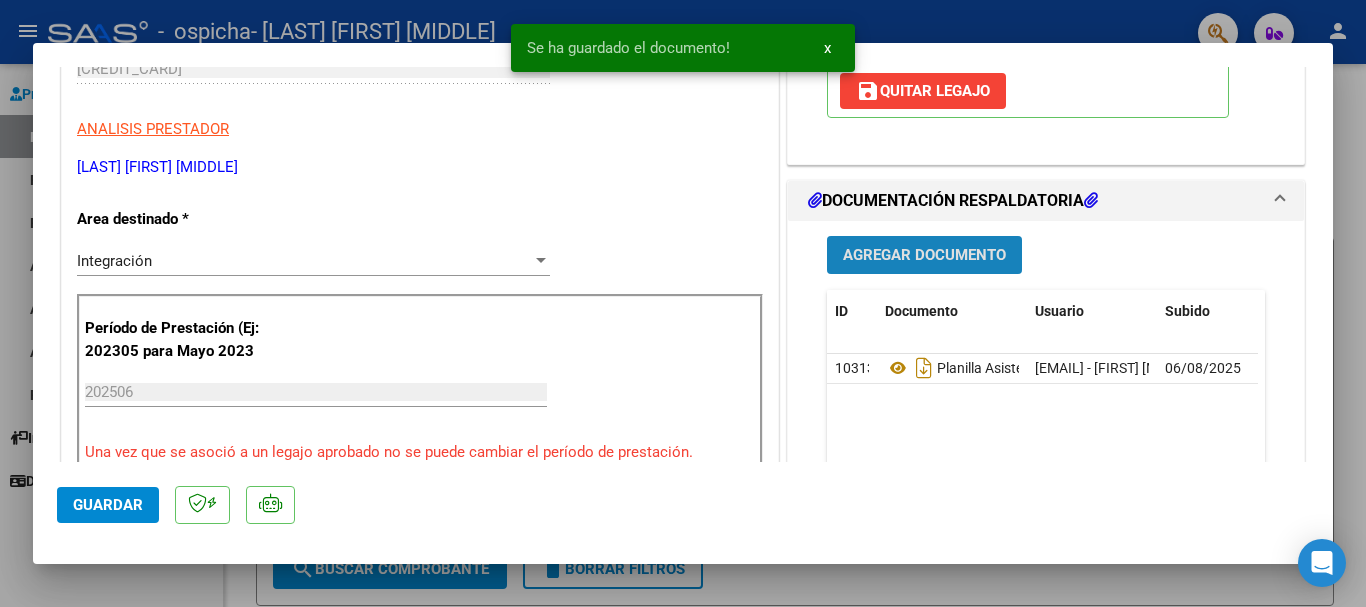 click on "Agregar Documento" at bounding box center (924, 256) 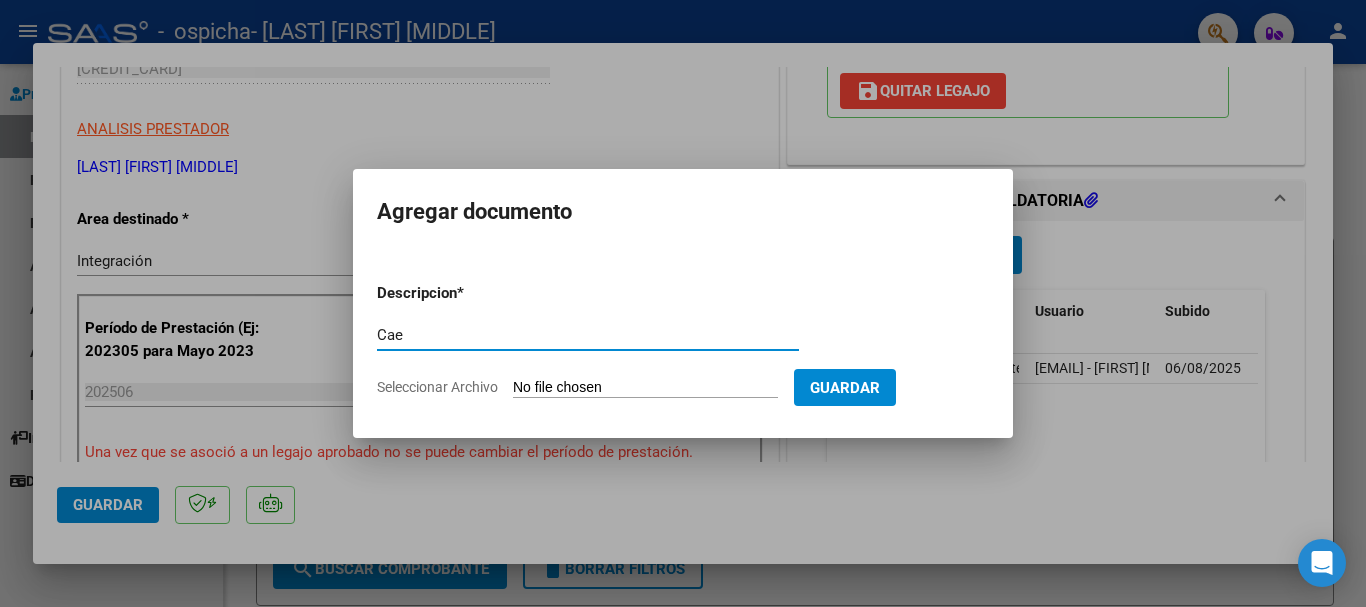 type on "Cae" 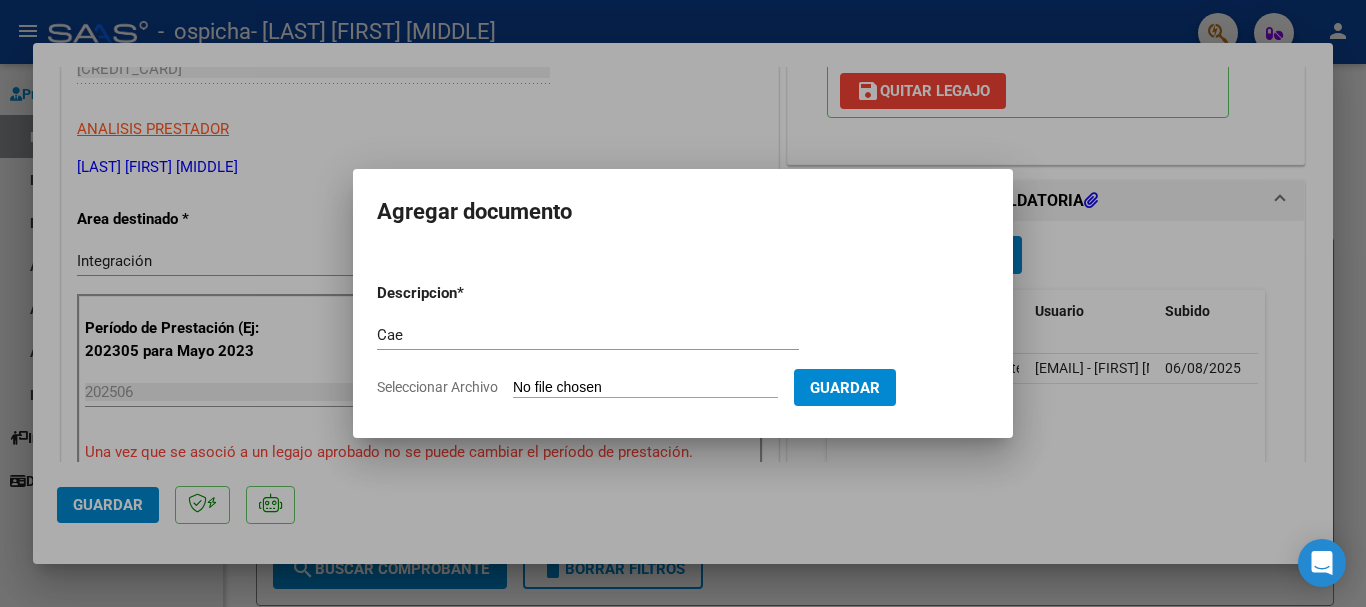 type on "C:\fakepath\Cae 724.pdf" 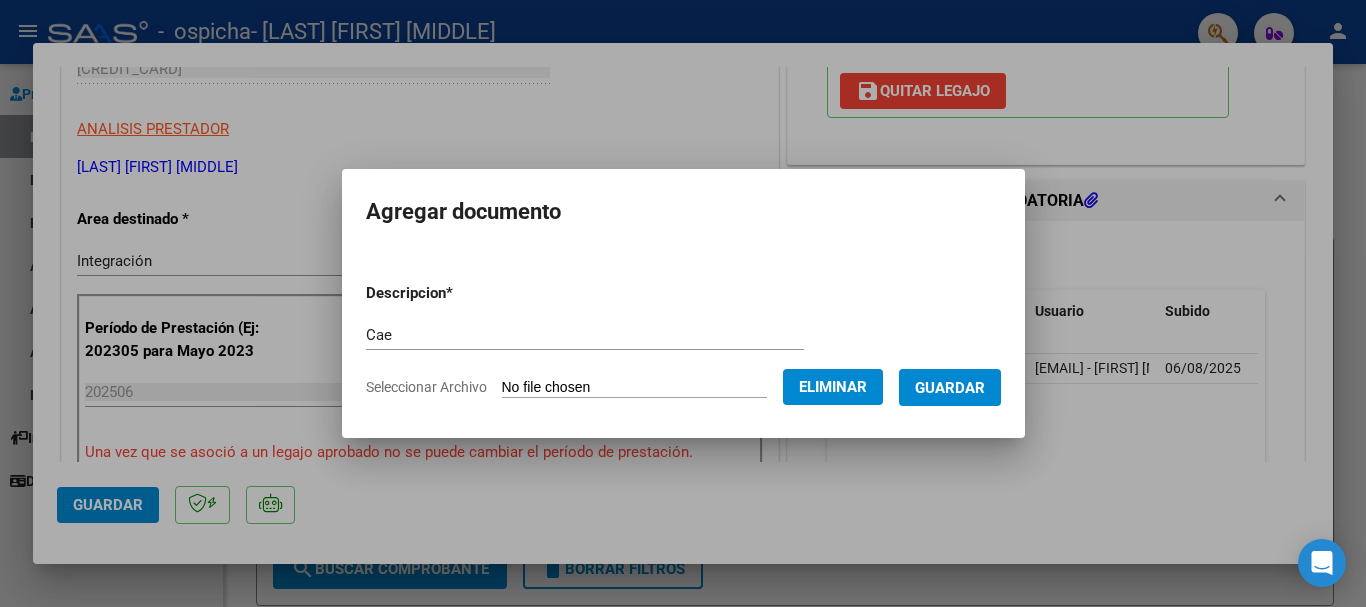 click on "Guardar" at bounding box center (950, 388) 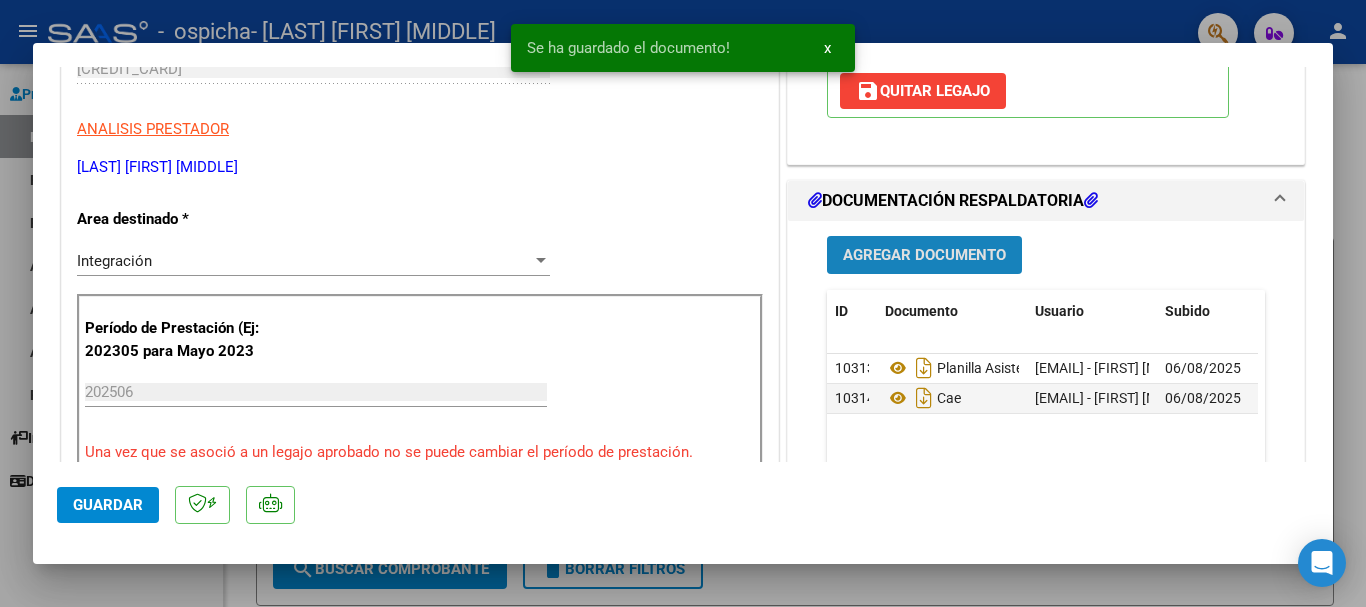 click on "Agregar Documento" at bounding box center (924, 256) 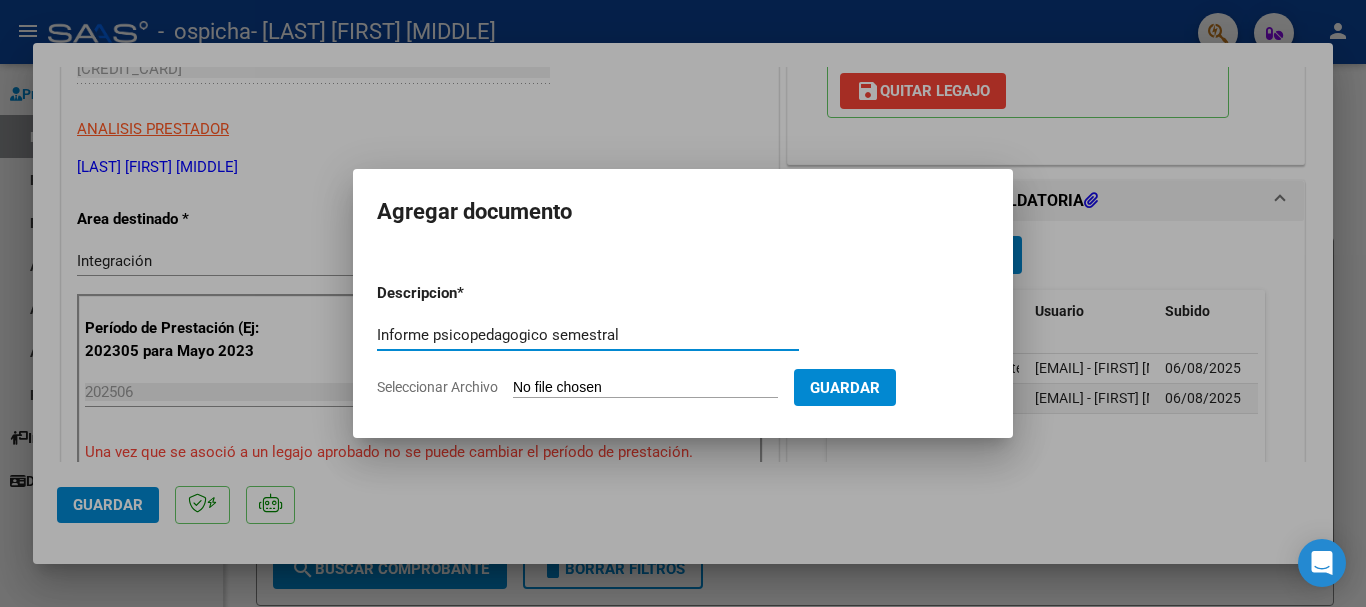 type on "Informe psicopedagogico semestral" 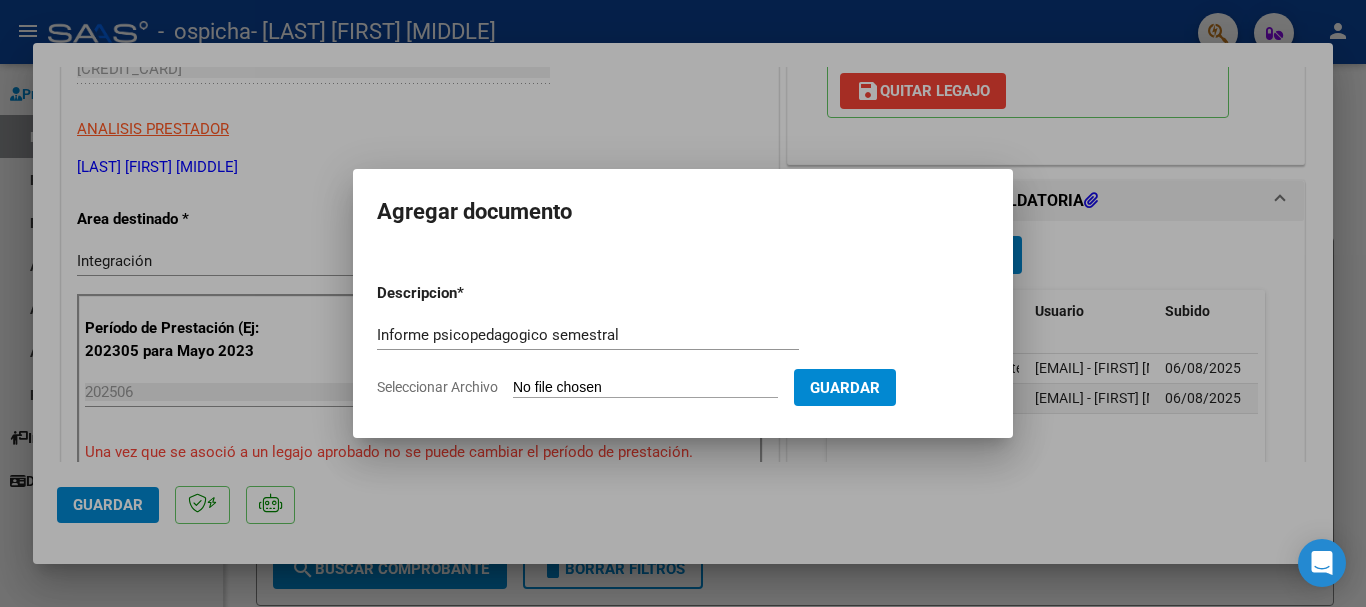 click on "Seleccionar Archivo" at bounding box center [645, 388] 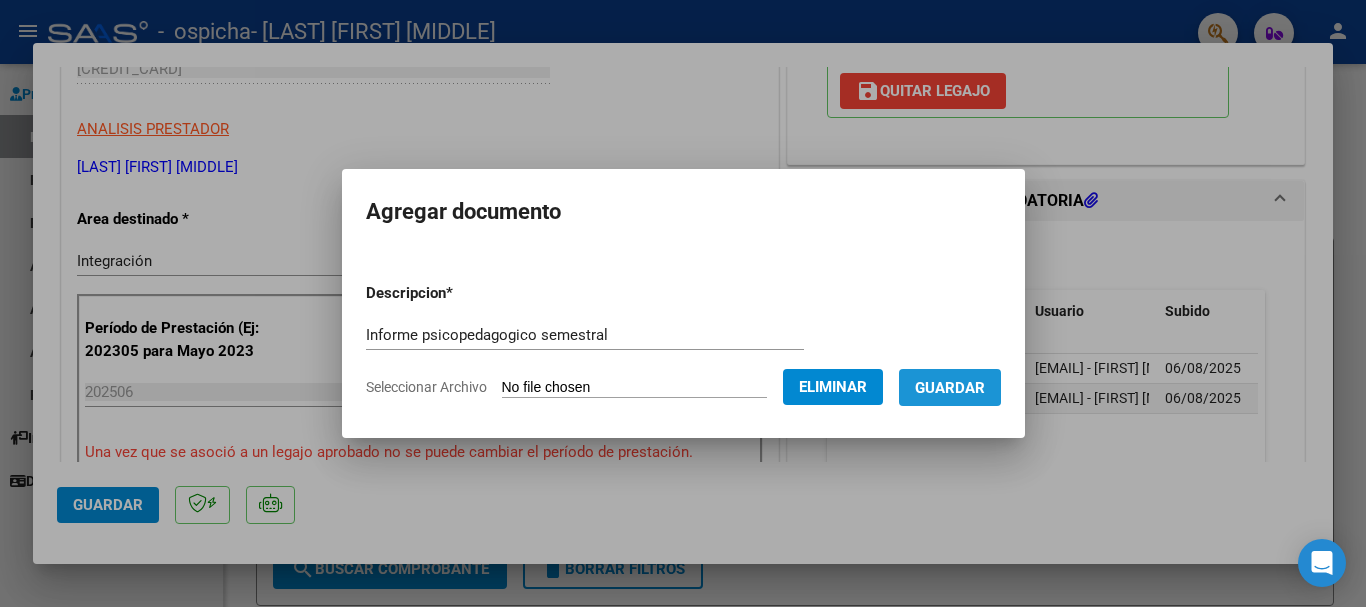 click on "Guardar" at bounding box center [950, 388] 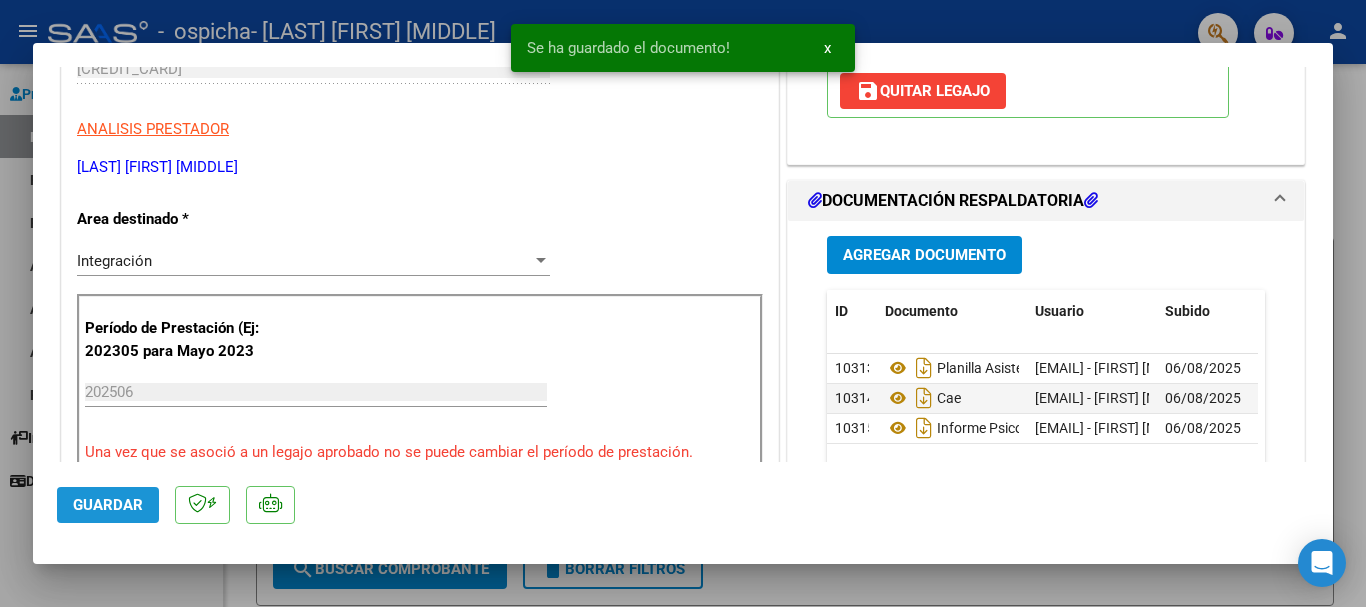 click on "Guardar" 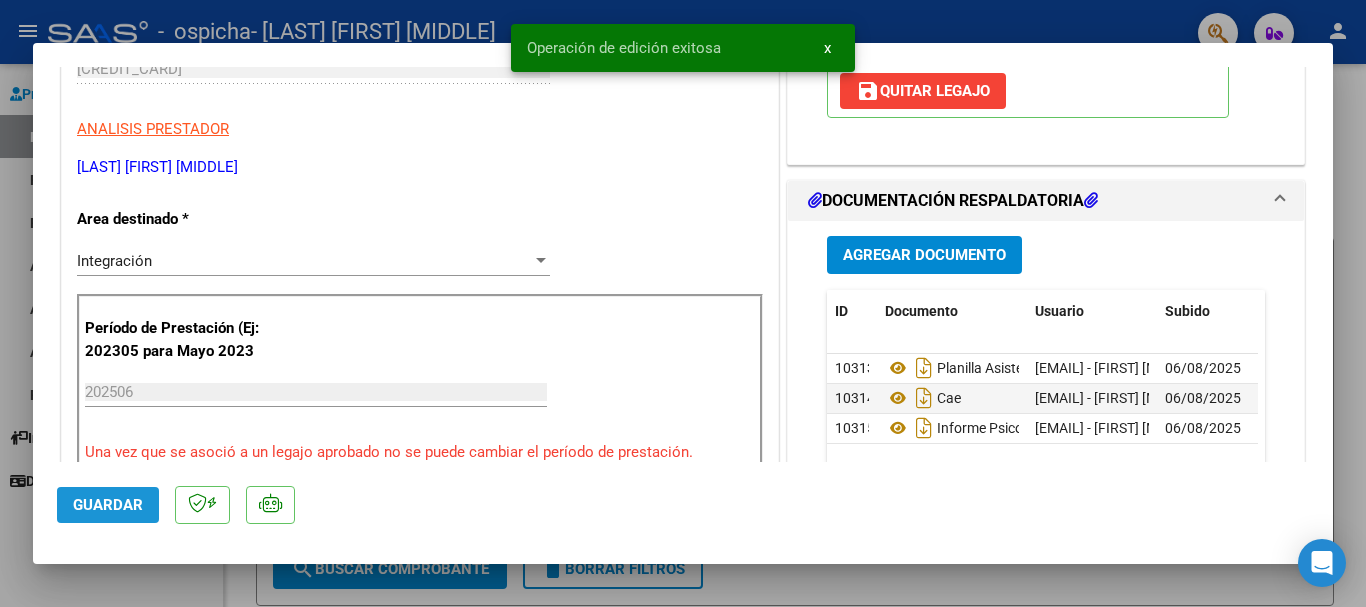 click on "Guardar" 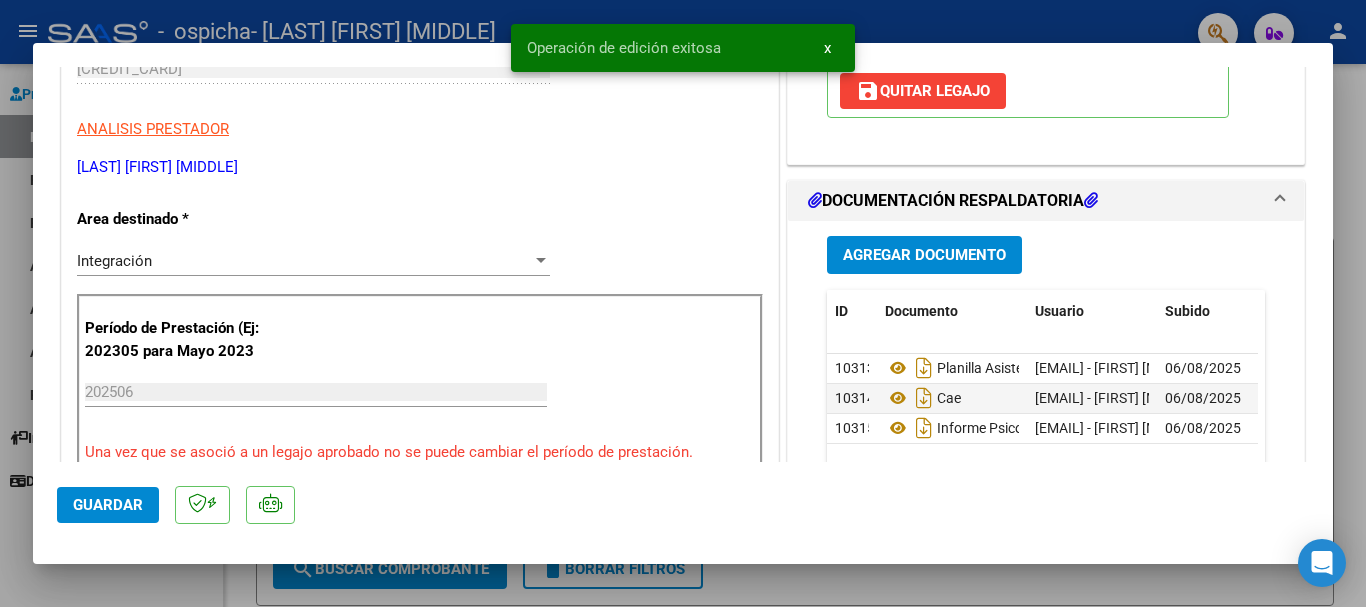 click on "Guardar" 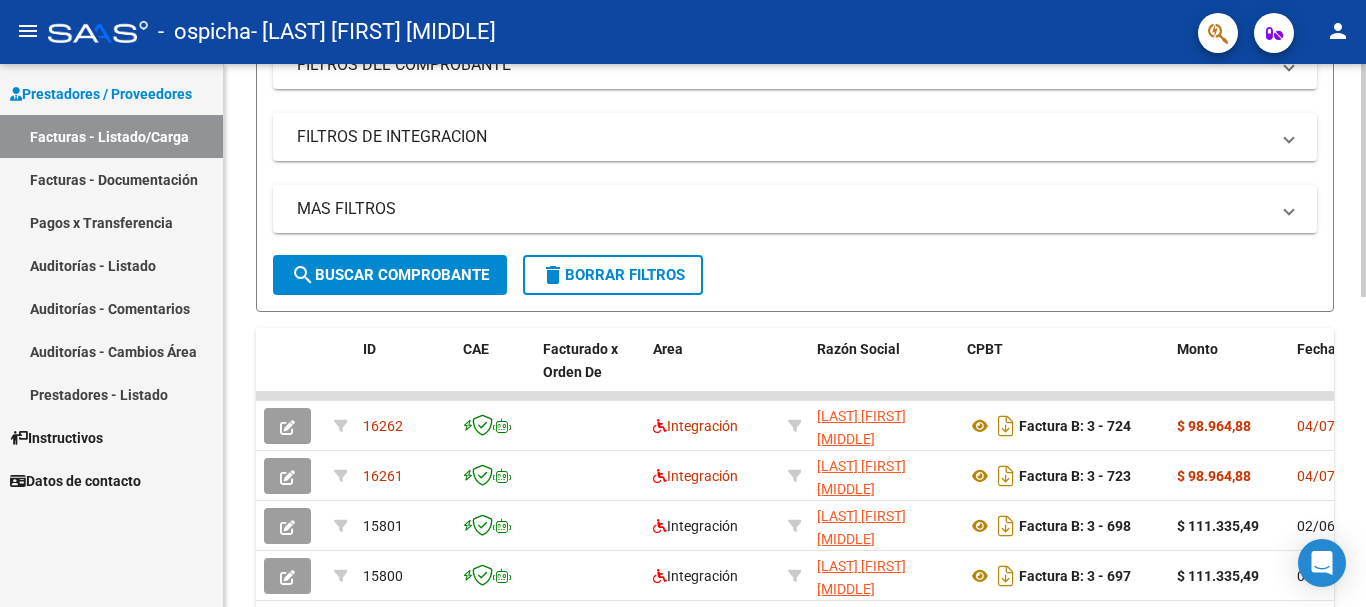 scroll, scrollTop: 297, scrollLeft: 0, axis: vertical 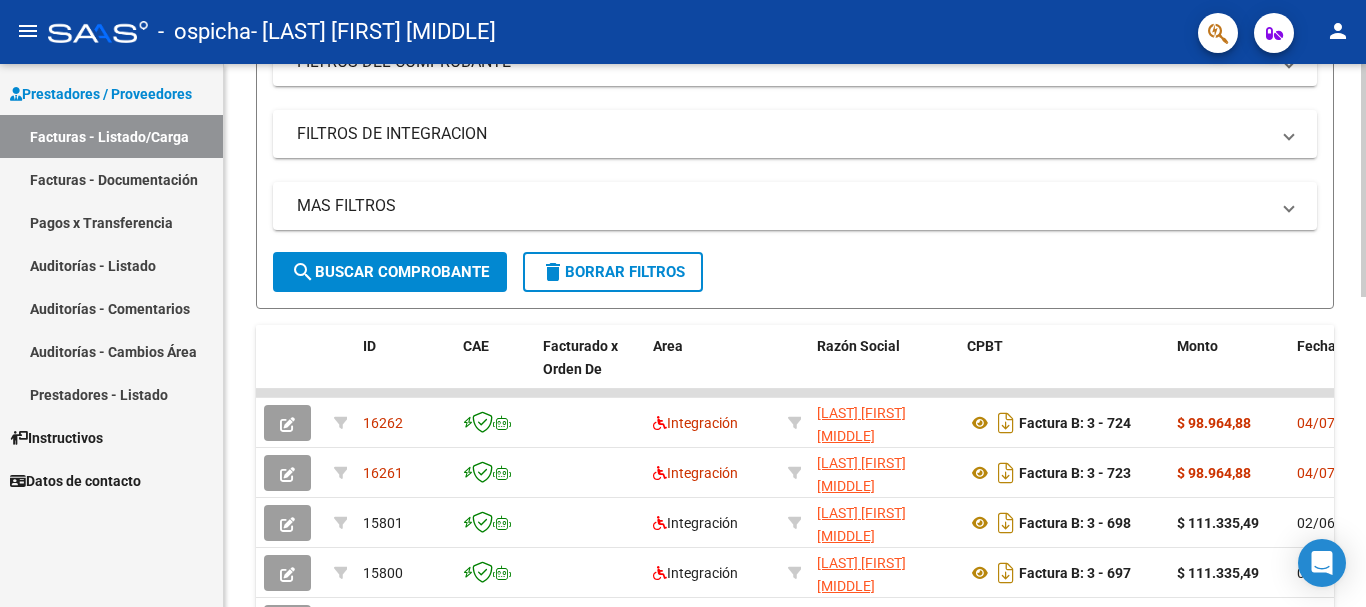 click 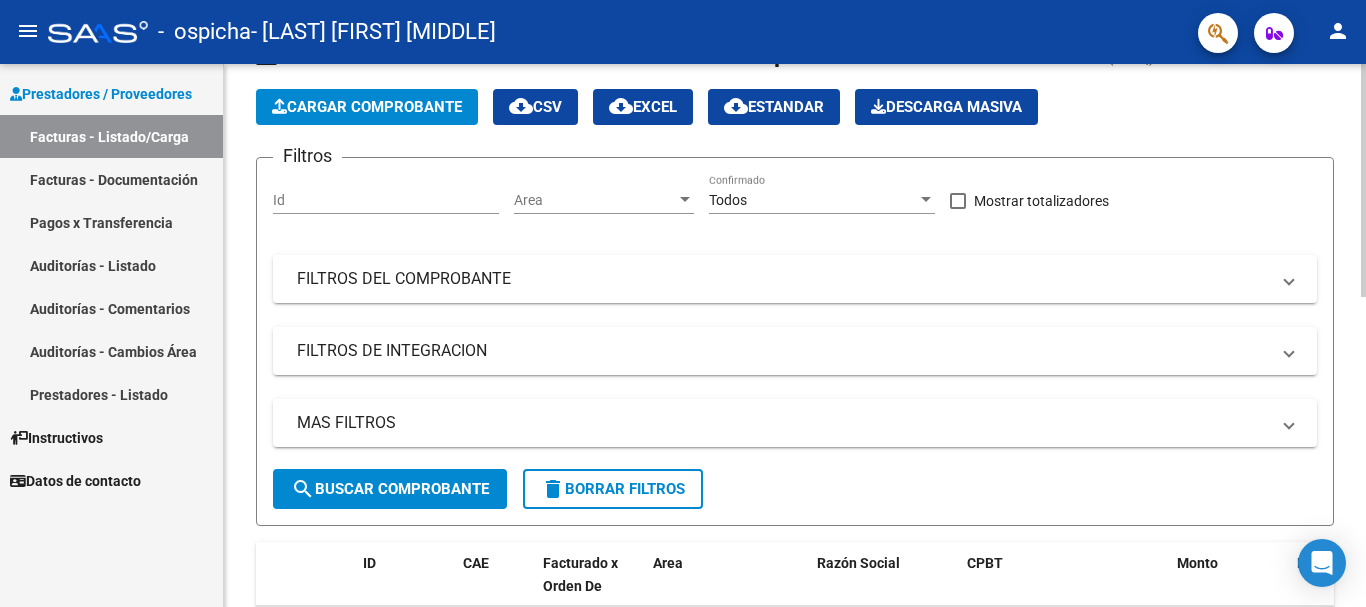 scroll, scrollTop: 0, scrollLeft: 0, axis: both 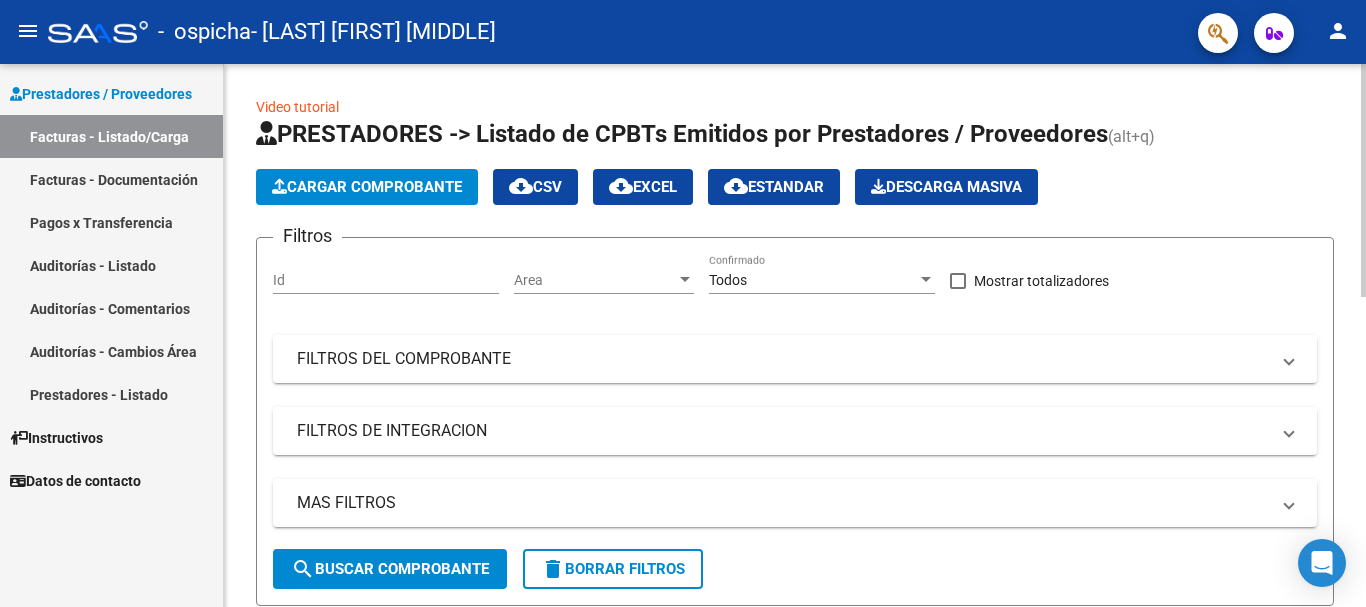 click 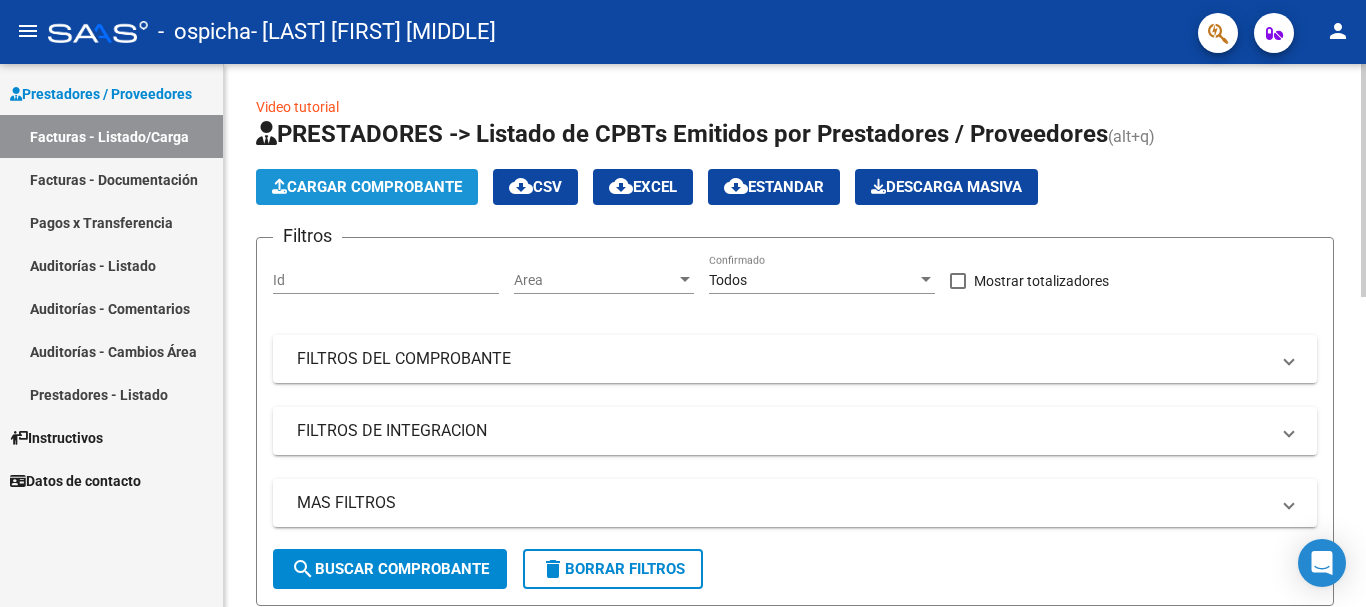 click on "Cargar Comprobante" 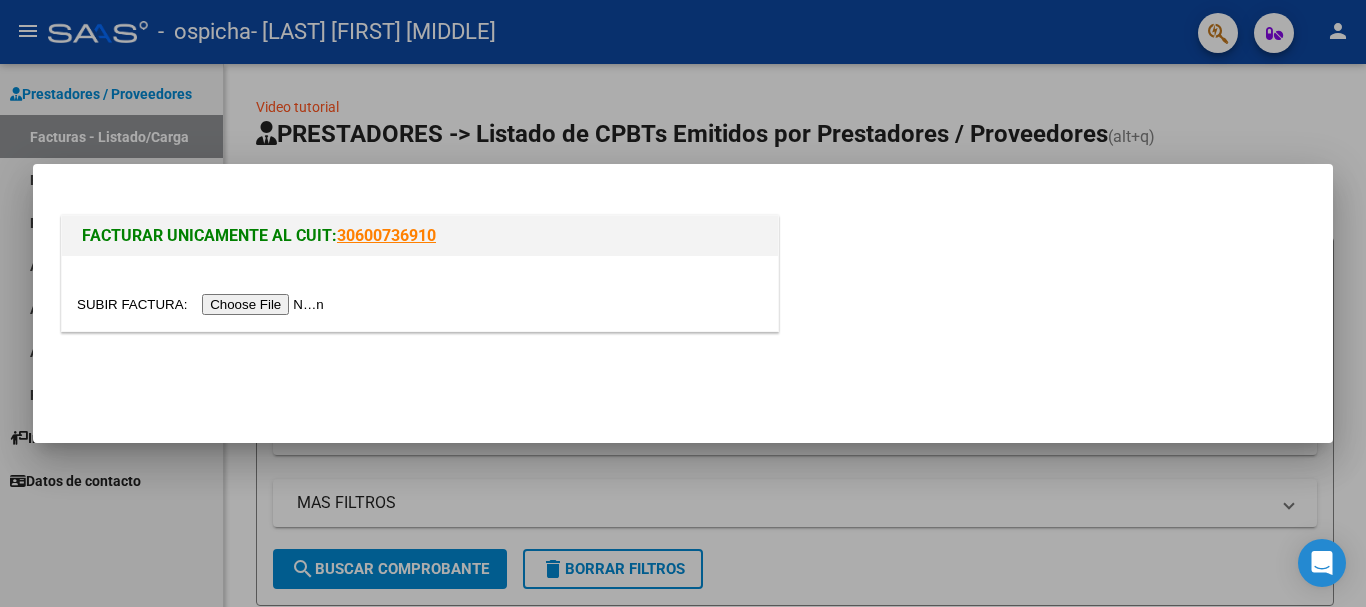 click at bounding box center [203, 304] 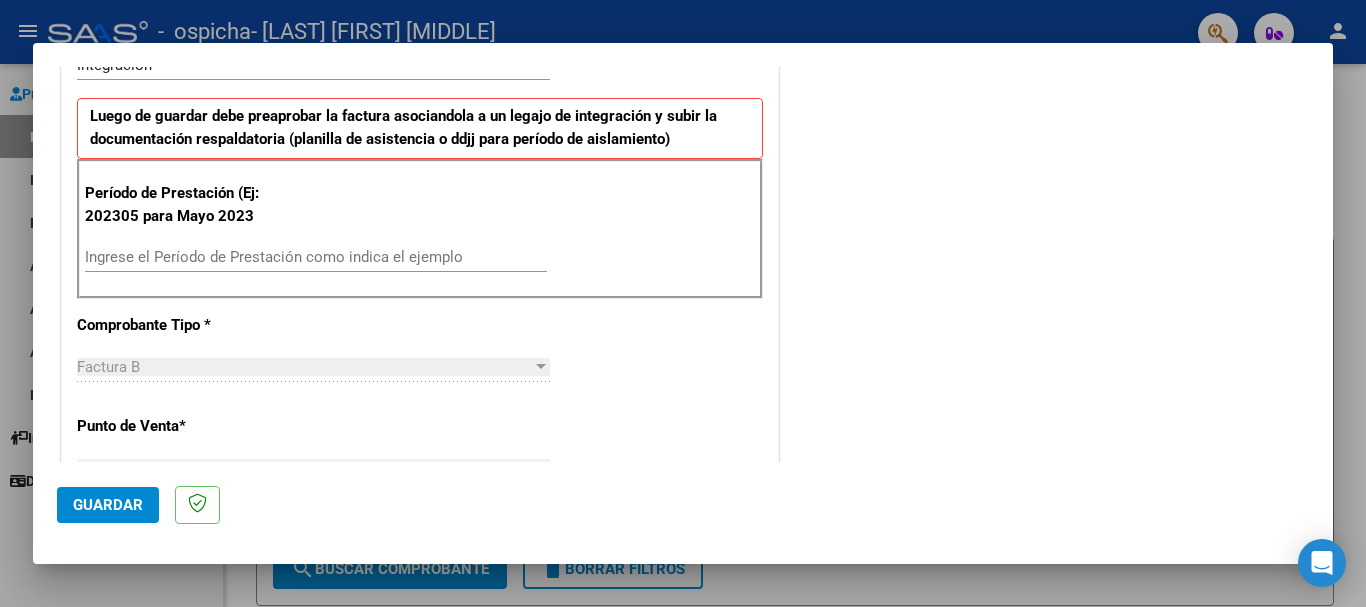 scroll, scrollTop: 527, scrollLeft: 0, axis: vertical 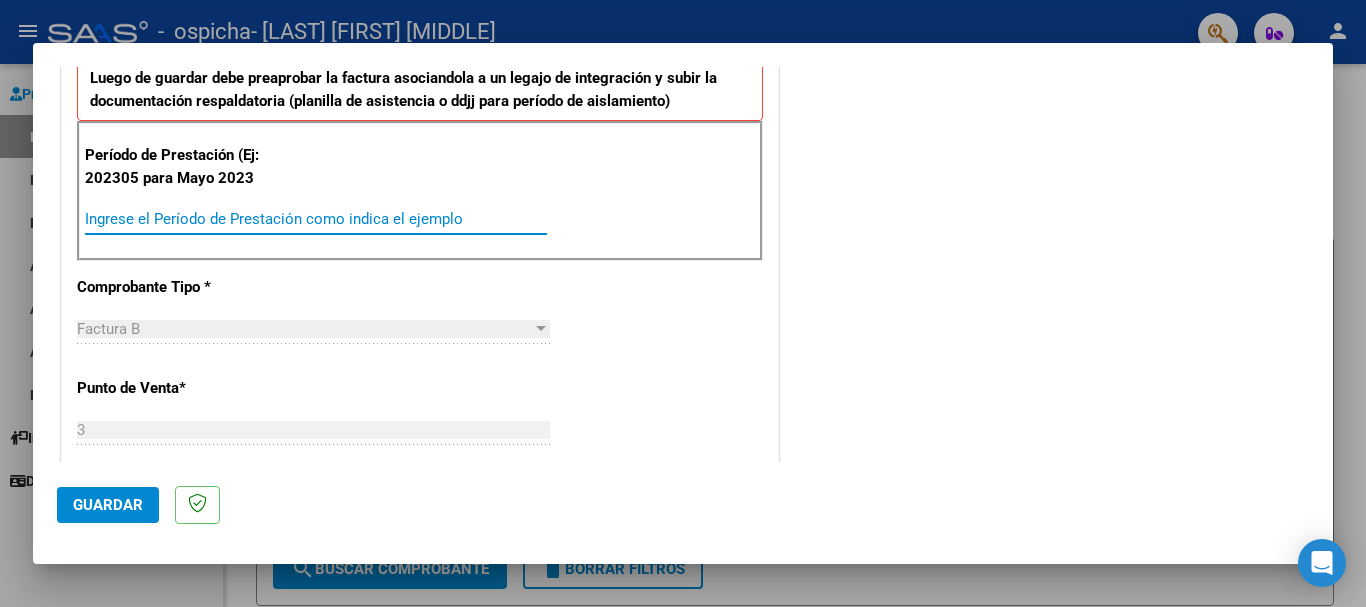 click on "Ingrese el Período de Prestación como indica el ejemplo" at bounding box center [316, 219] 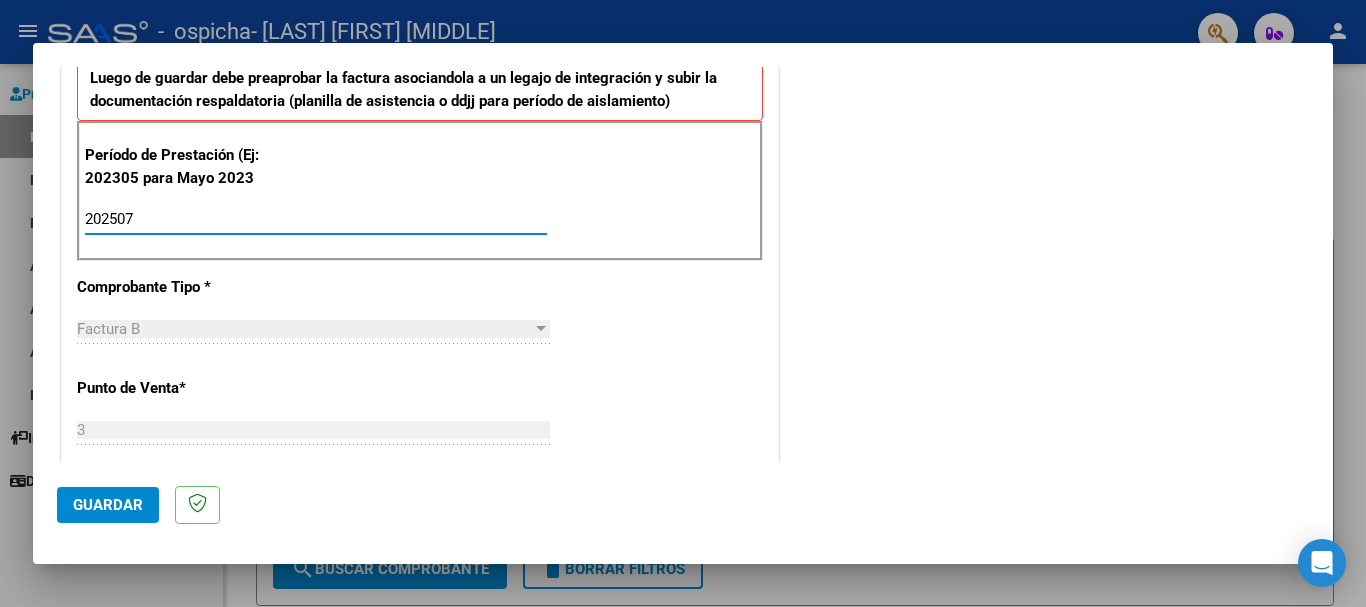 type on "202507" 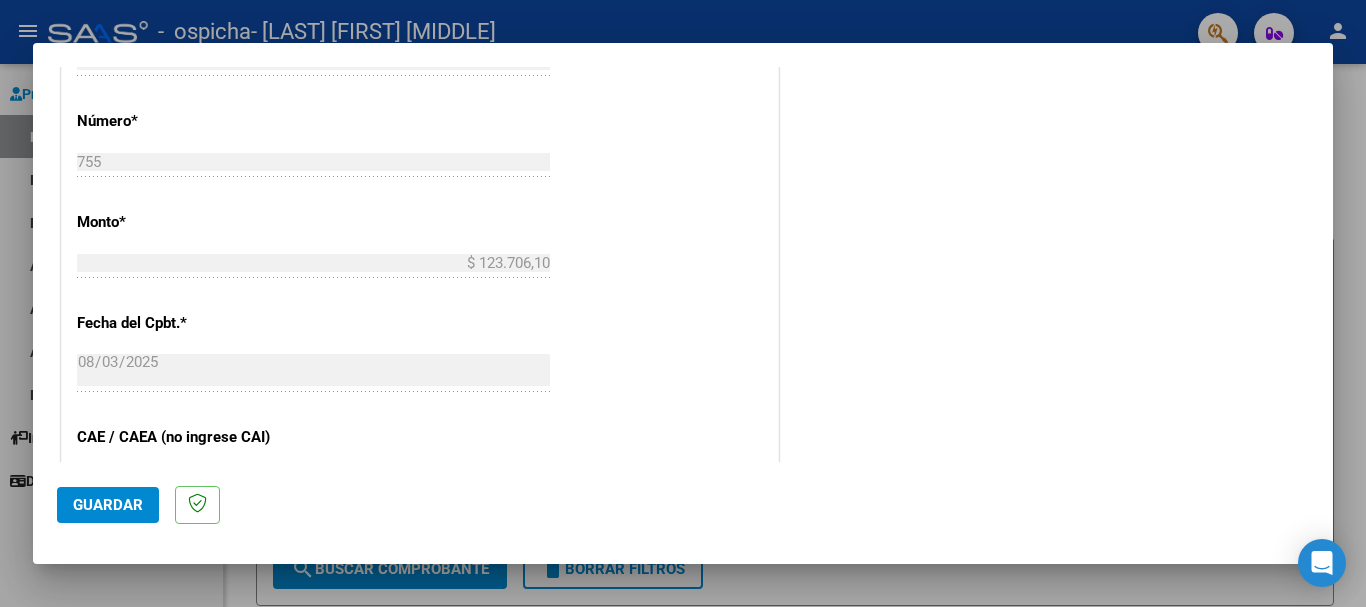 scroll, scrollTop: 920, scrollLeft: 0, axis: vertical 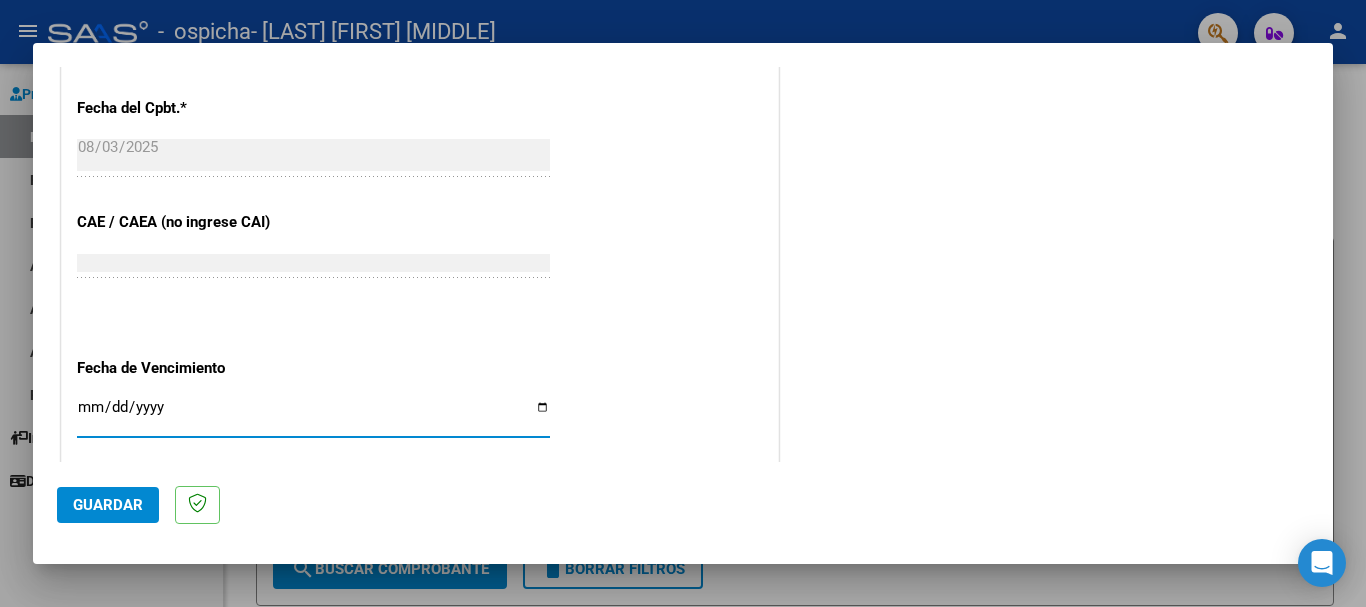 click on "Ingresar la fecha" at bounding box center [313, 415] 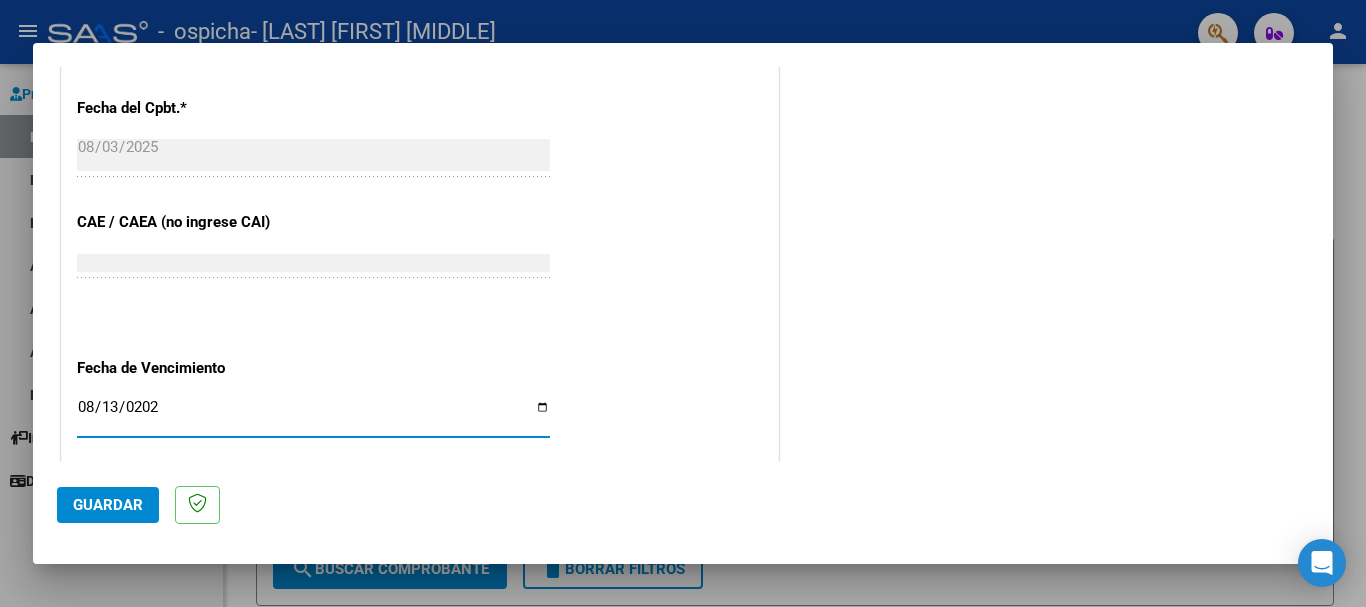 type on "2025-08-13" 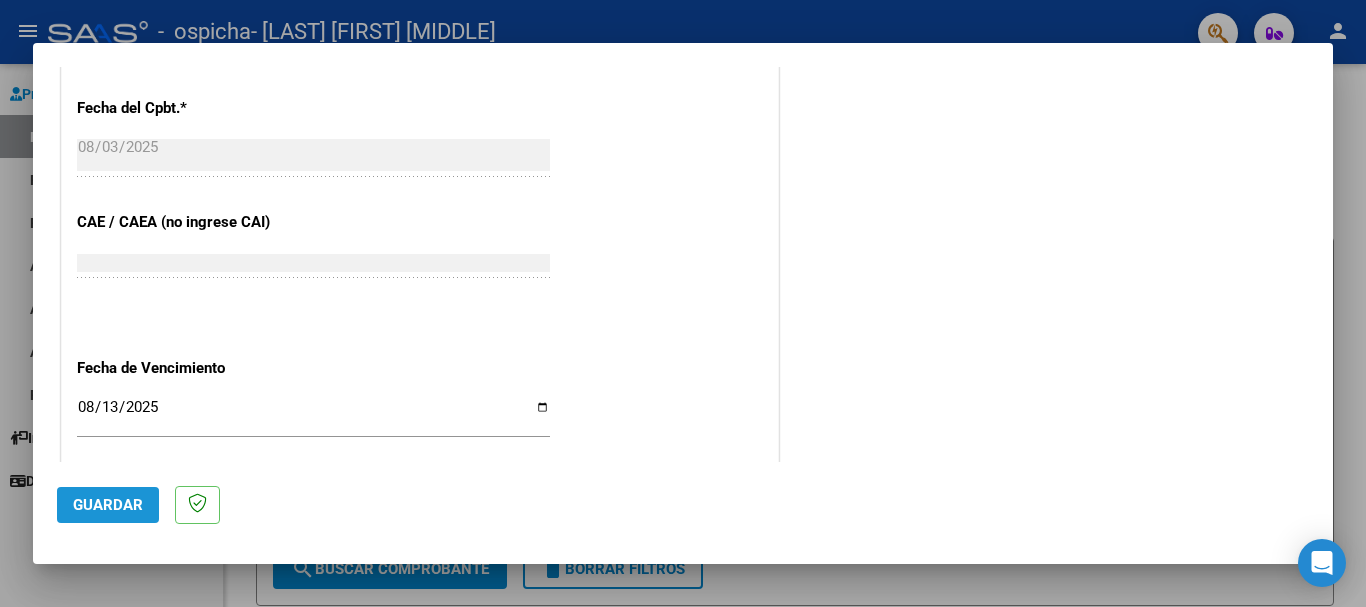 click on "Guardar" 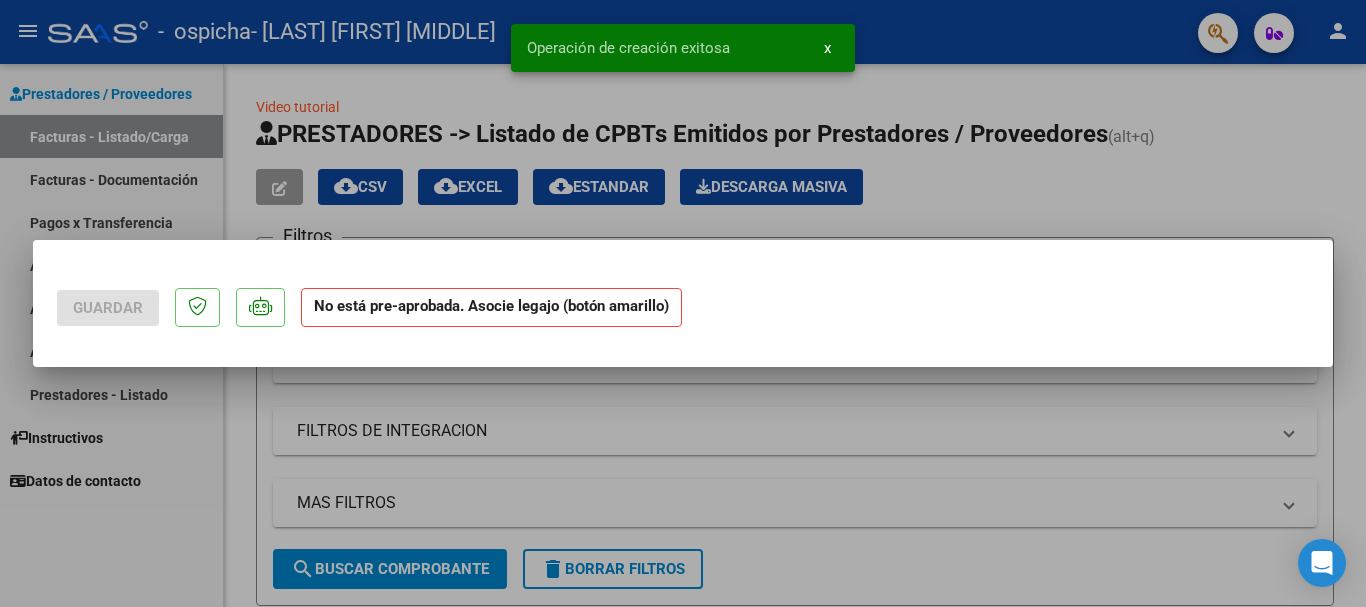 scroll, scrollTop: 0, scrollLeft: 0, axis: both 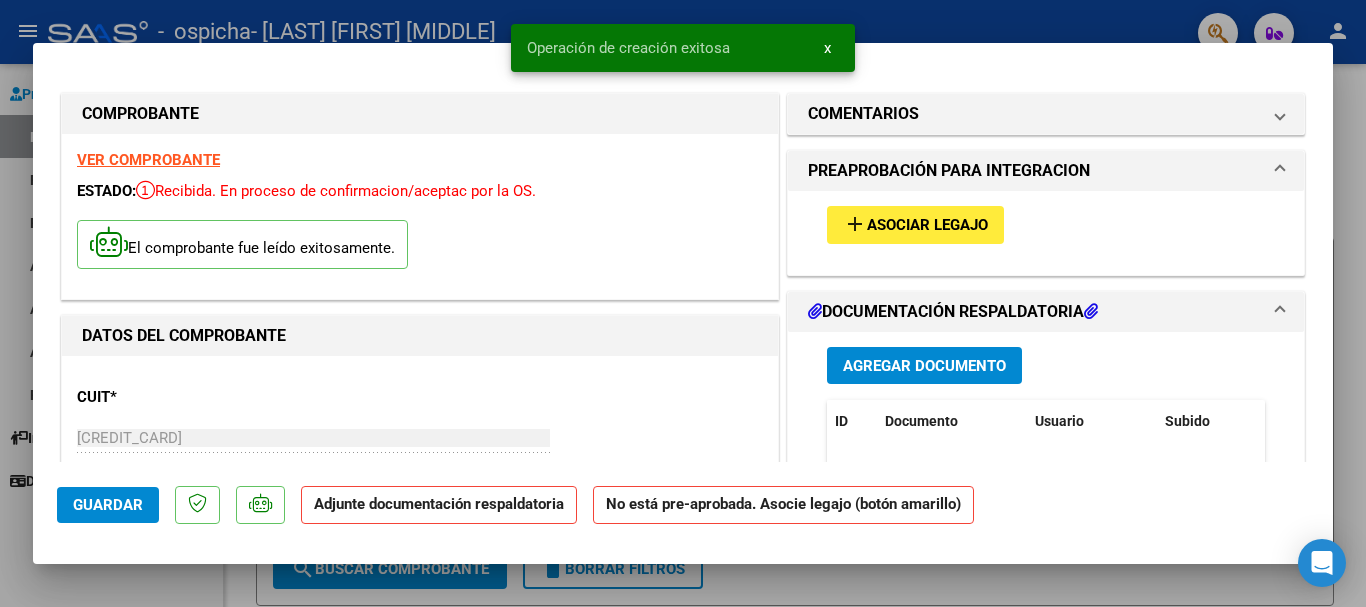 click on "add" at bounding box center [855, 224] 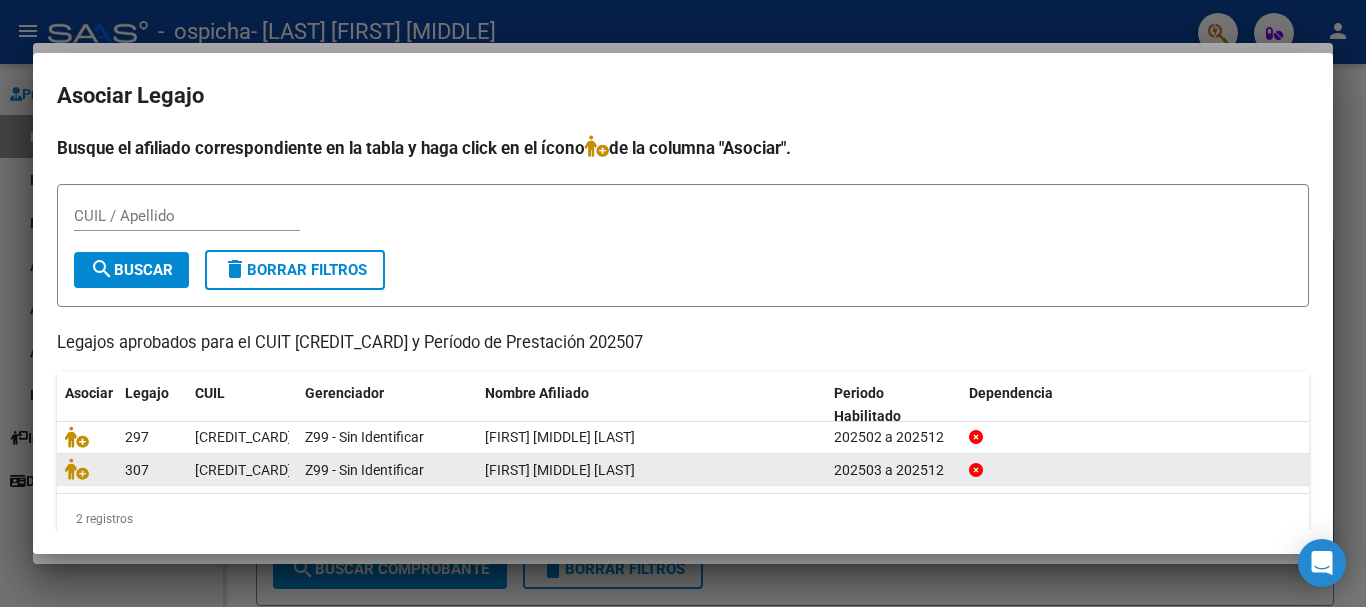 click 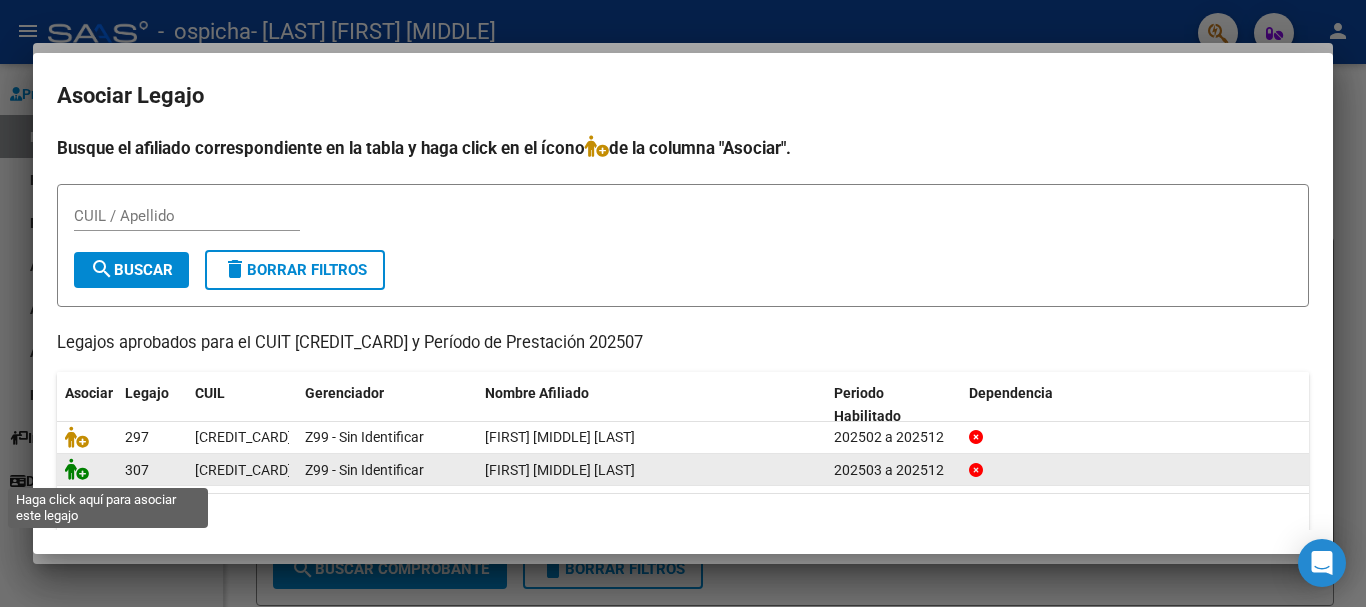 click 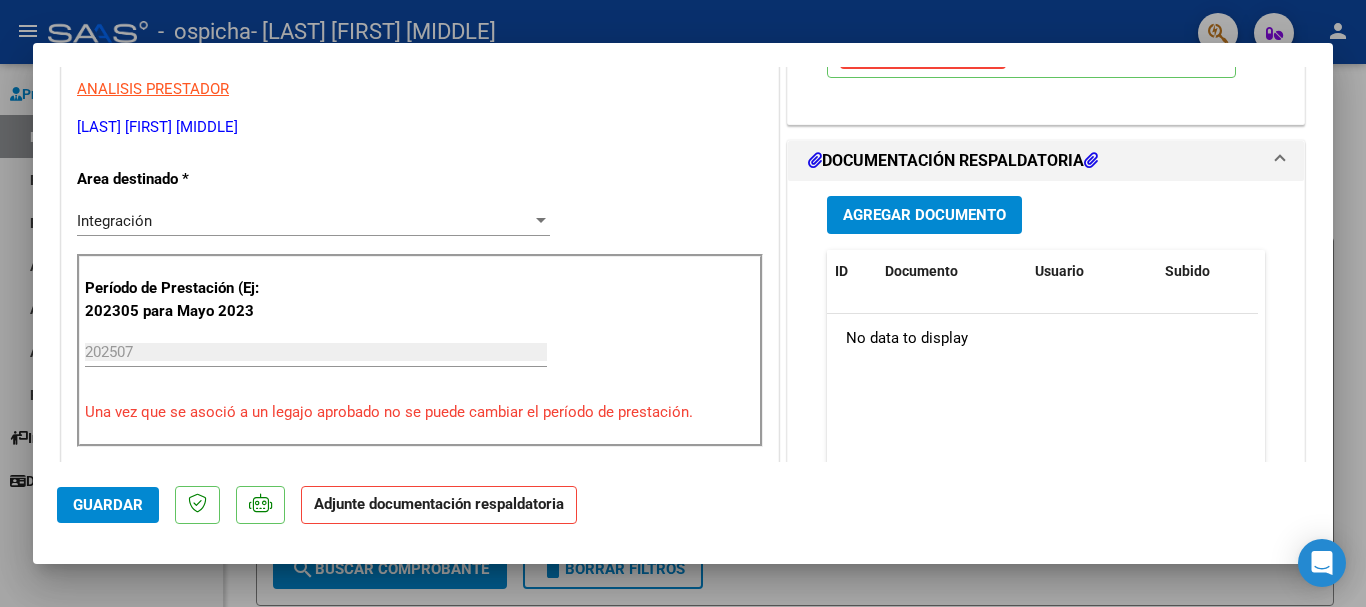 scroll, scrollTop: 369, scrollLeft: 0, axis: vertical 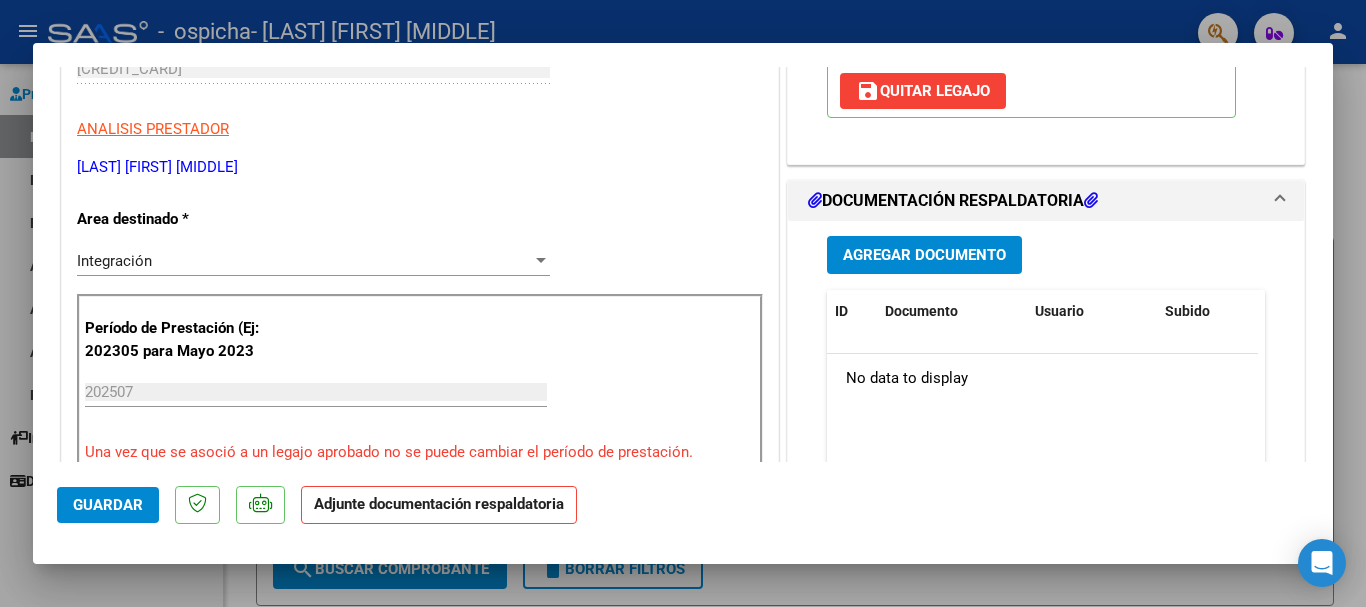 click on "Agregar Documento" at bounding box center [924, 256] 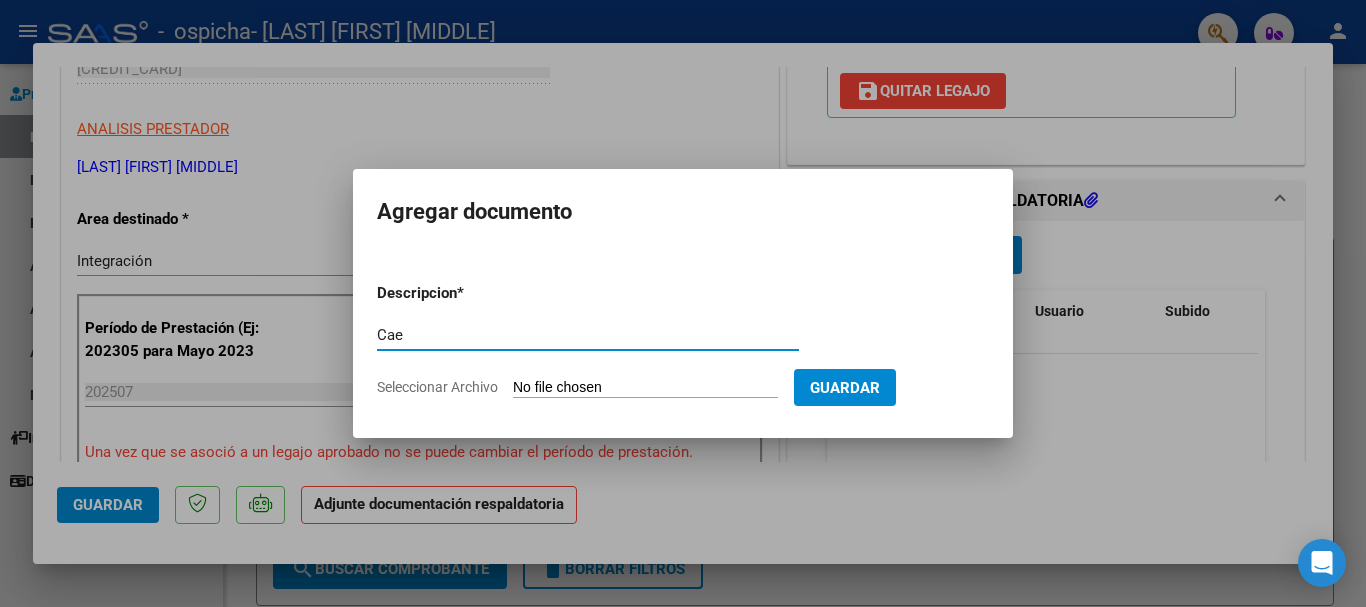 type on "Cae" 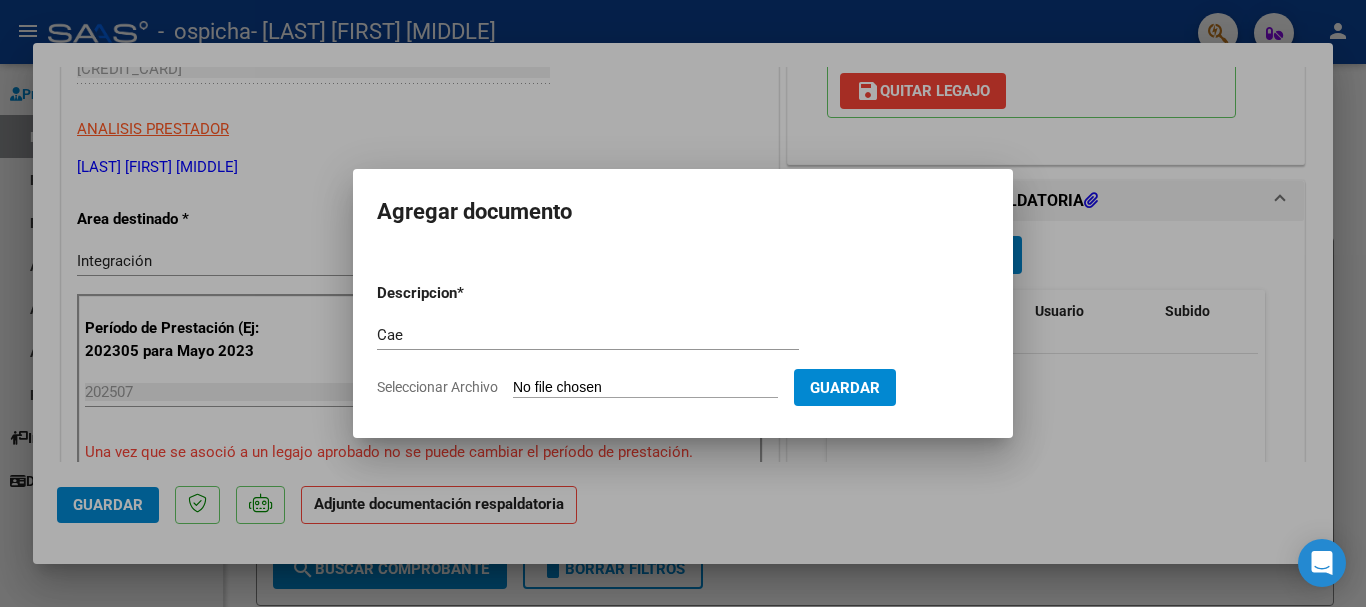 type on "C:\fakepath\Cae755.pdf" 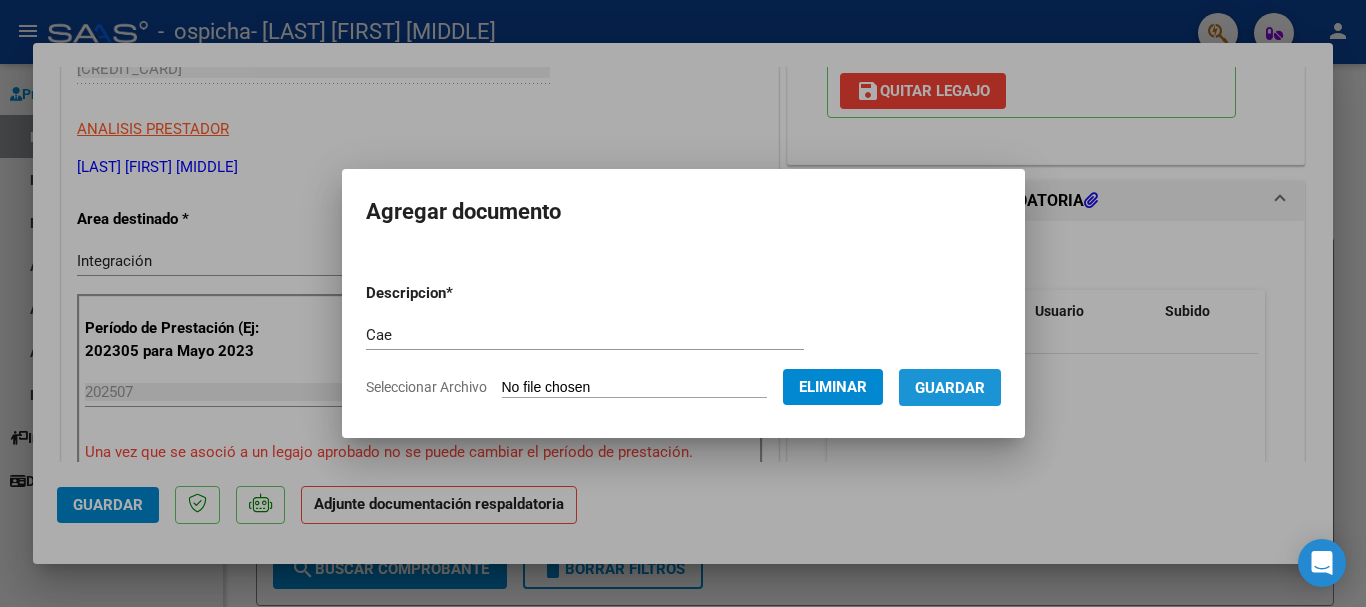 click on "Guardar" at bounding box center (950, 388) 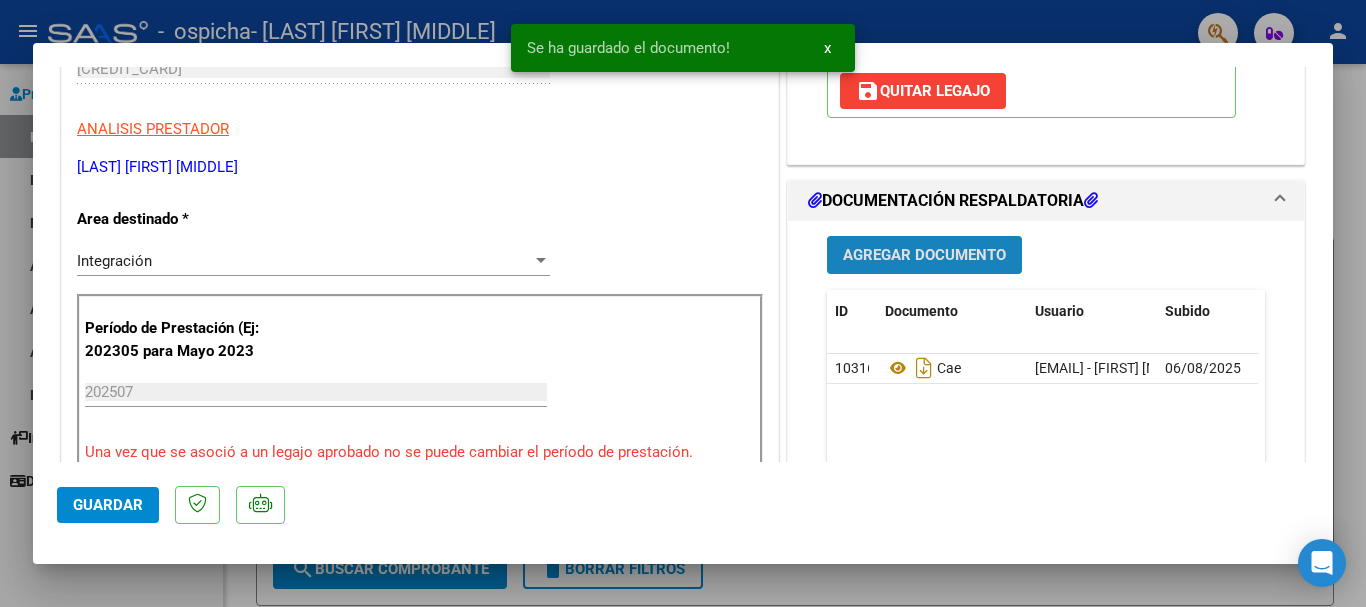 click on "Agregar Documento" at bounding box center [924, 256] 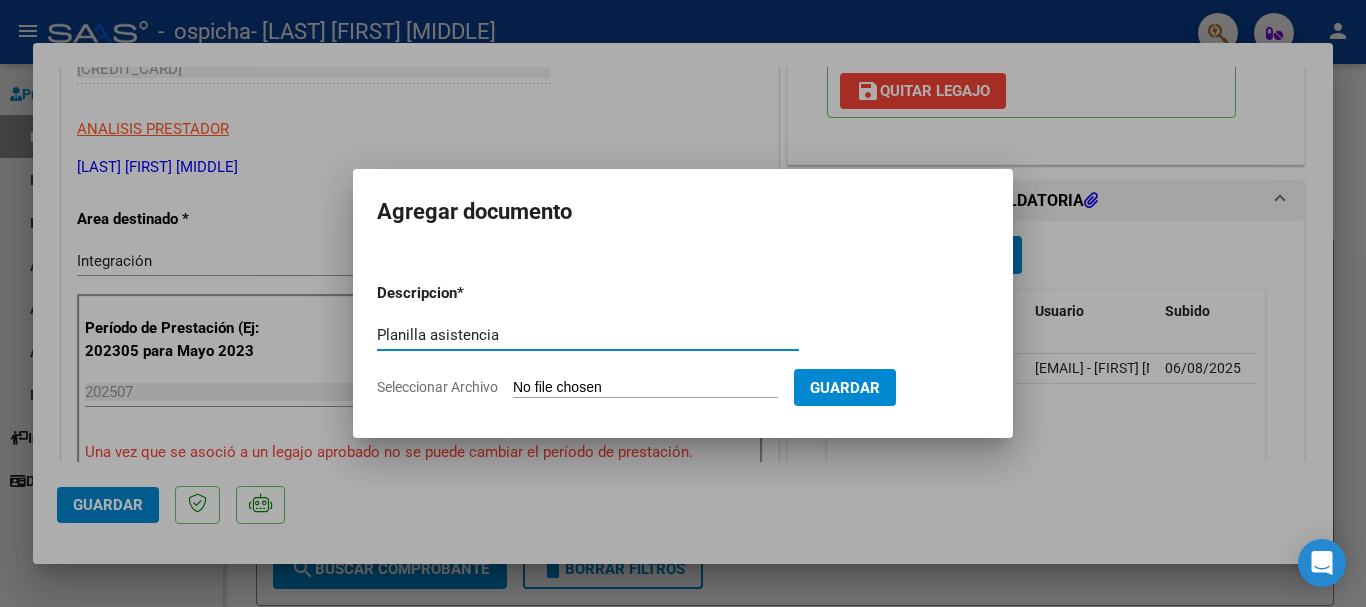 type on "Planilla asistencia" 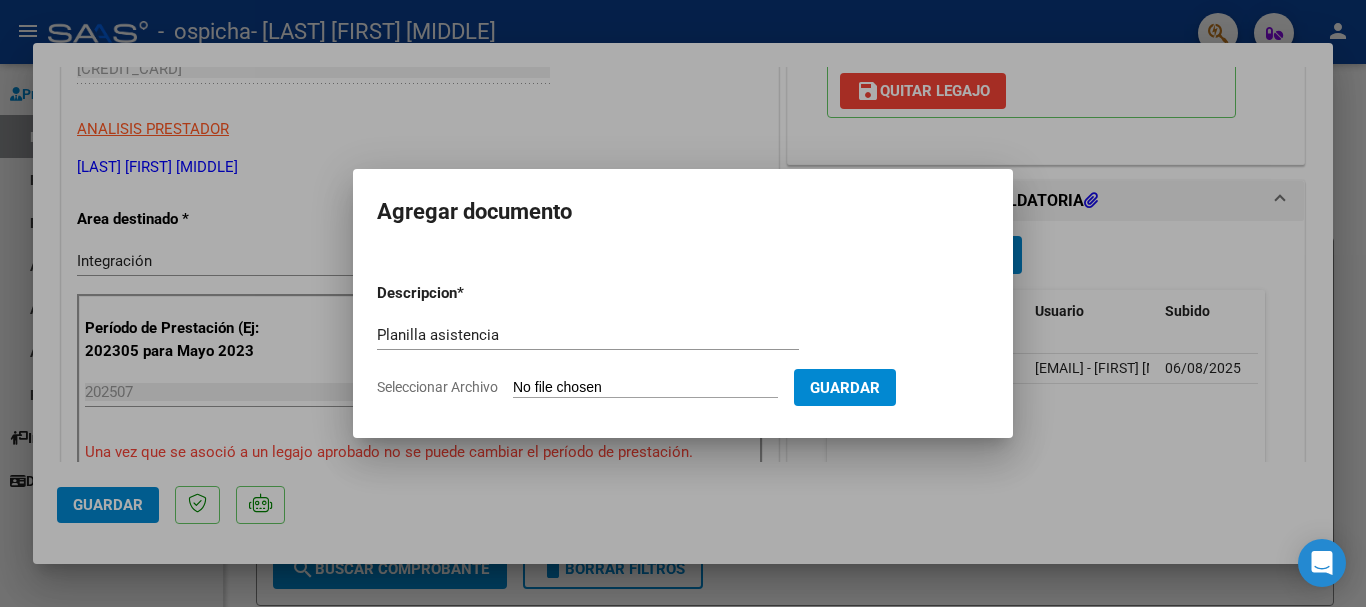 type on "C:\fakepath\Planilla asistencia Julio [LAST] [FIRST].pdf" 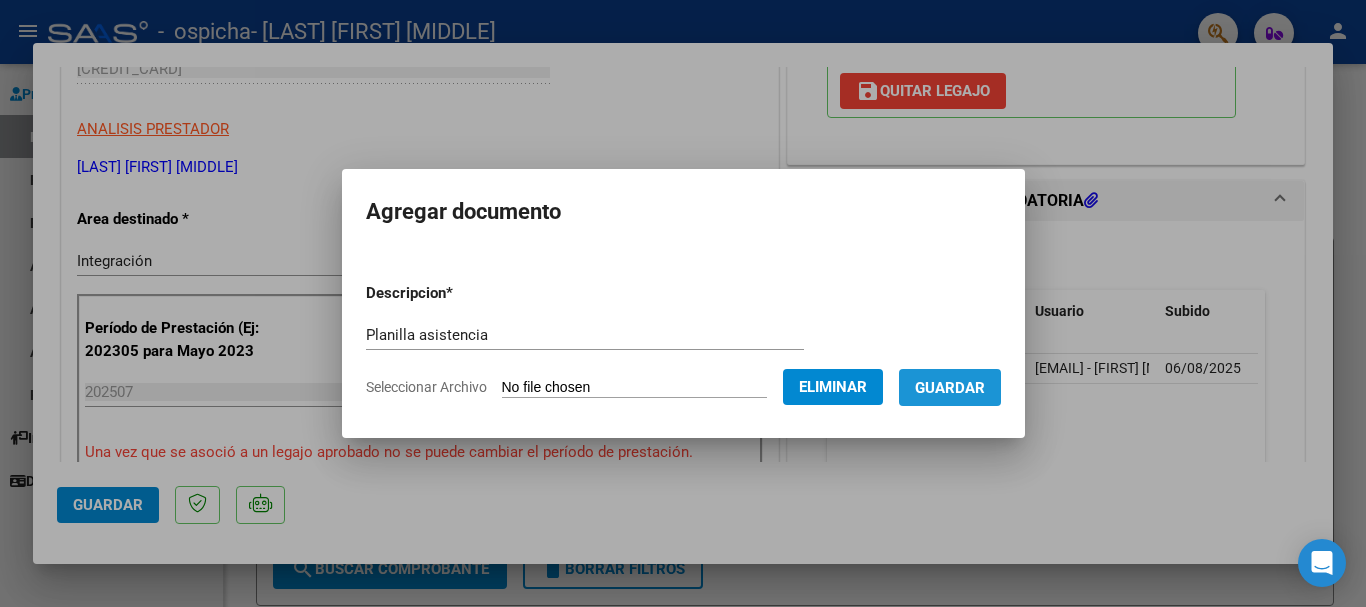 click on "Guardar" at bounding box center (950, 387) 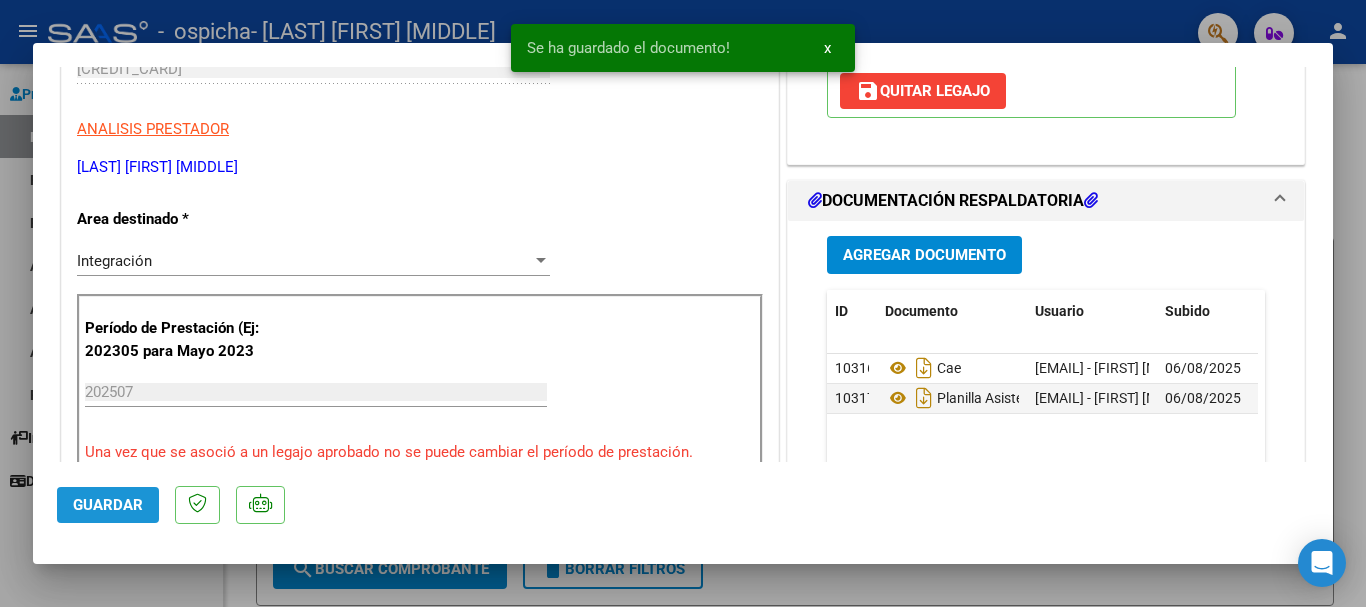 click on "Guardar" 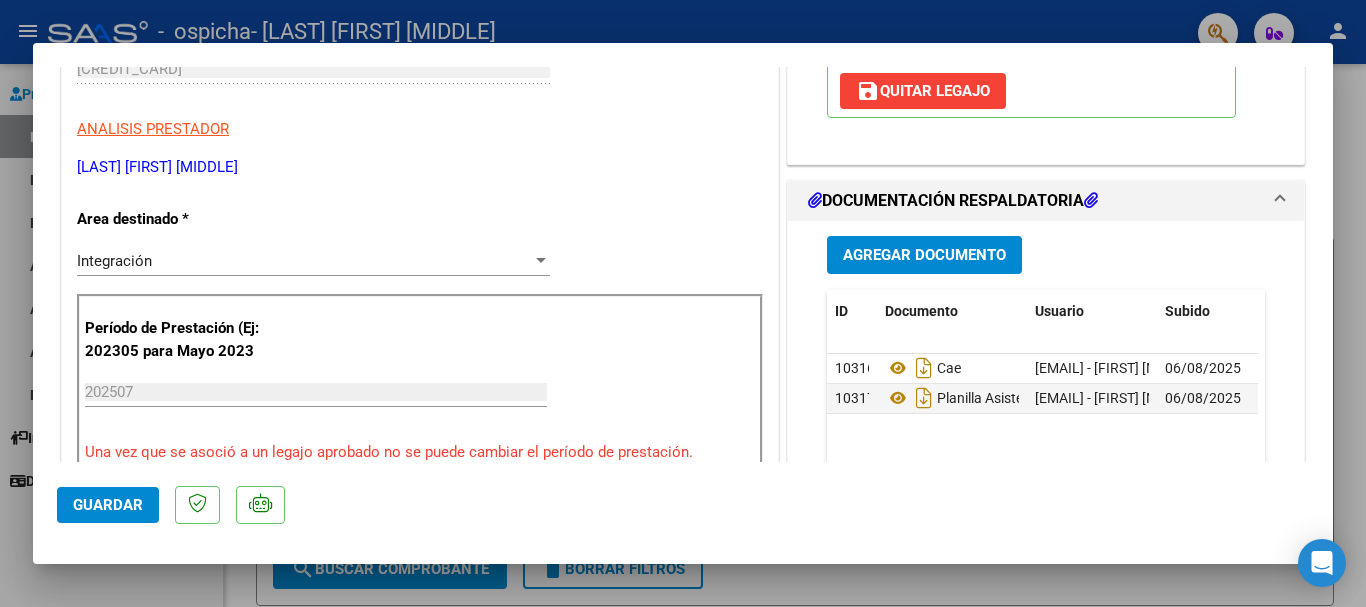 click at bounding box center (683, 303) 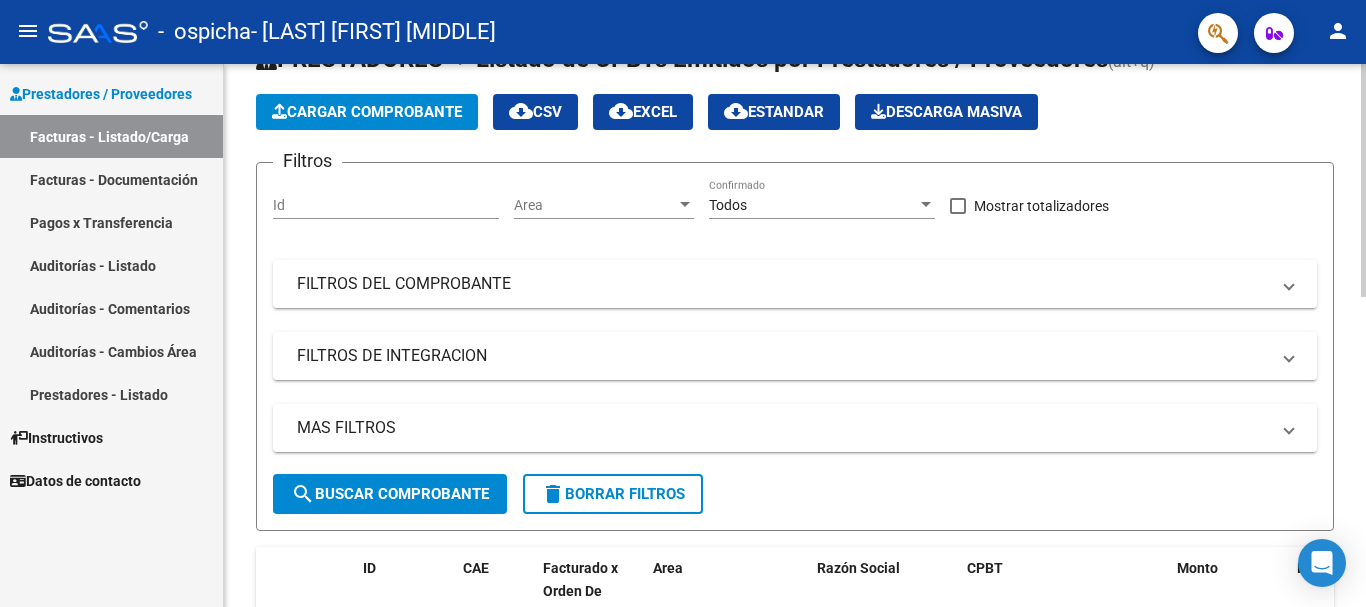 scroll, scrollTop: 26, scrollLeft: 0, axis: vertical 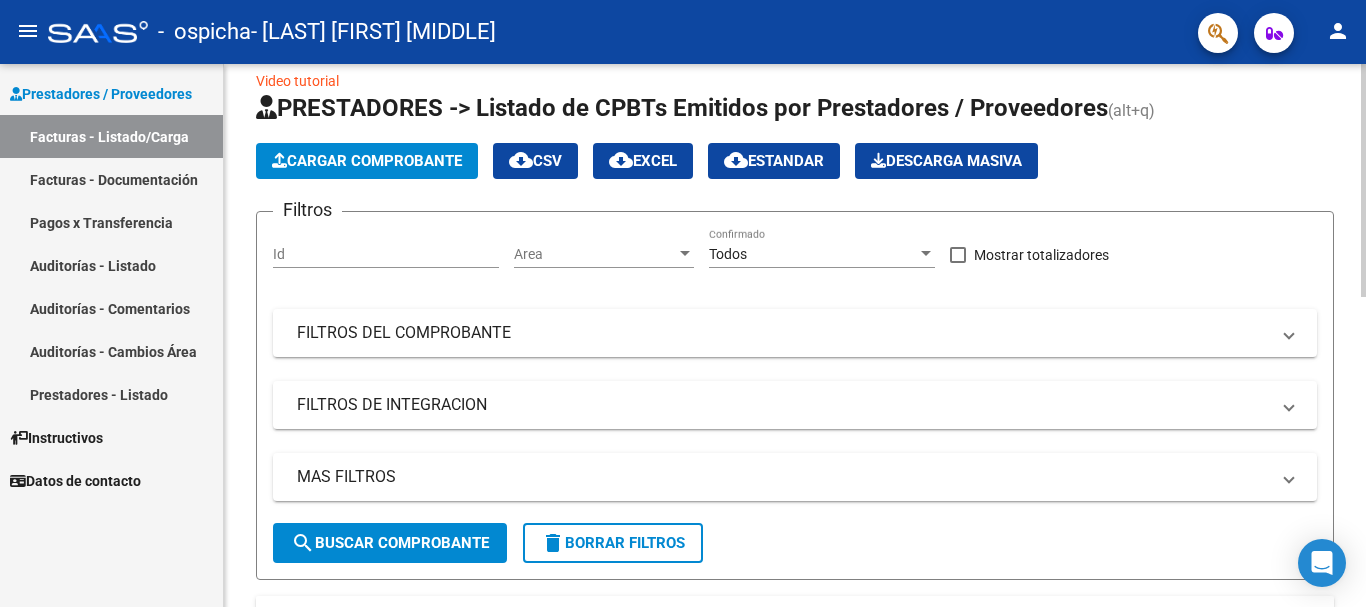 click 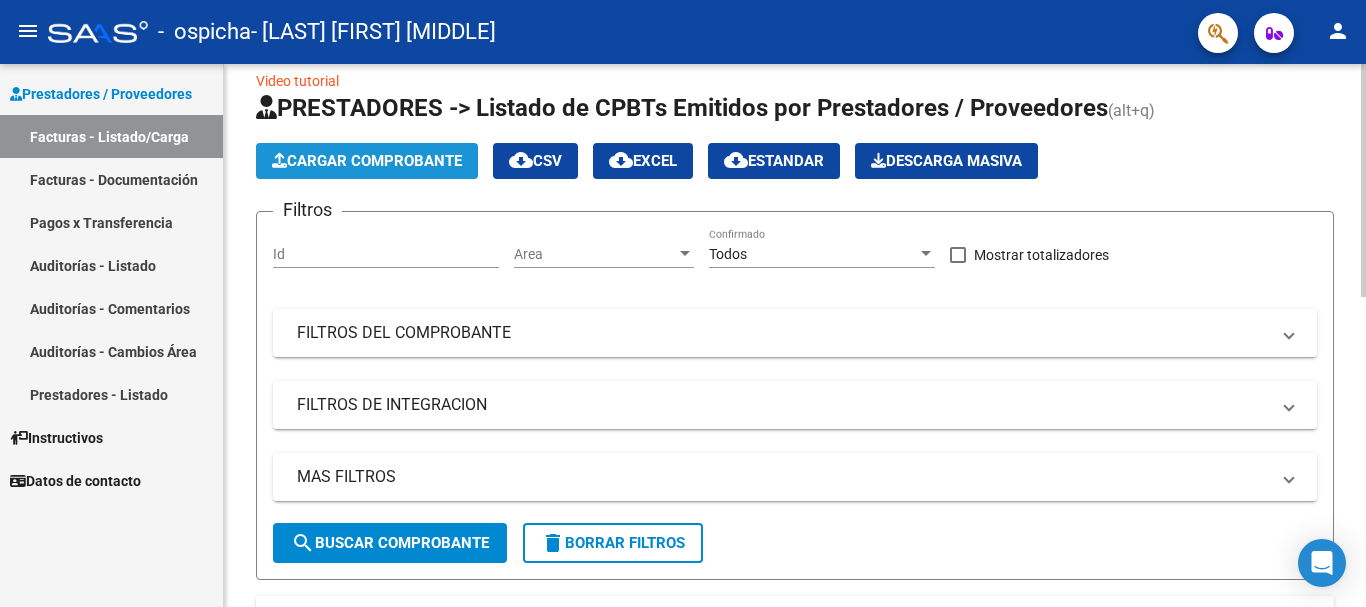 click on "Cargar Comprobante" 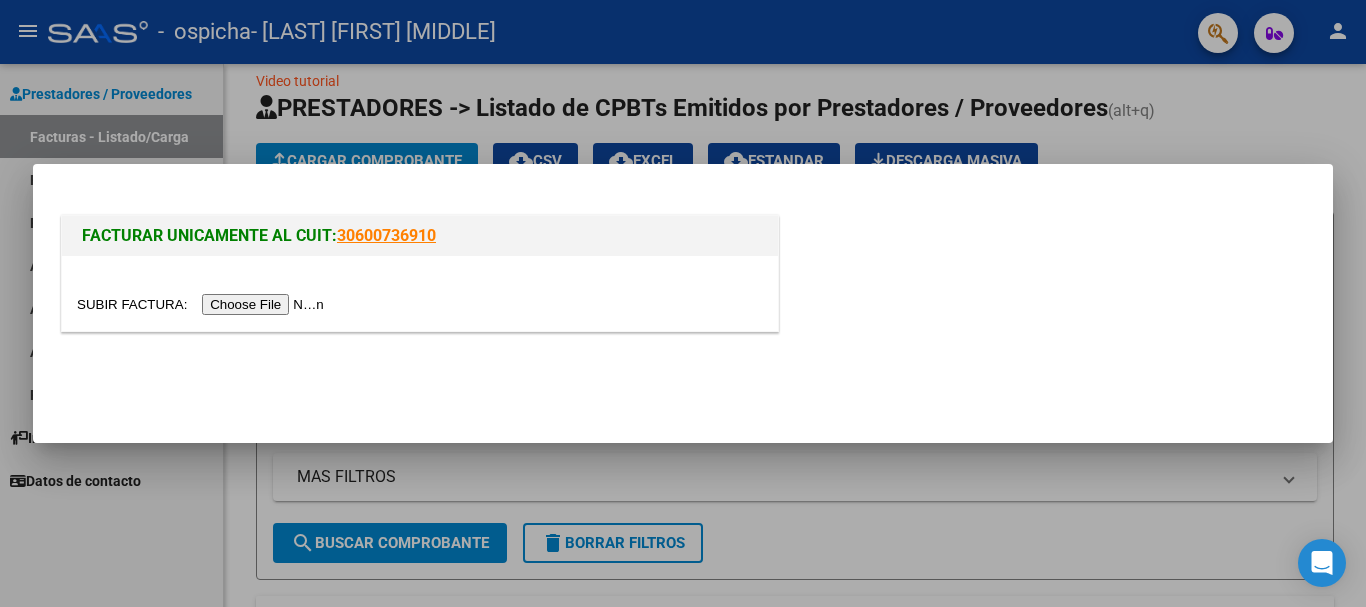 click at bounding box center [203, 304] 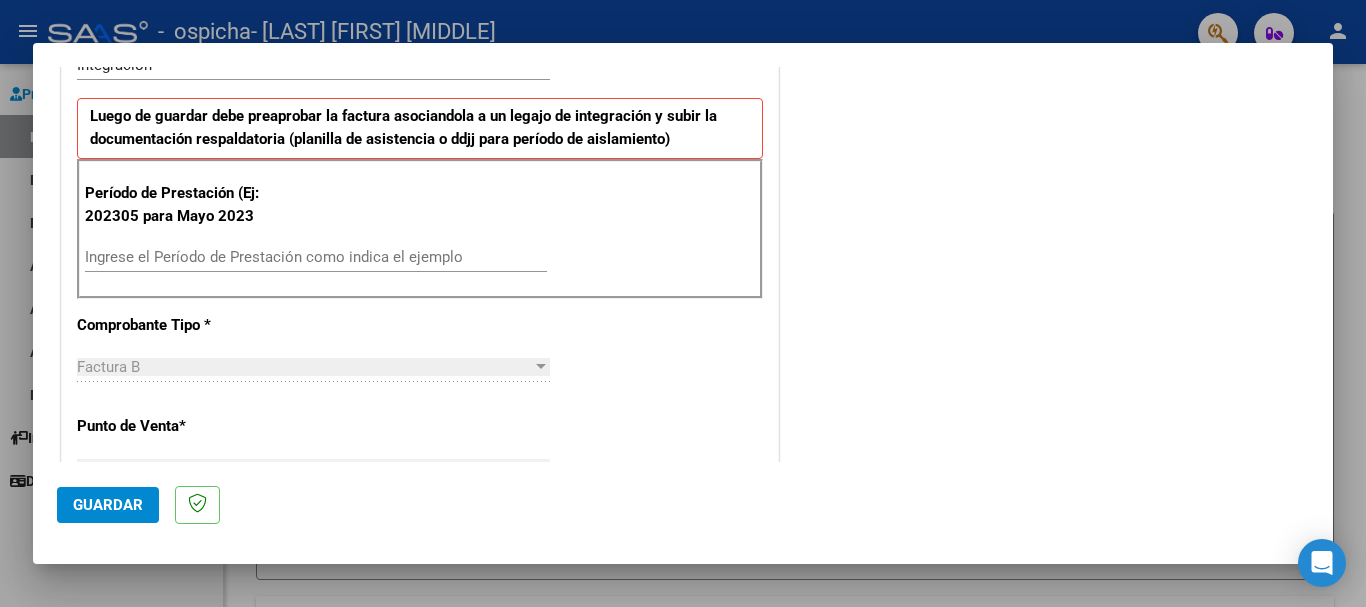 scroll, scrollTop: 513, scrollLeft: 0, axis: vertical 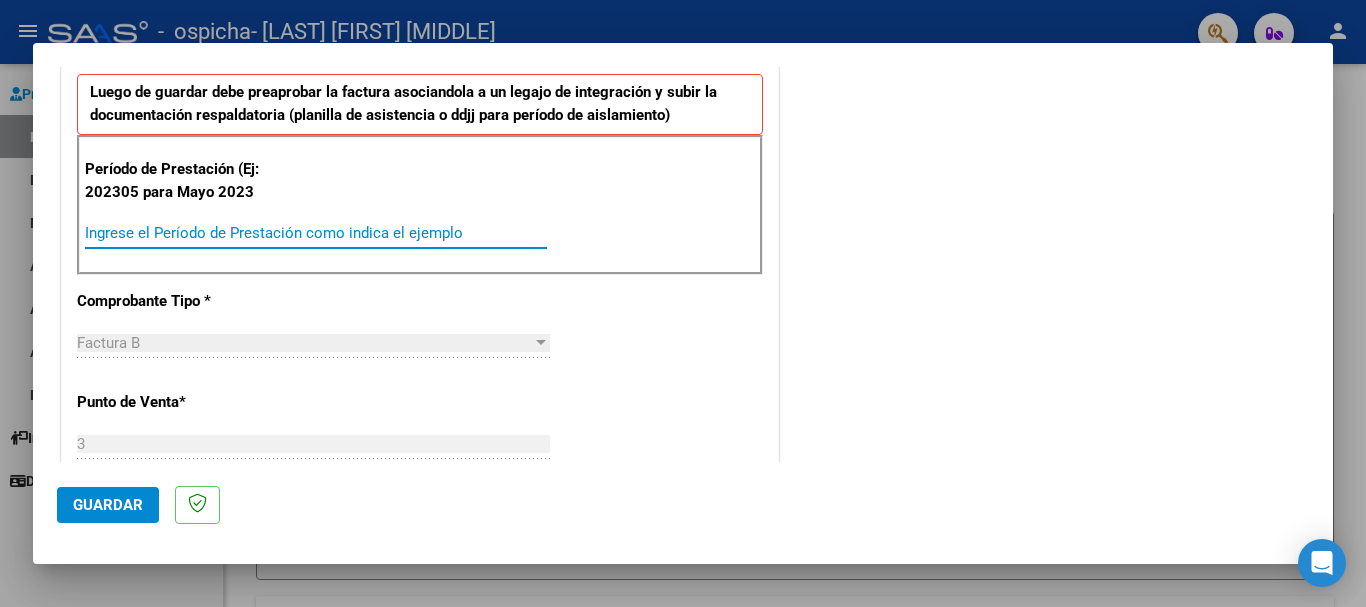 click on "Ingrese el Período de Prestación como indica el ejemplo" at bounding box center [316, 233] 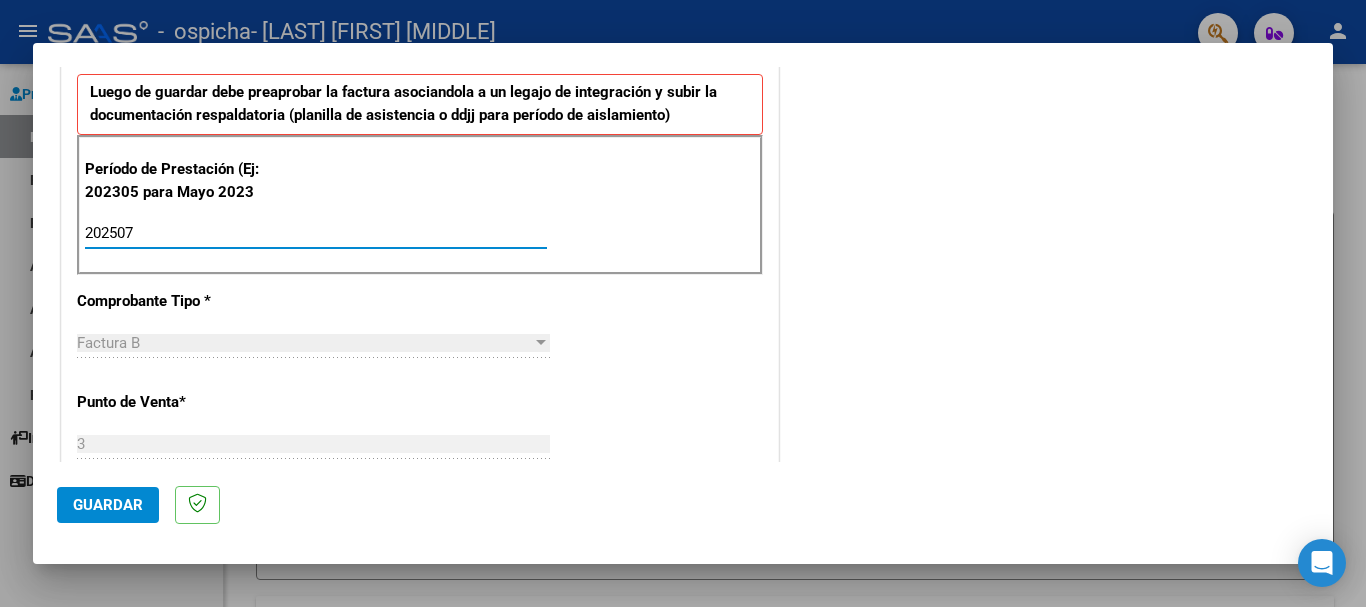 type on "202507" 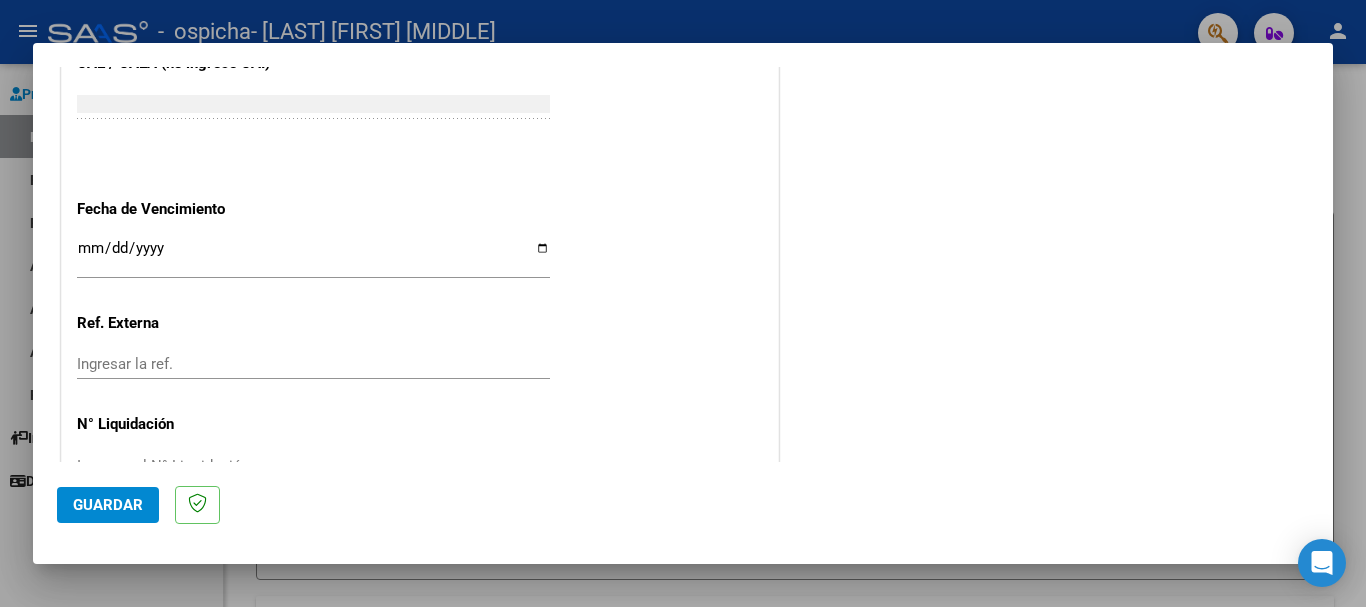 scroll, scrollTop: 1279, scrollLeft: 0, axis: vertical 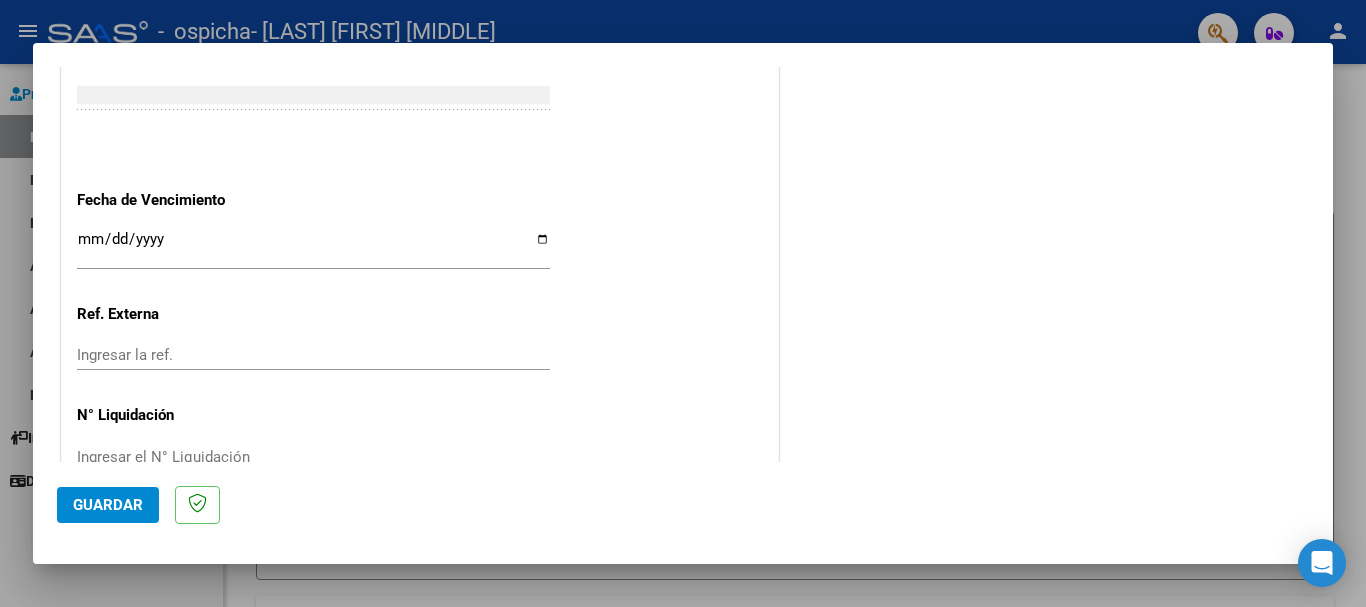click on "Ingresar la fecha" at bounding box center [313, 247] 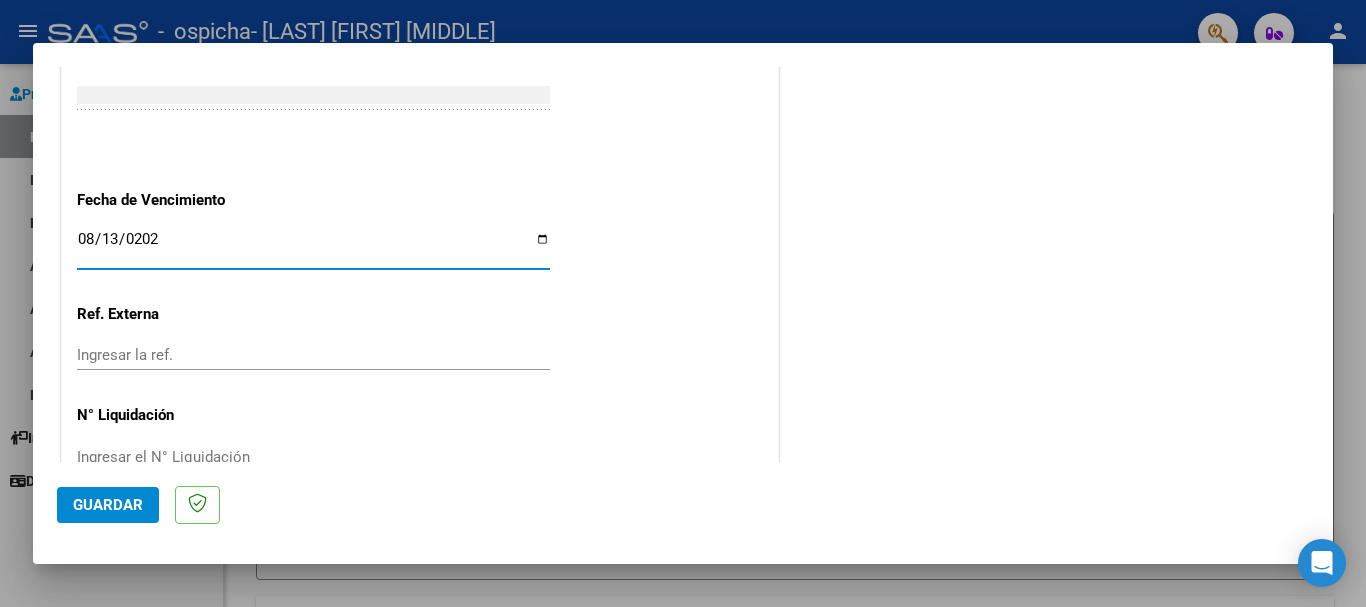 type on "2025-08-13" 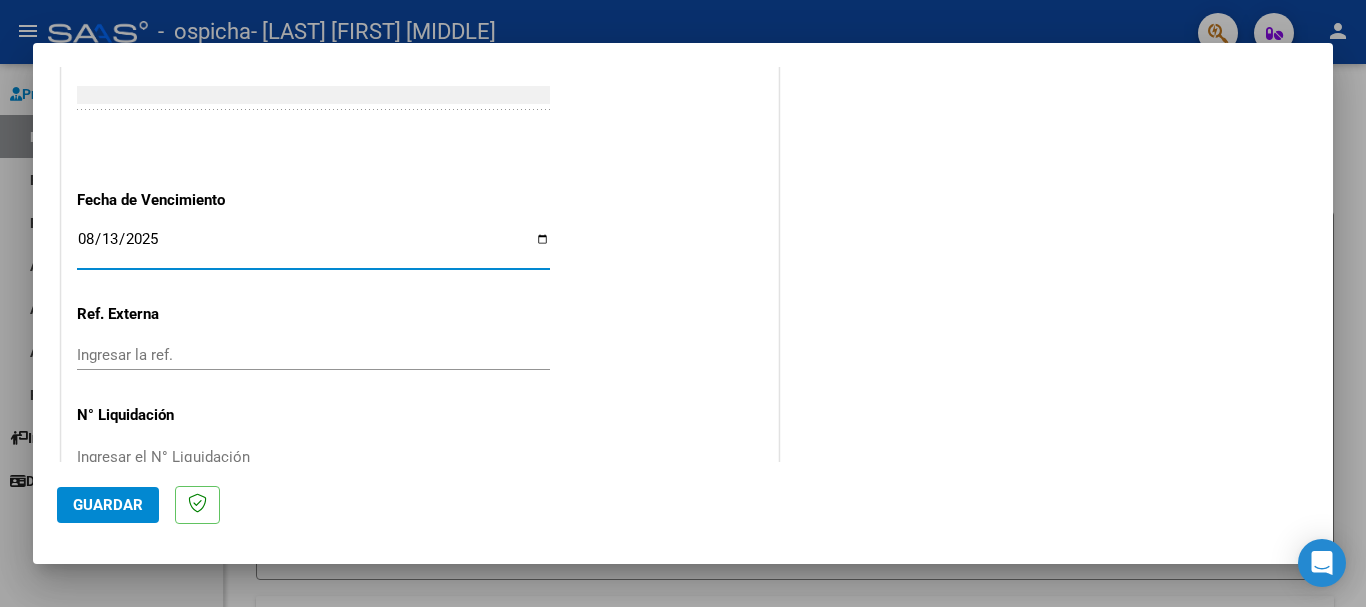 click on "Guardar" 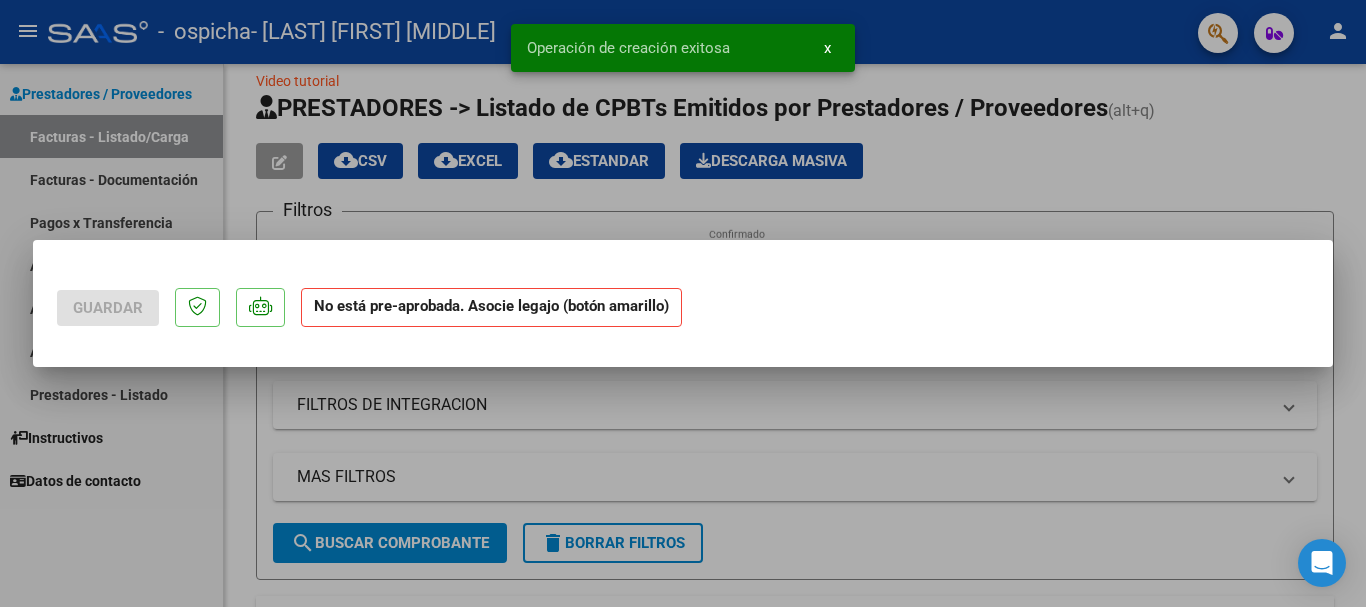 scroll, scrollTop: 0, scrollLeft: 0, axis: both 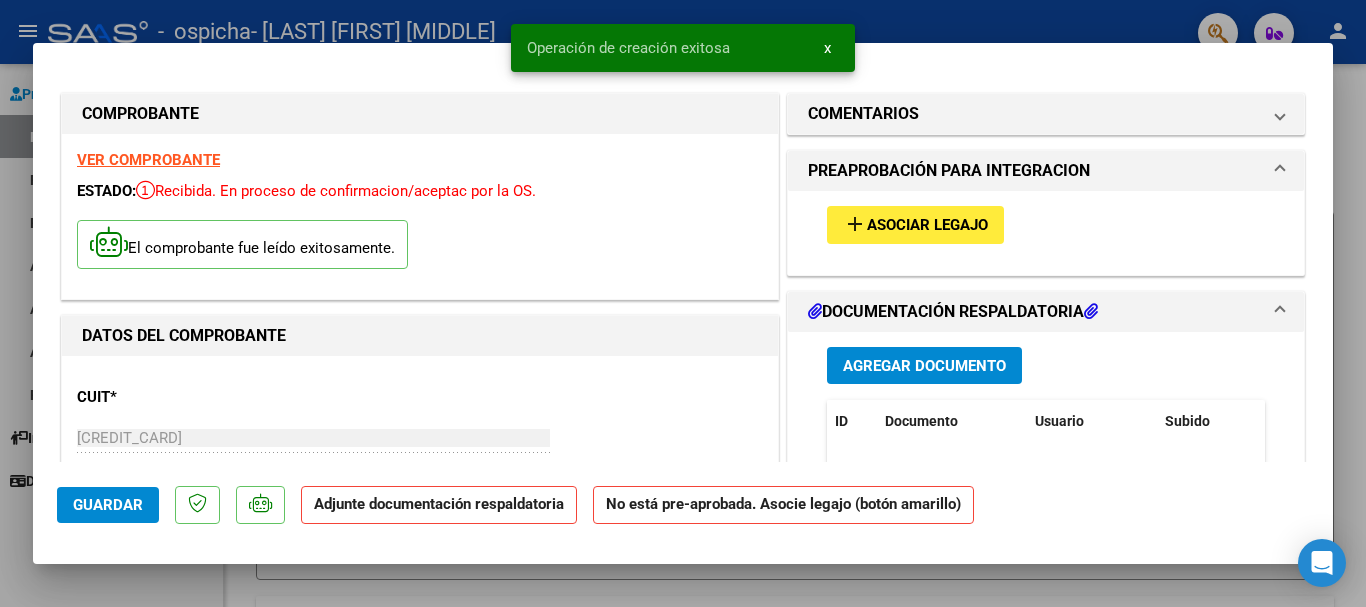 click on "Asociar Legajo" at bounding box center [927, 226] 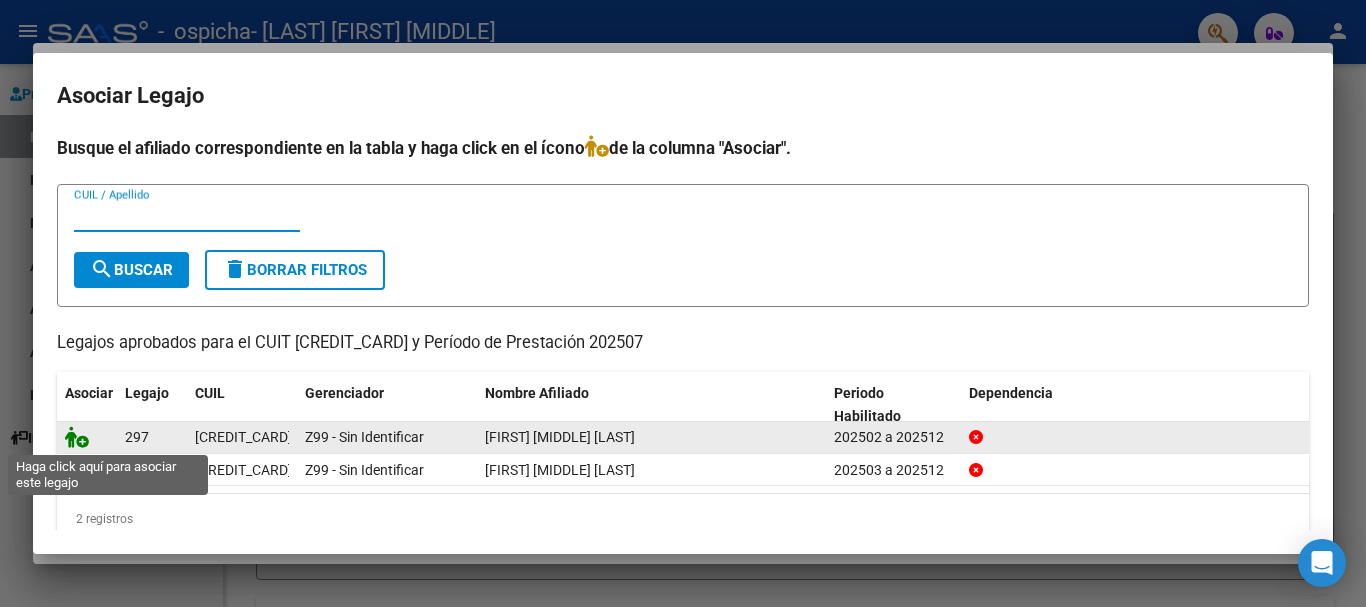click 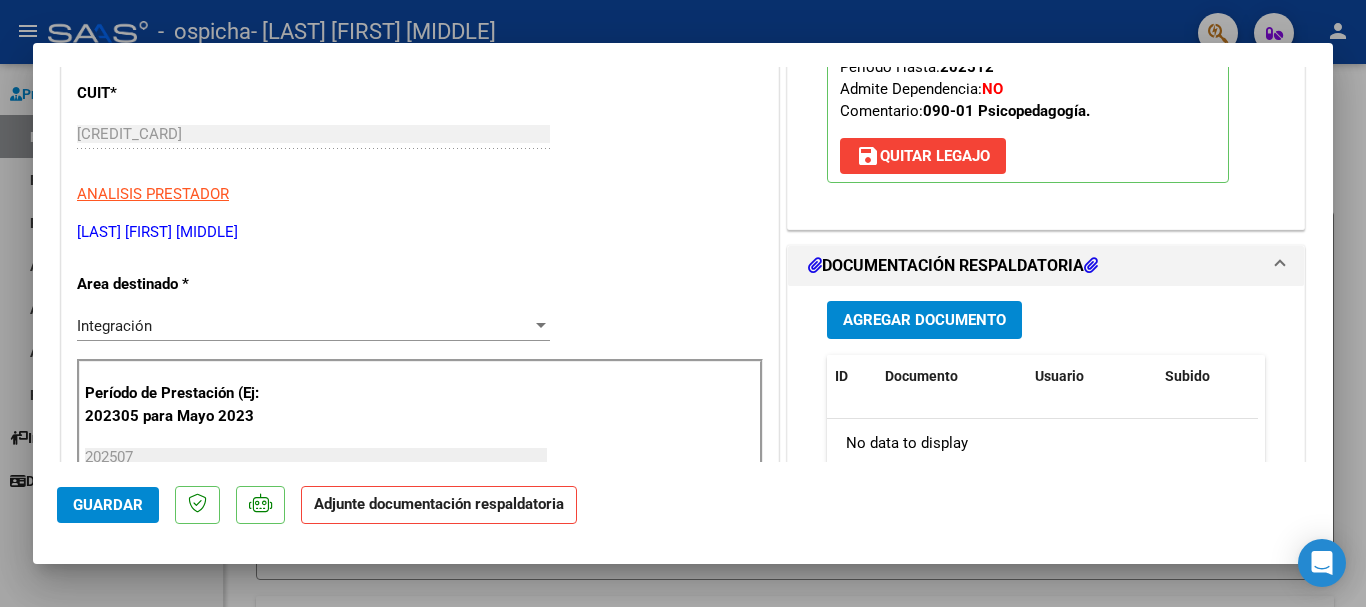 scroll, scrollTop: 309, scrollLeft: 0, axis: vertical 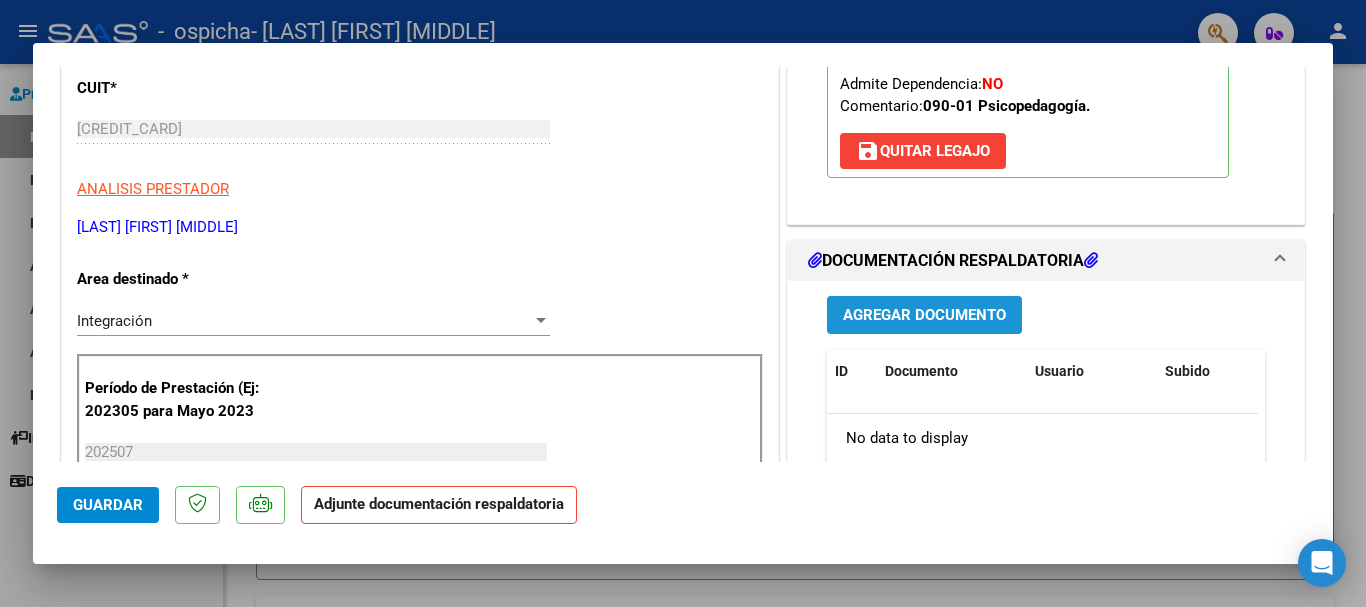 click on "Agregar Documento" at bounding box center (924, 316) 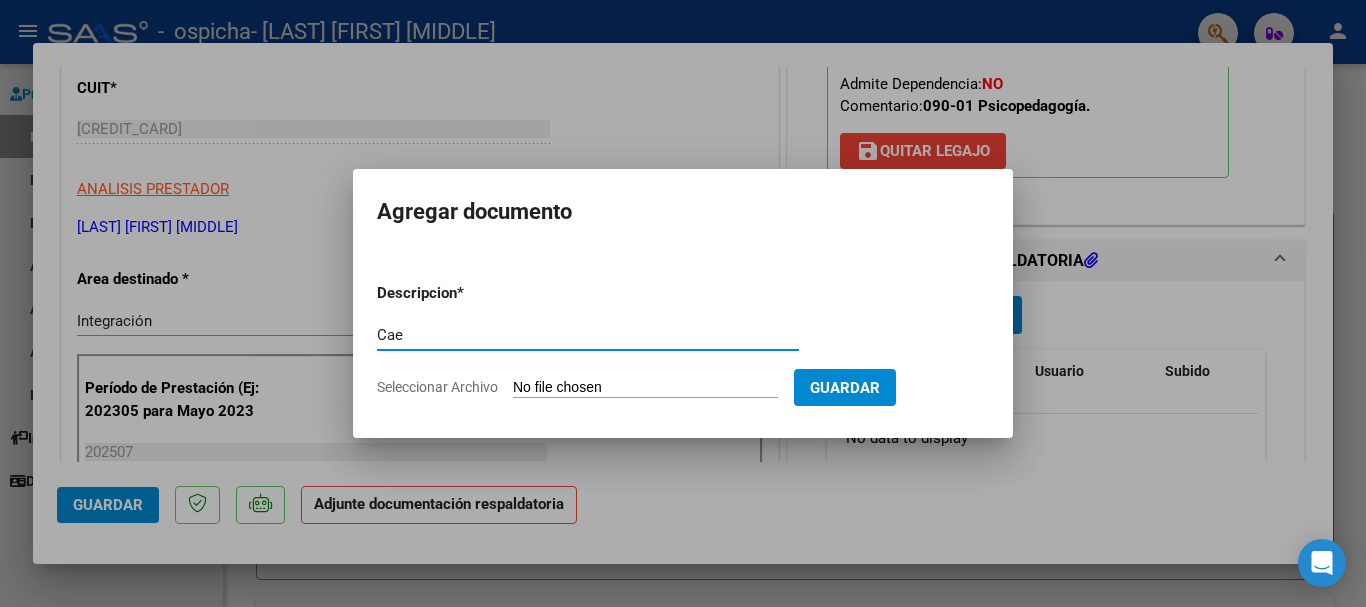 type on "Cae" 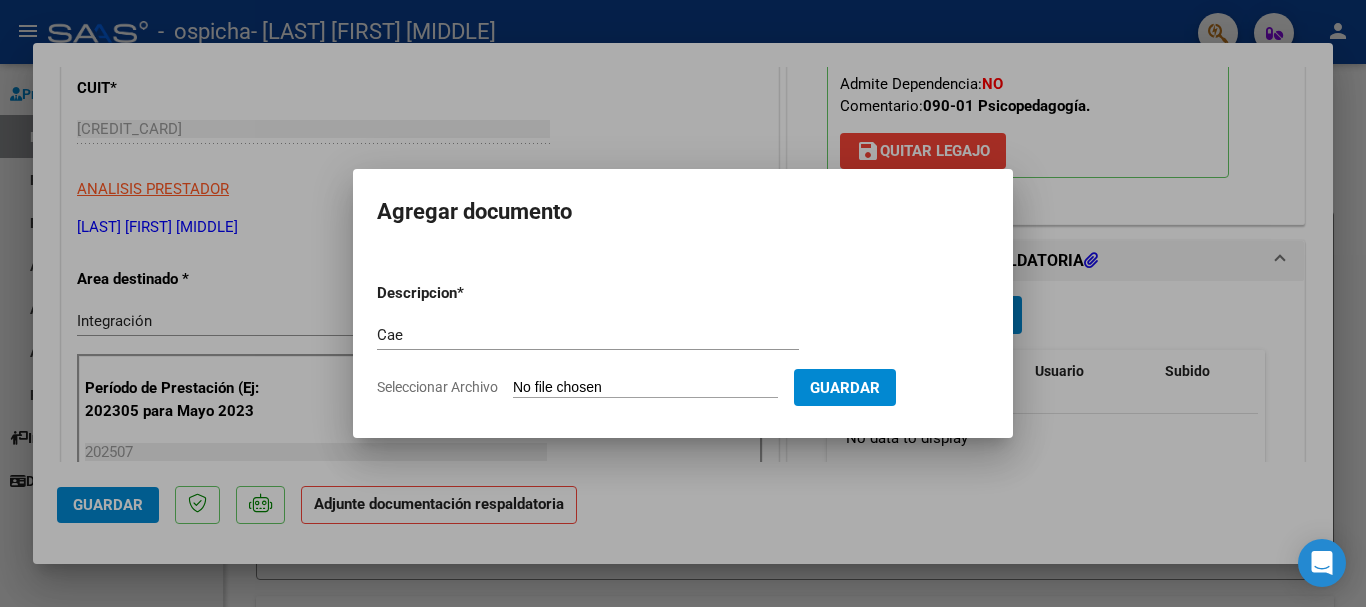 type on "C:\fakepath\Cae 756.pdf" 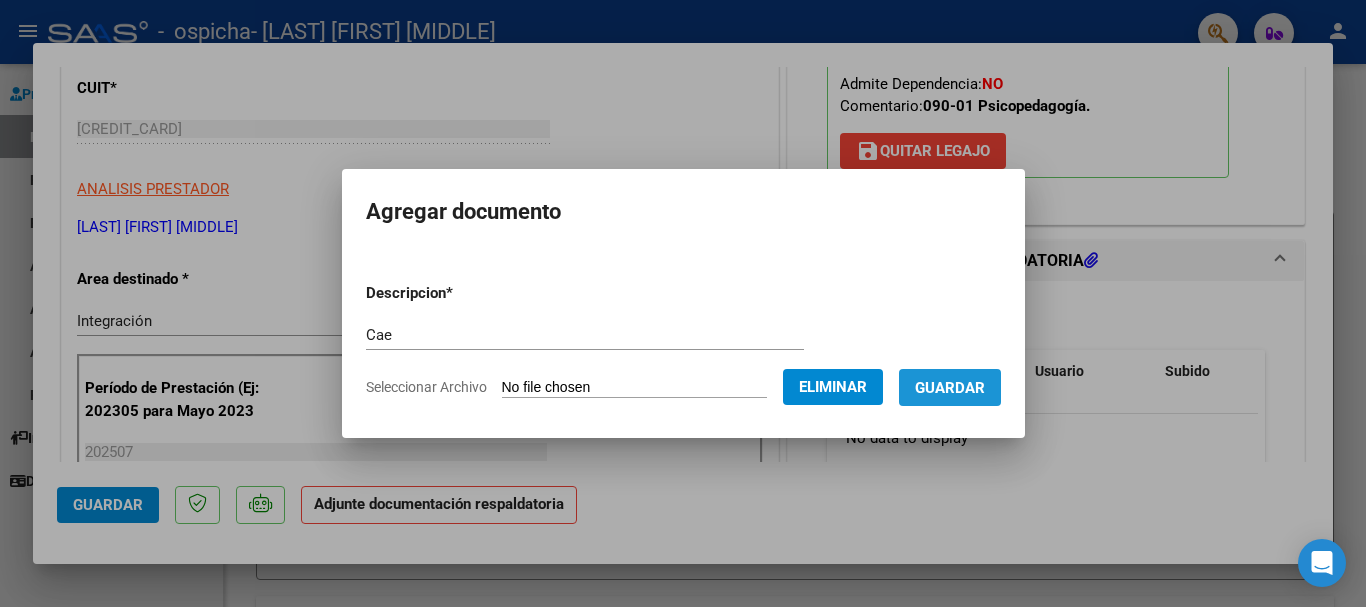 click on "Guardar" at bounding box center [950, 388] 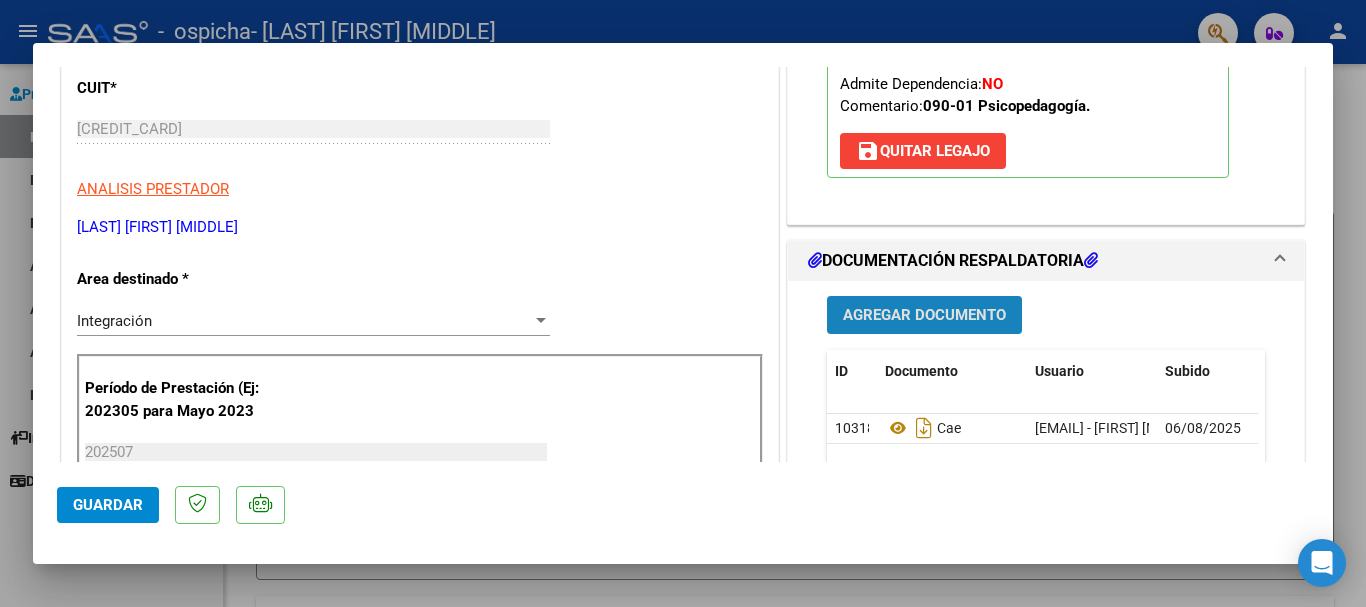 click on "Agregar Documento" at bounding box center (924, 316) 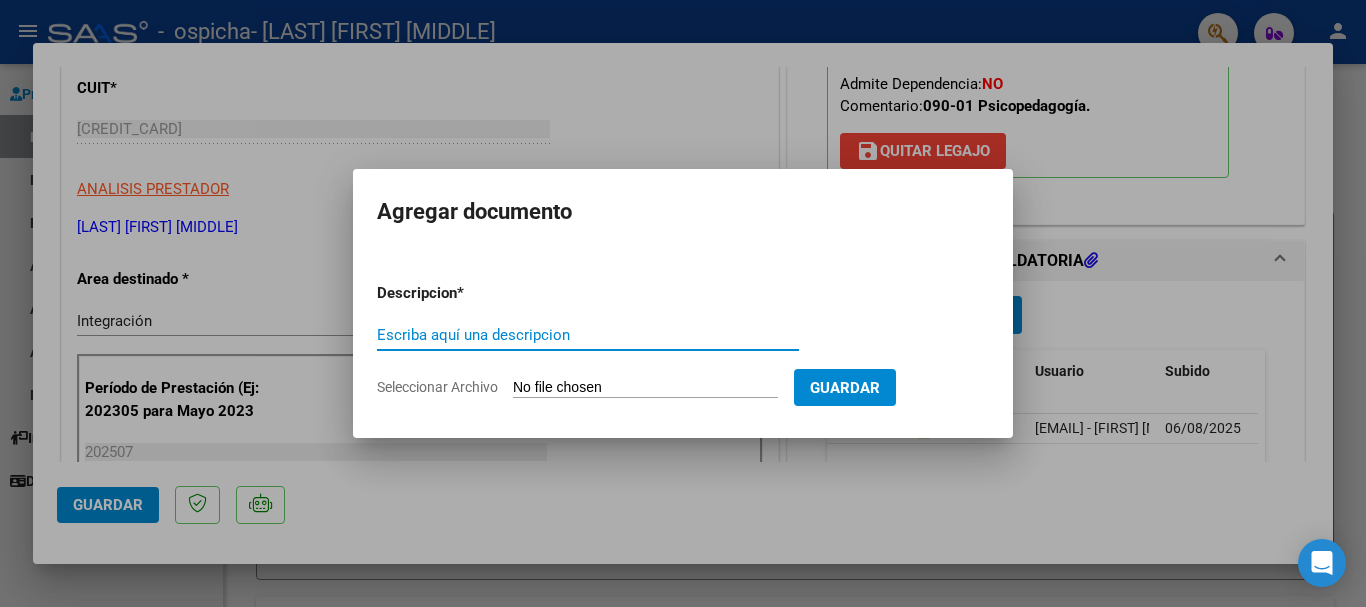 type on "O" 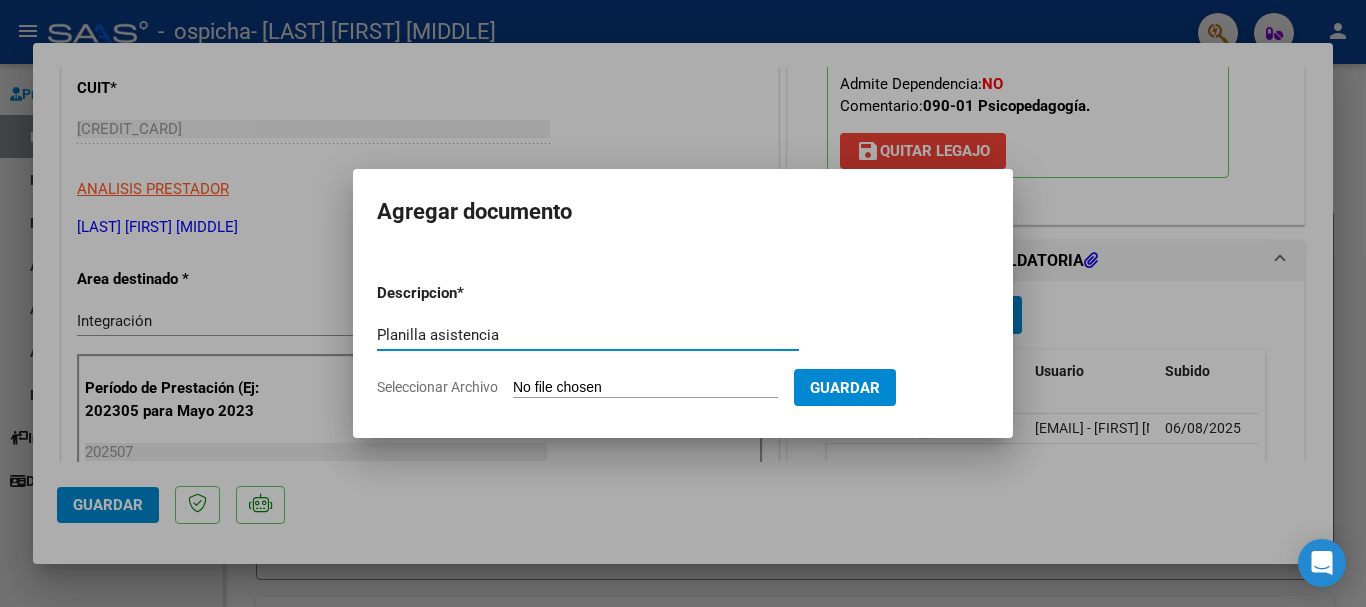 type on "Planilla asistencia" 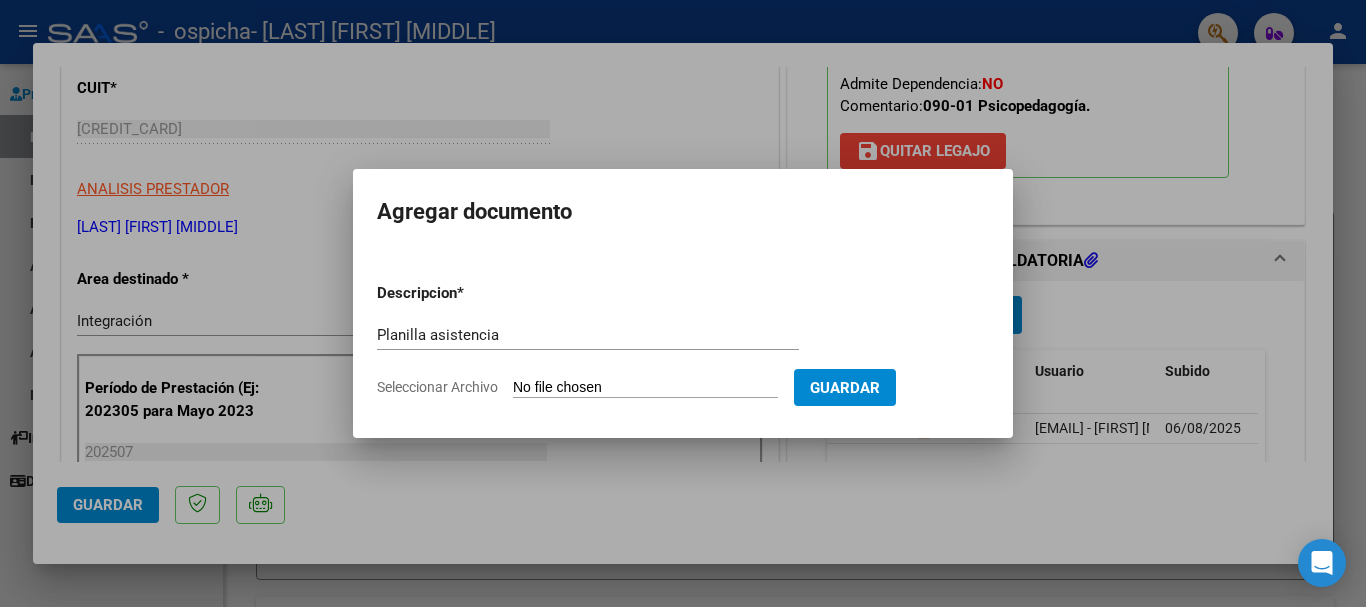 type on "C:\fakepath\Planilla asistencia Julio Toledo.pdf" 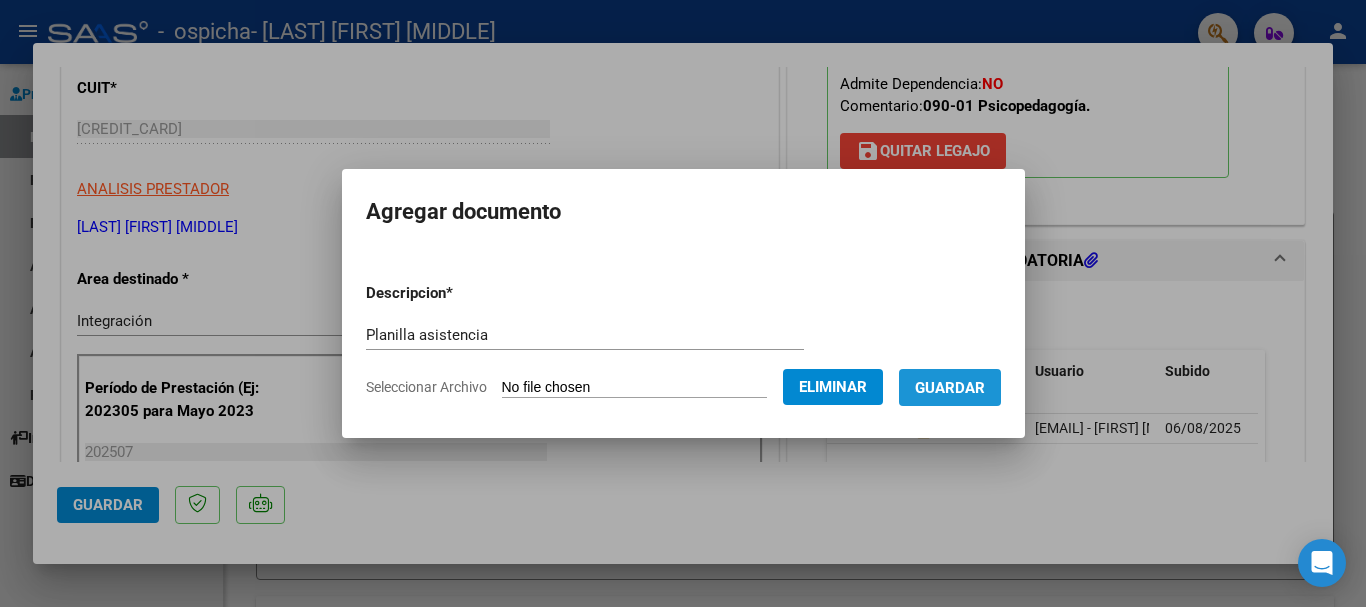 click on "Guardar" at bounding box center (950, 388) 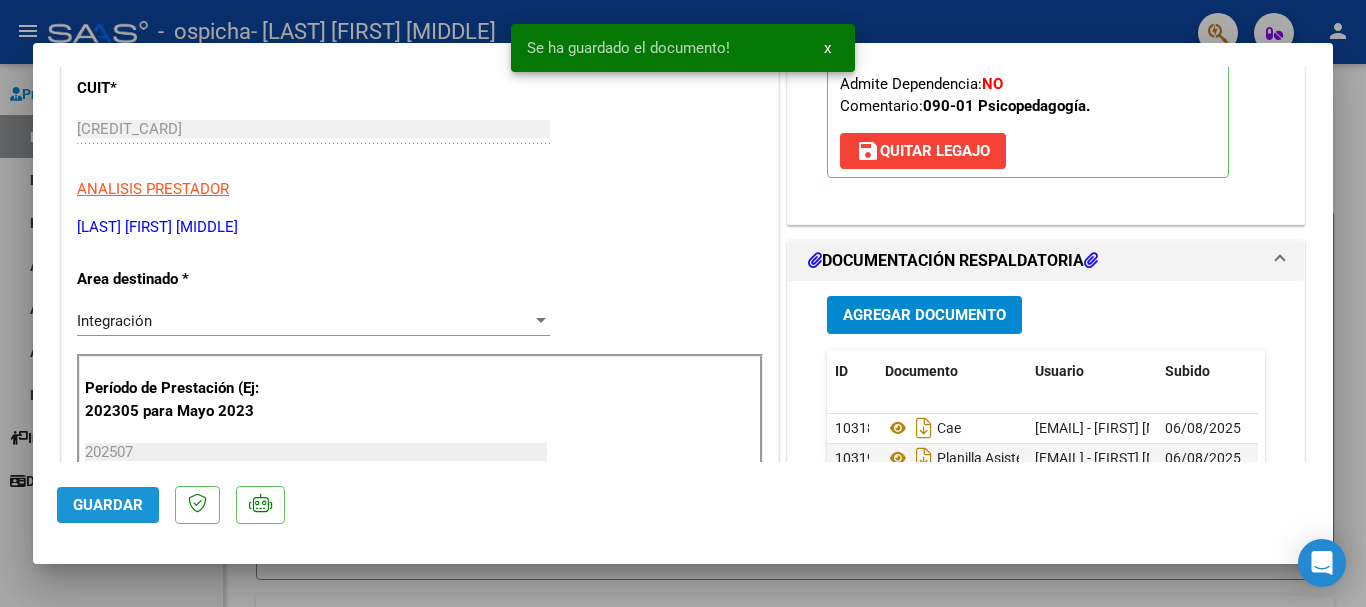 click on "Guardar" 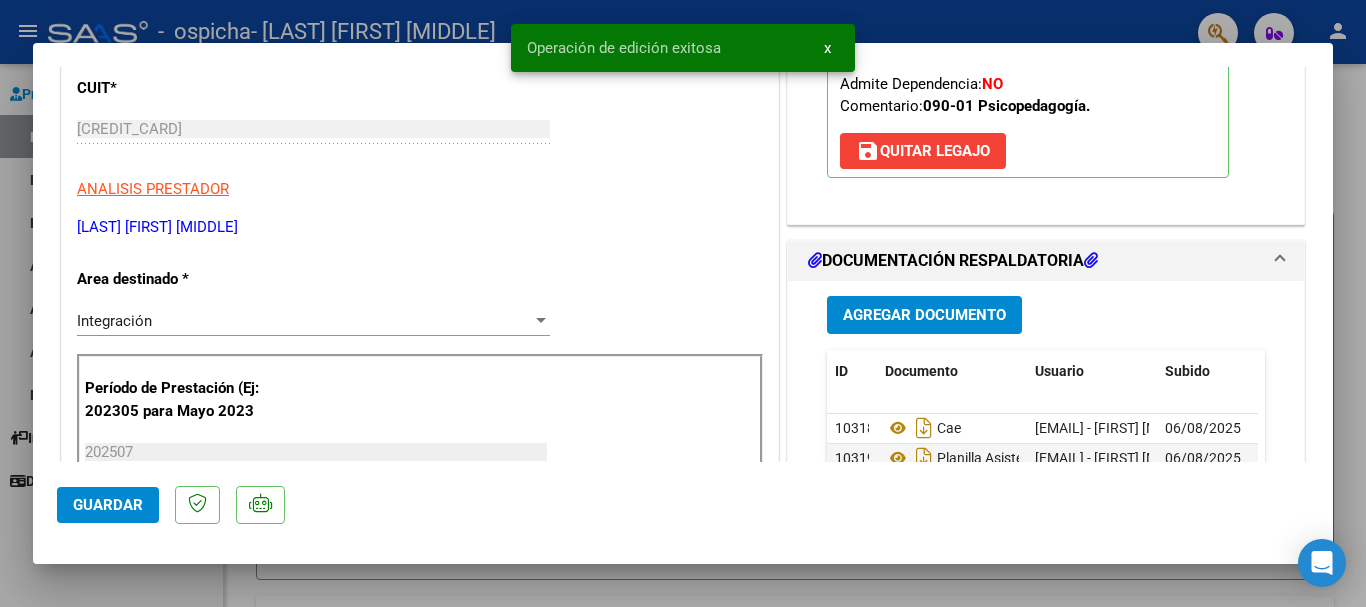 click on "Guardar" 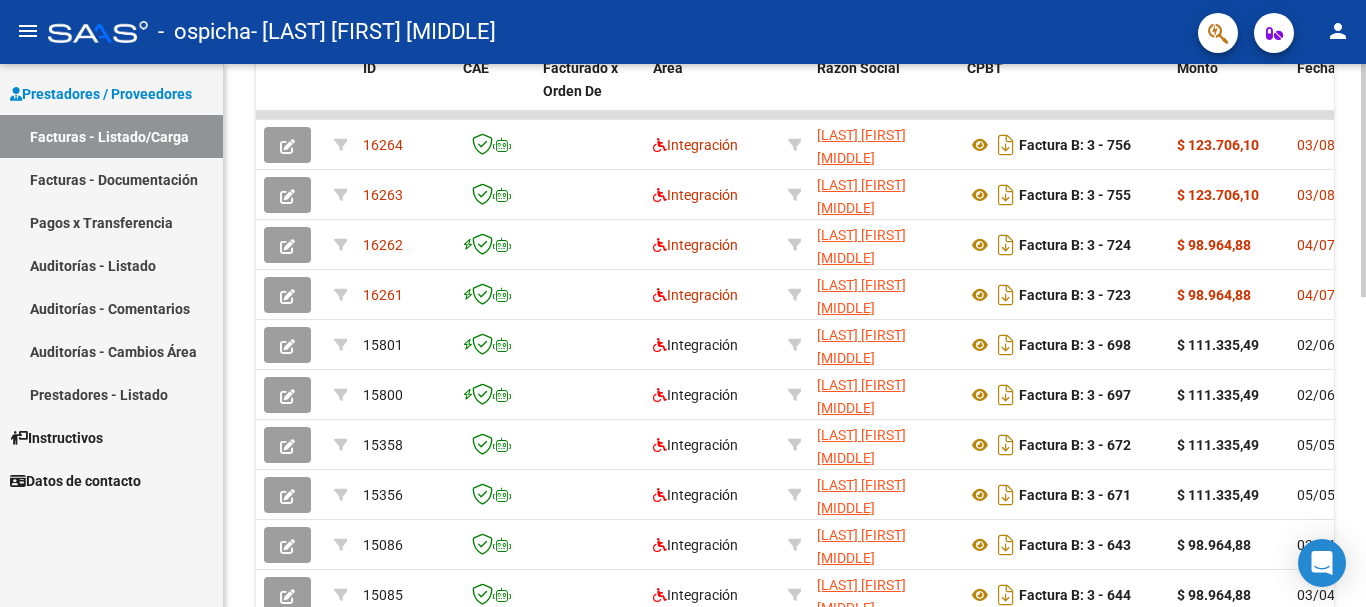 scroll, scrollTop: 614, scrollLeft: 0, axis: vertical 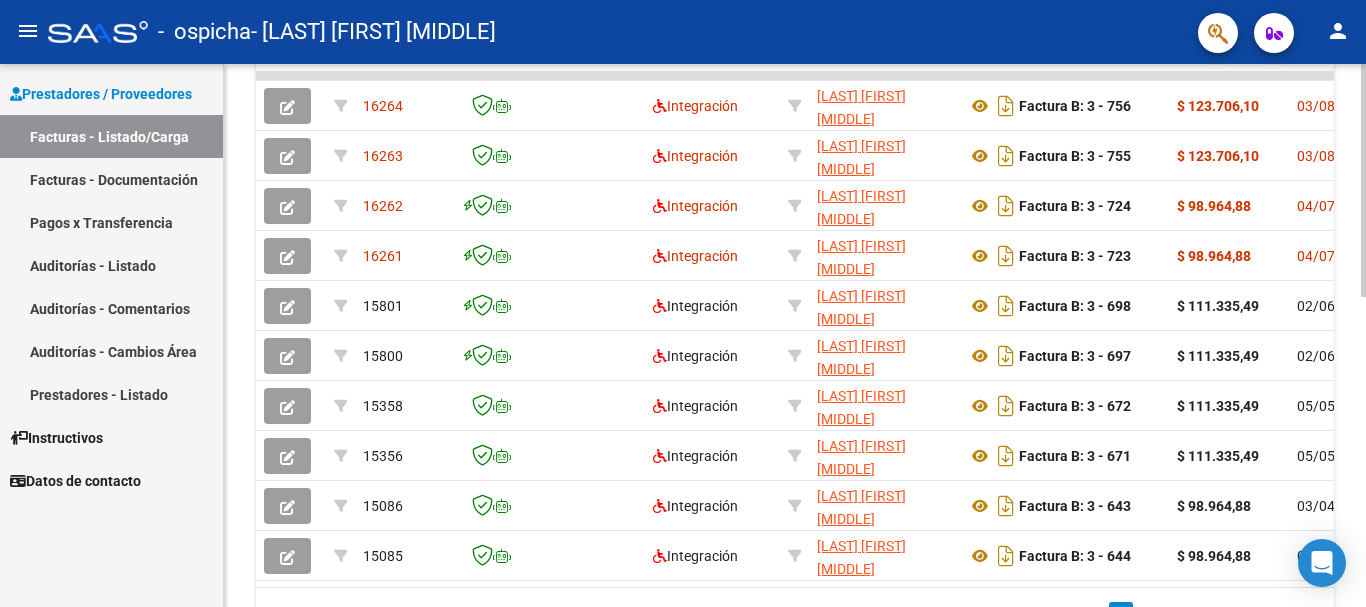 click 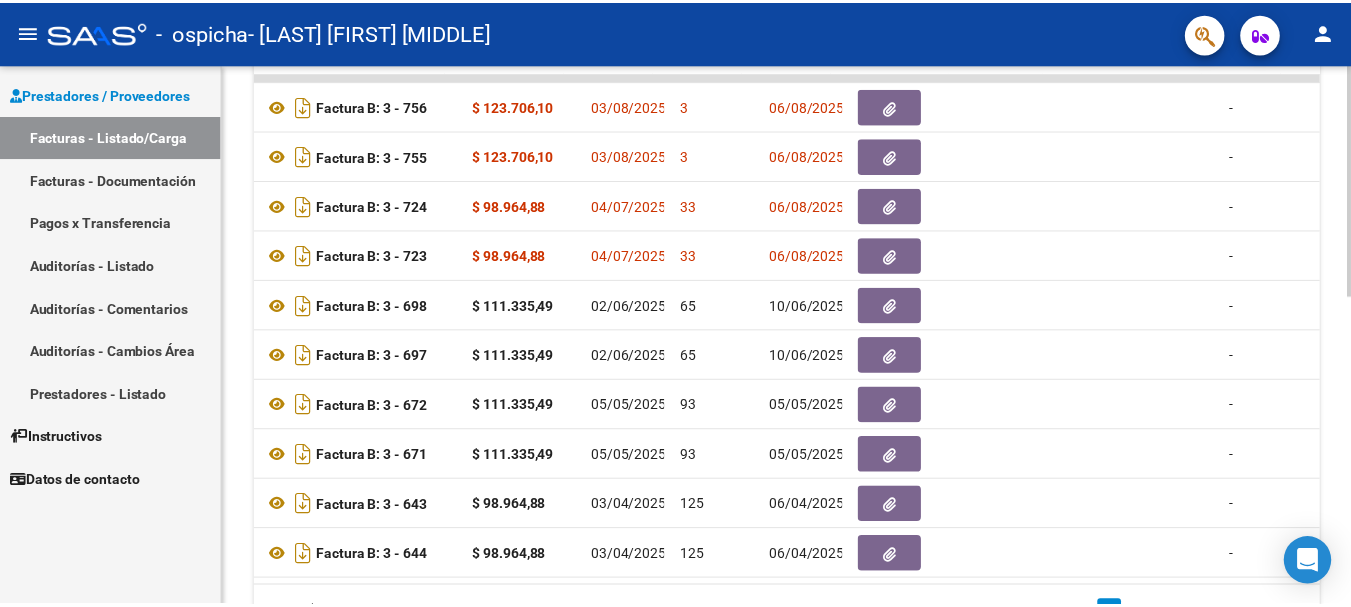 scroll, scrollTop: 0, scrollLeft: 720, axis: horizontal 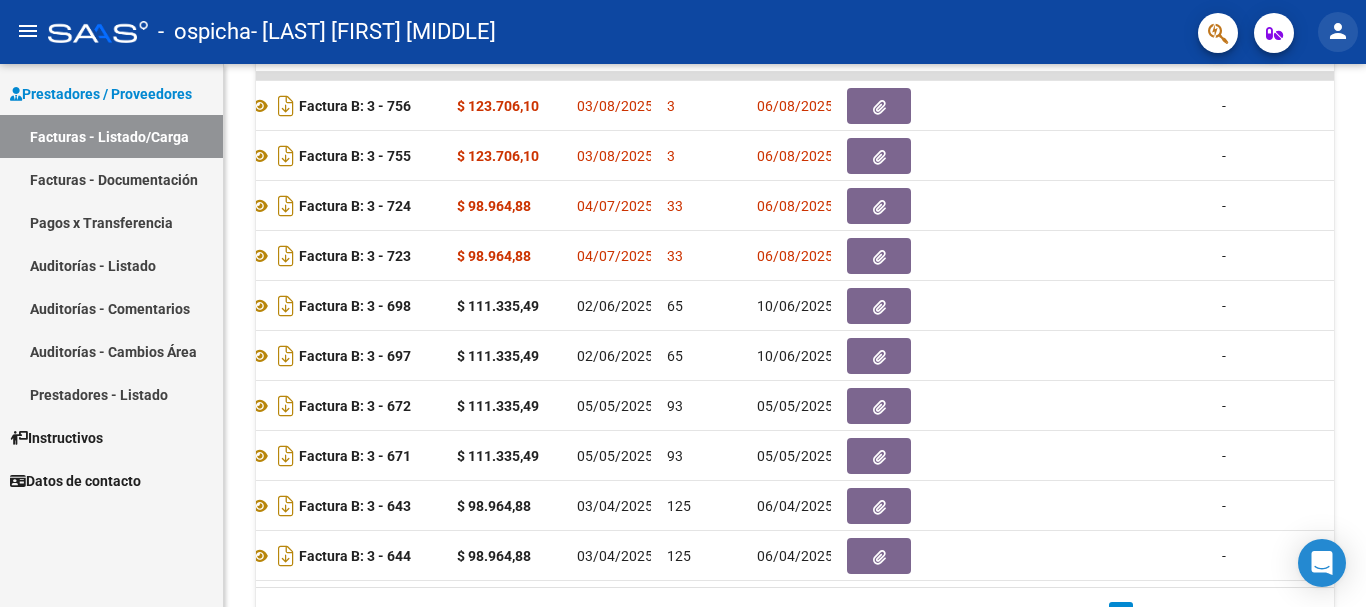 click on "person" 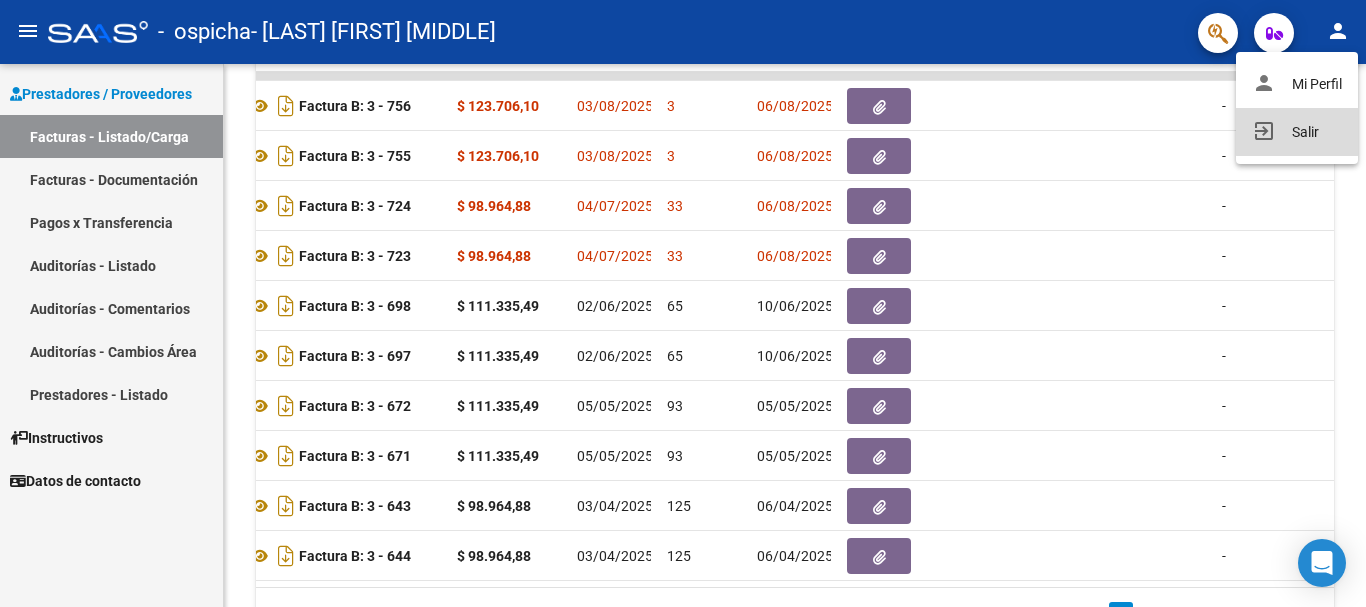 click on "exit_to_app  Salir" at bounding box center [1297, 132] 